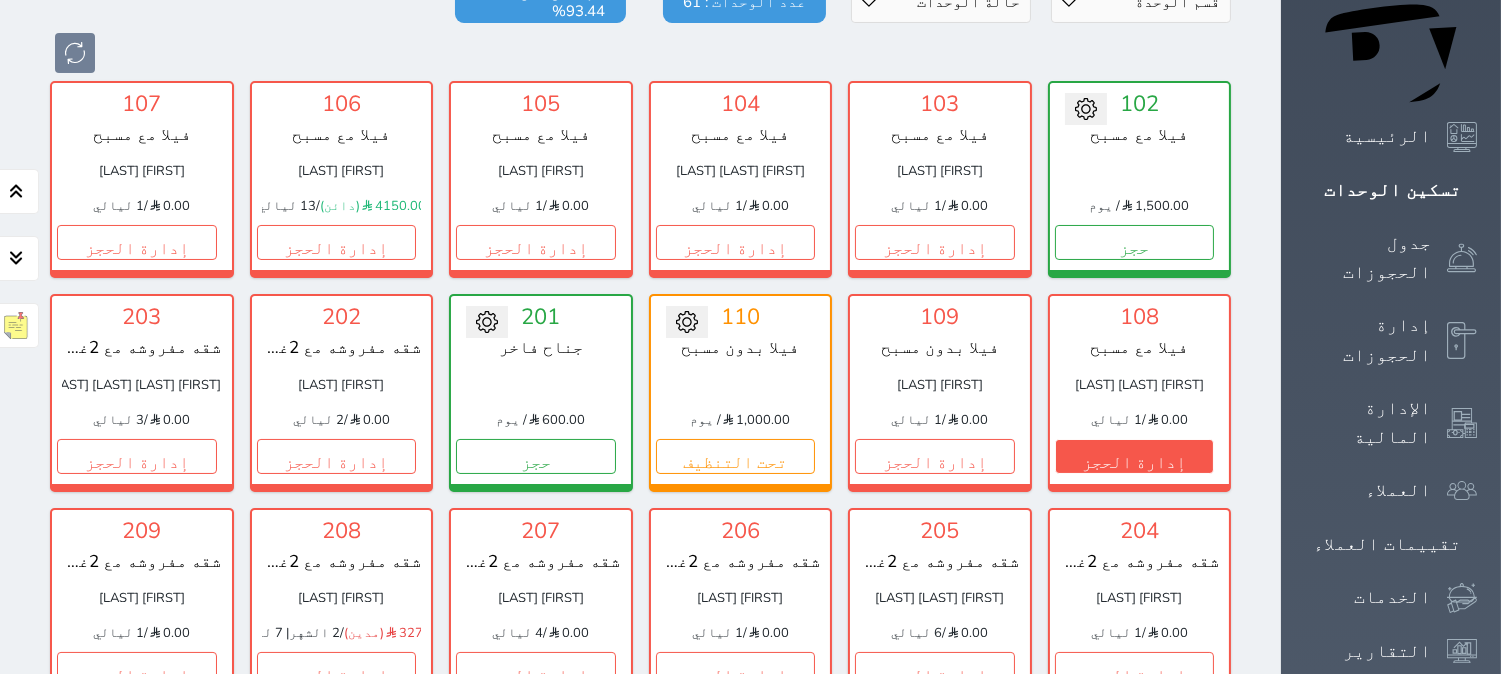 scroll, scrollTop: 0, scrollLeft: 0, axis: both 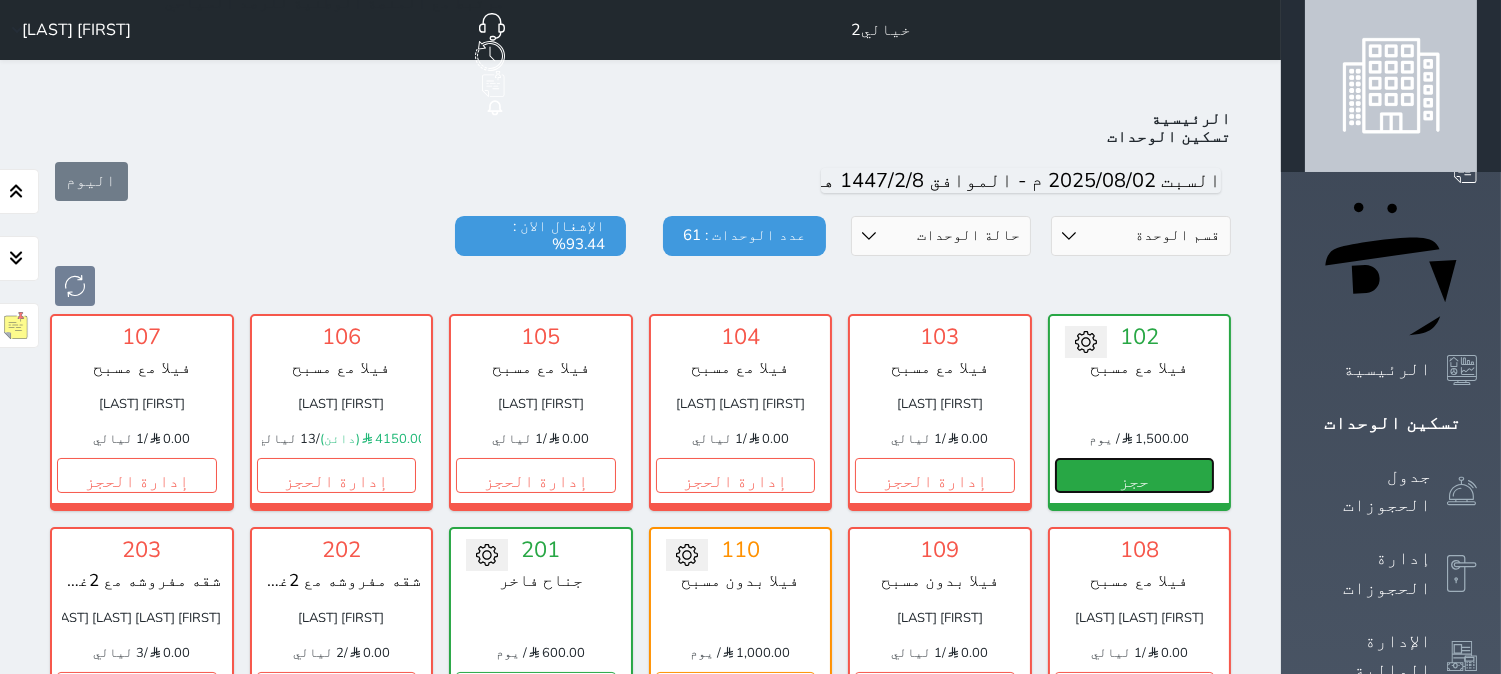 click on "حجز" at bounding box center [1135, 475] 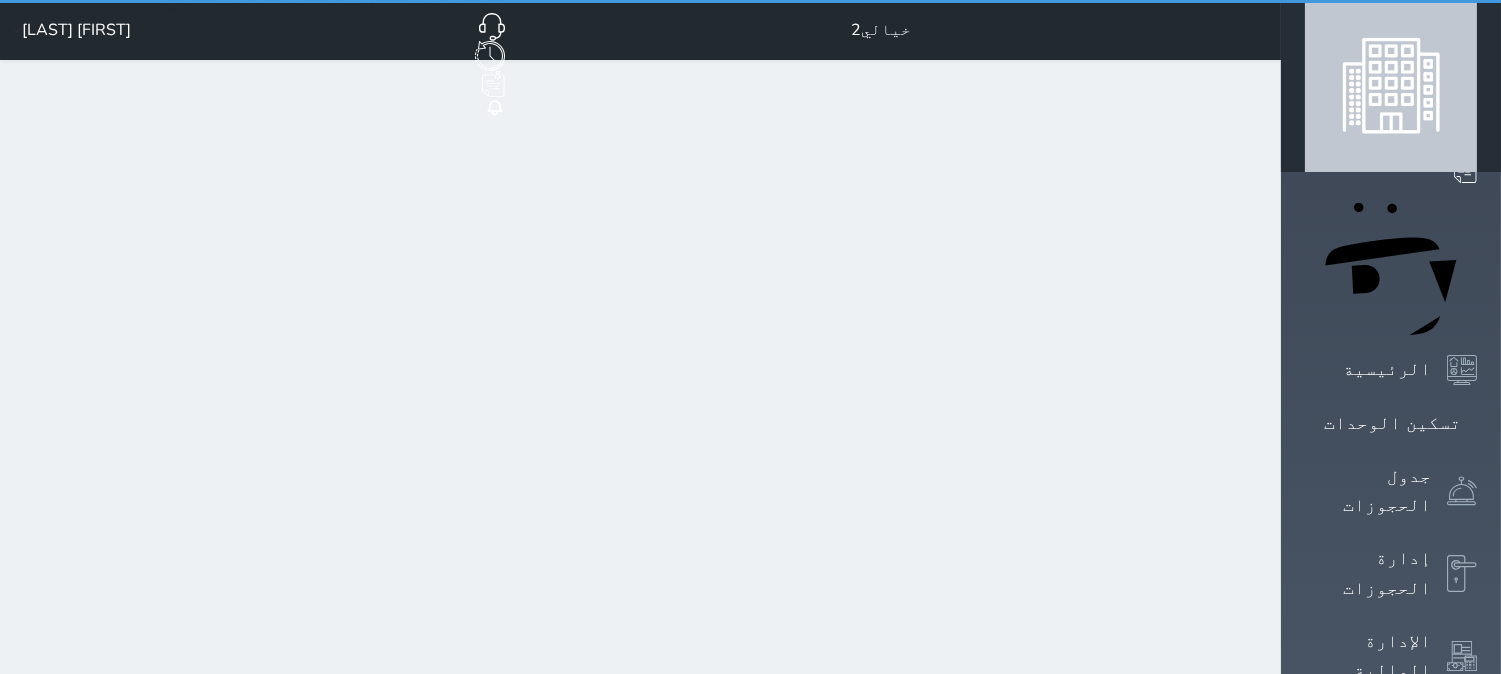 select on "1" 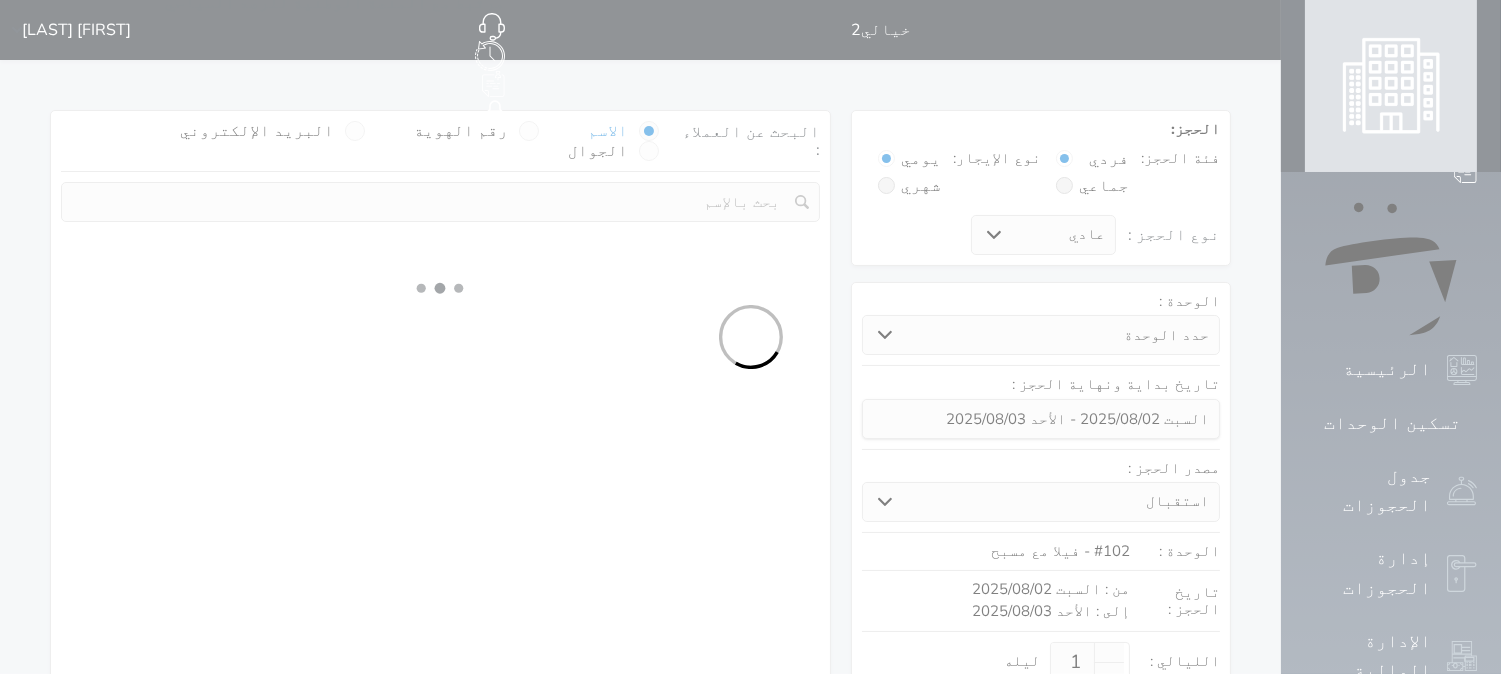 select 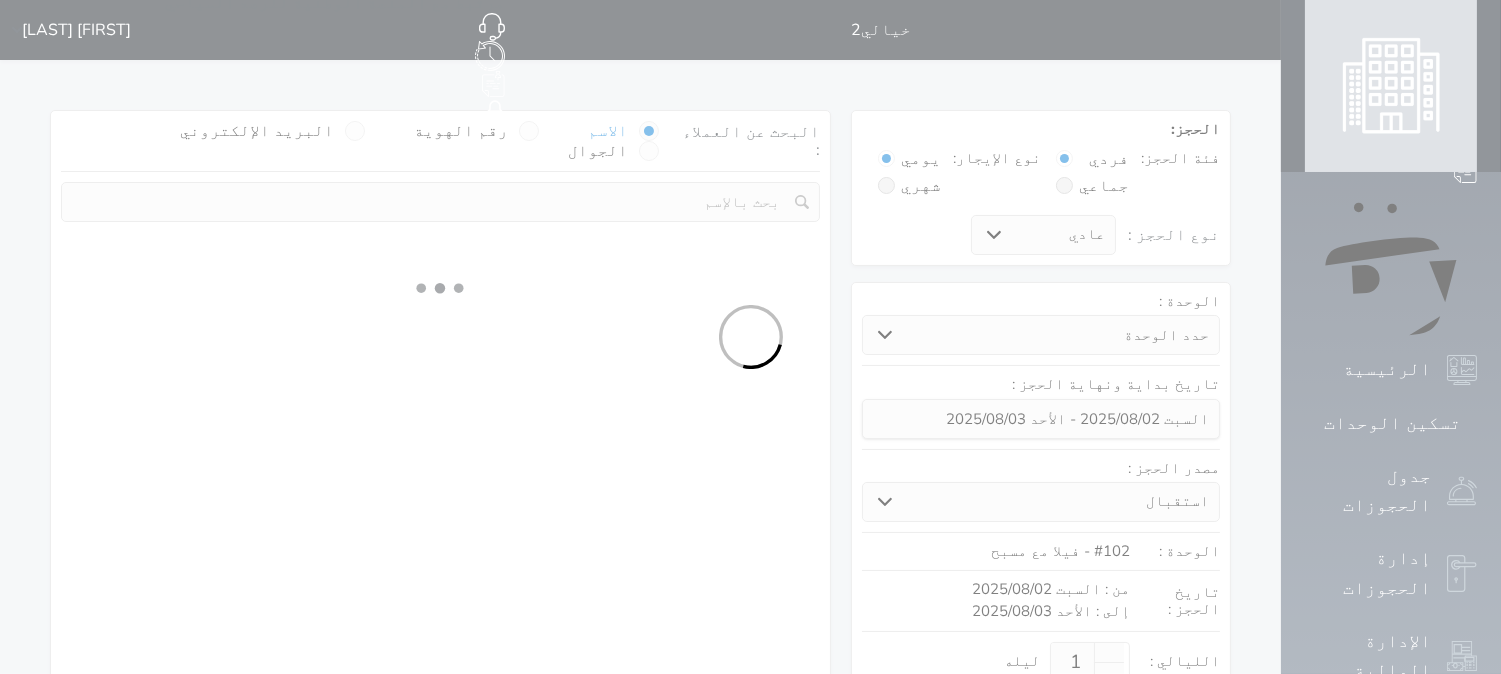 select on "113" 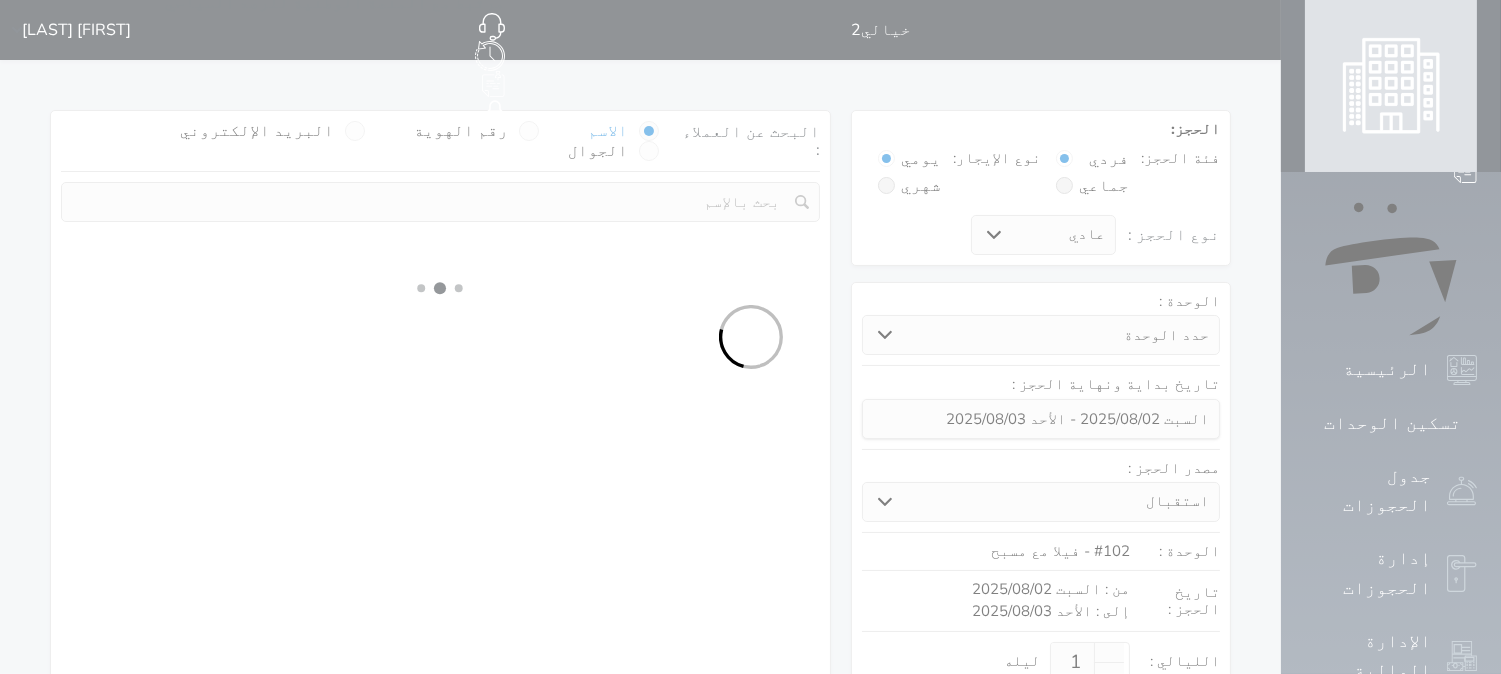 select on "1" 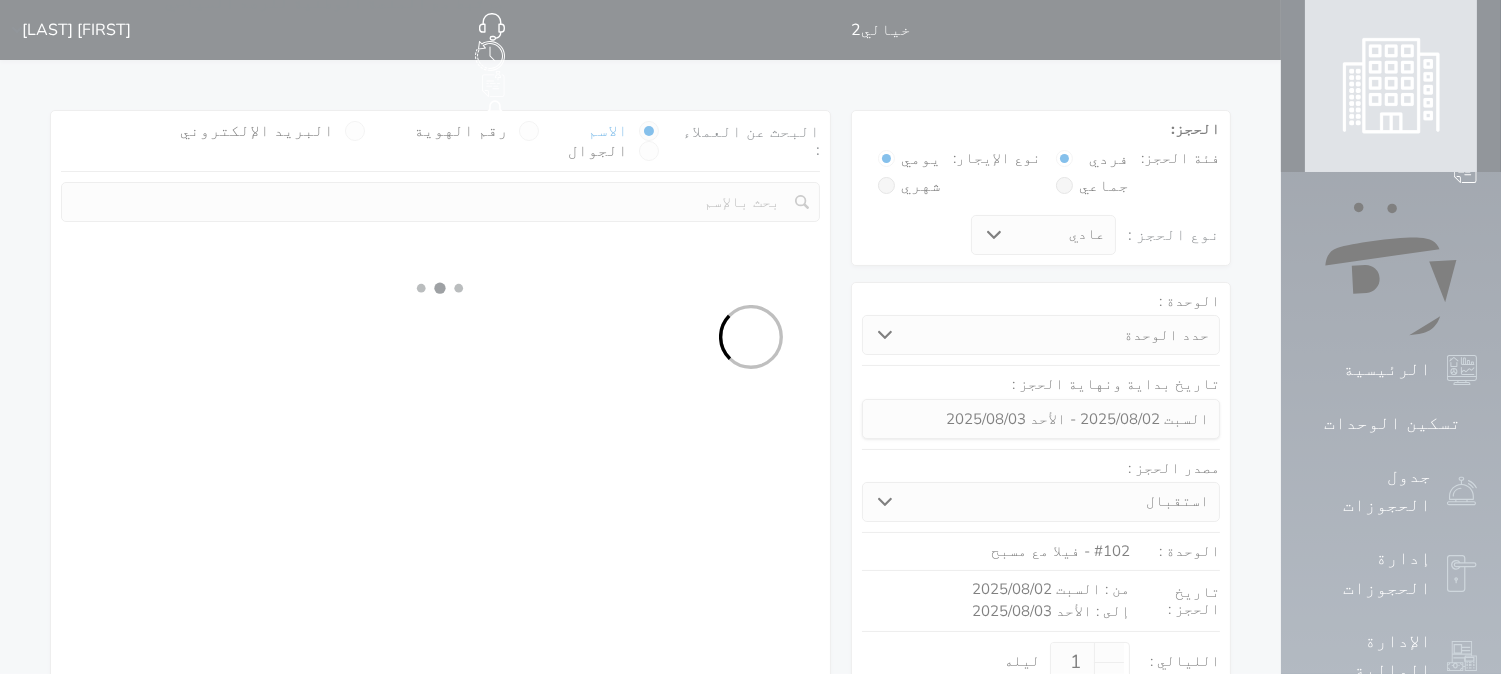 select 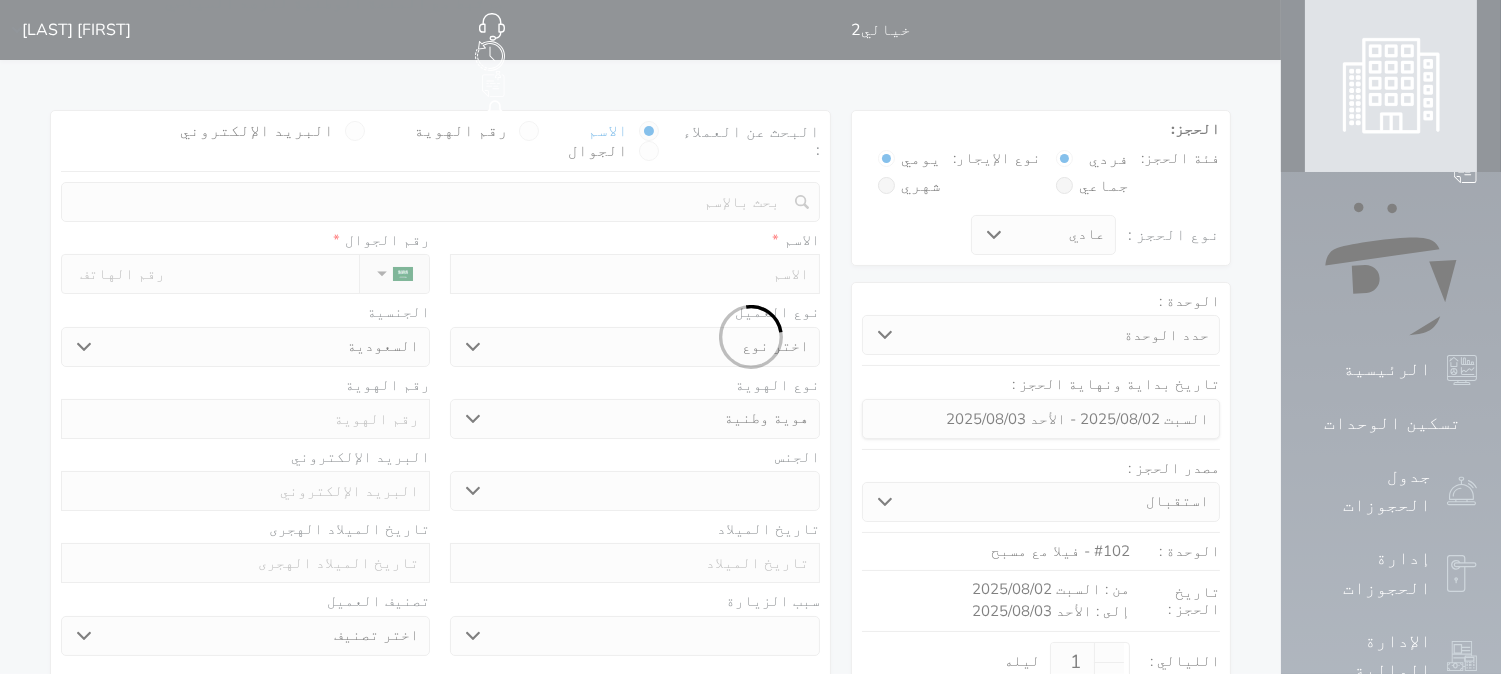 select 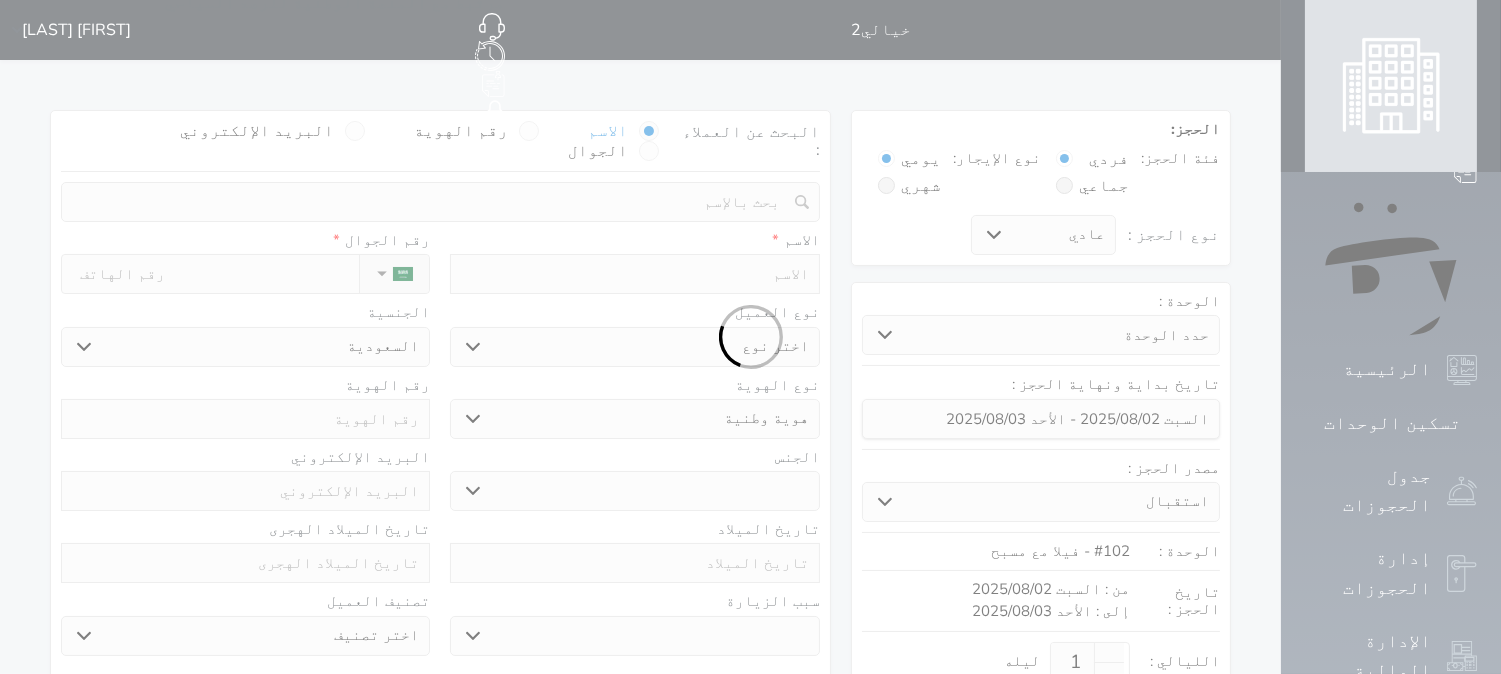 select 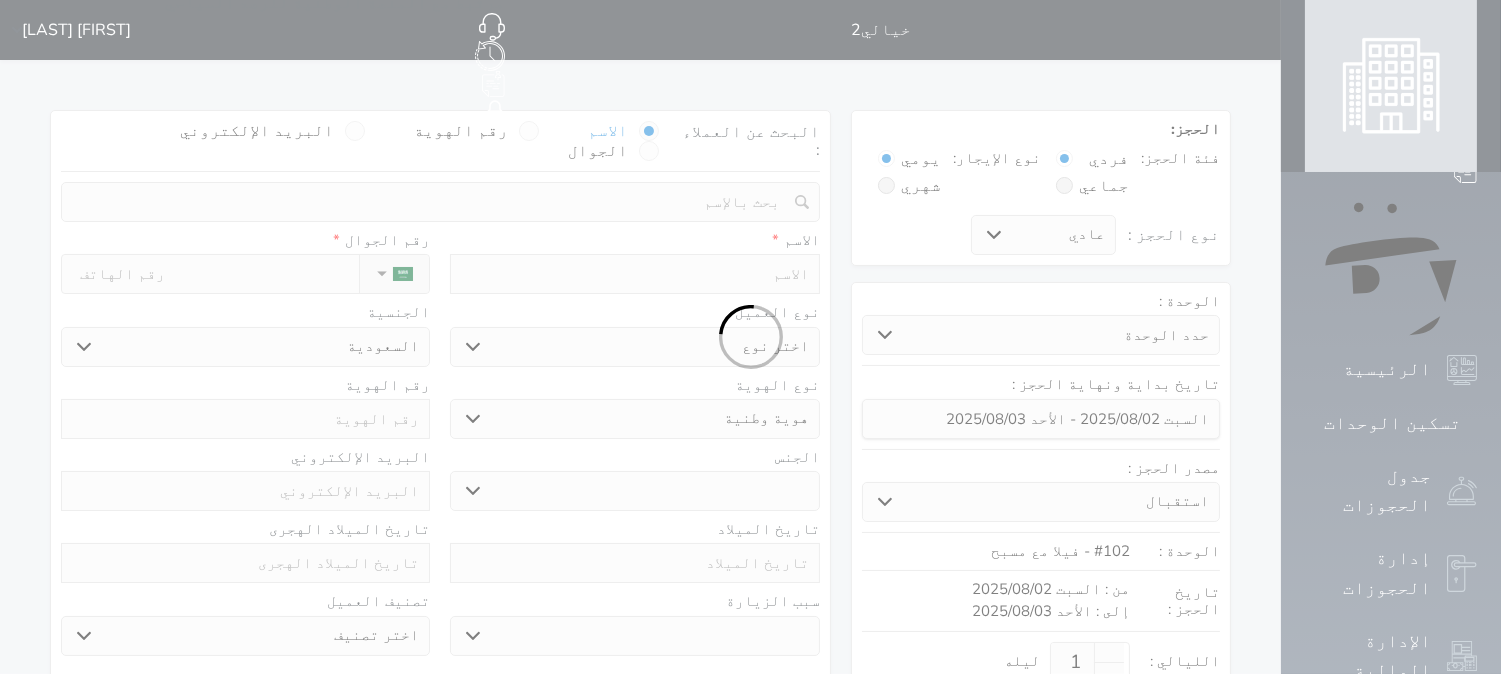 select 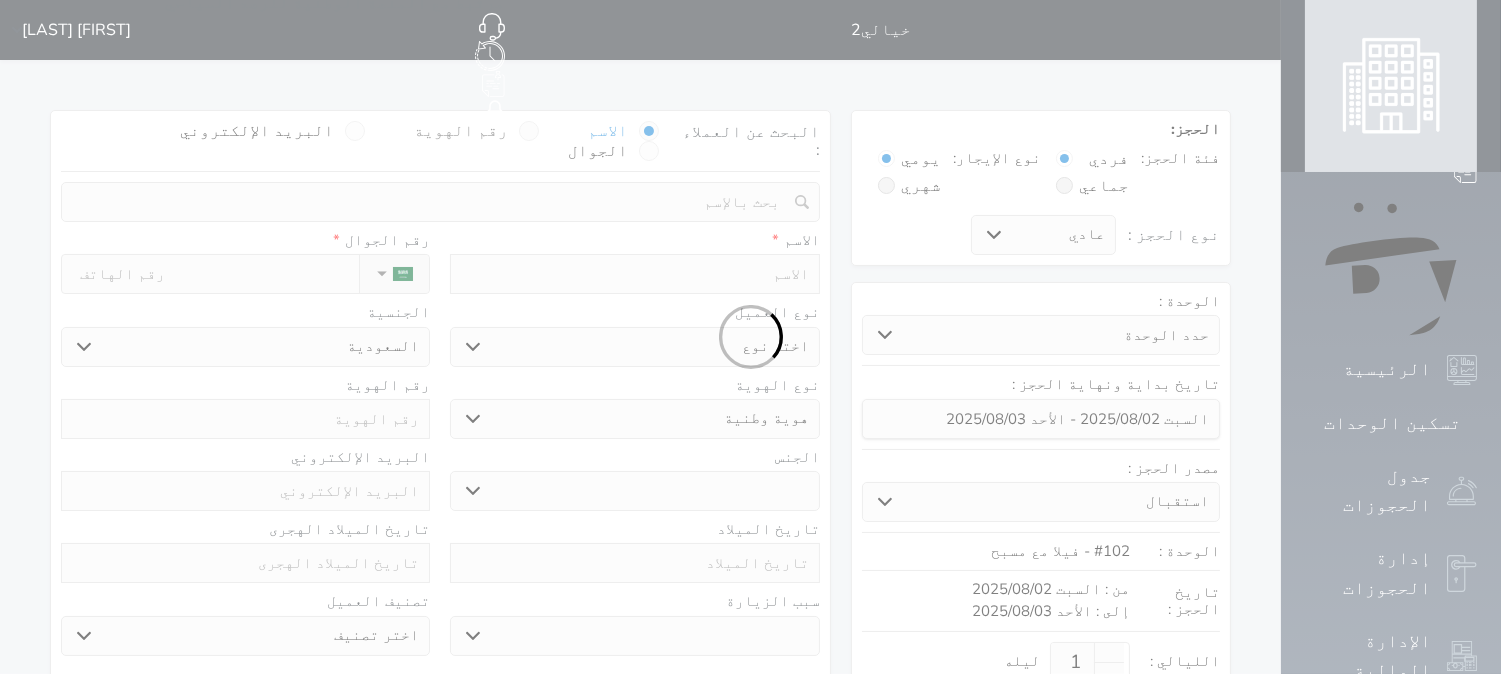 select 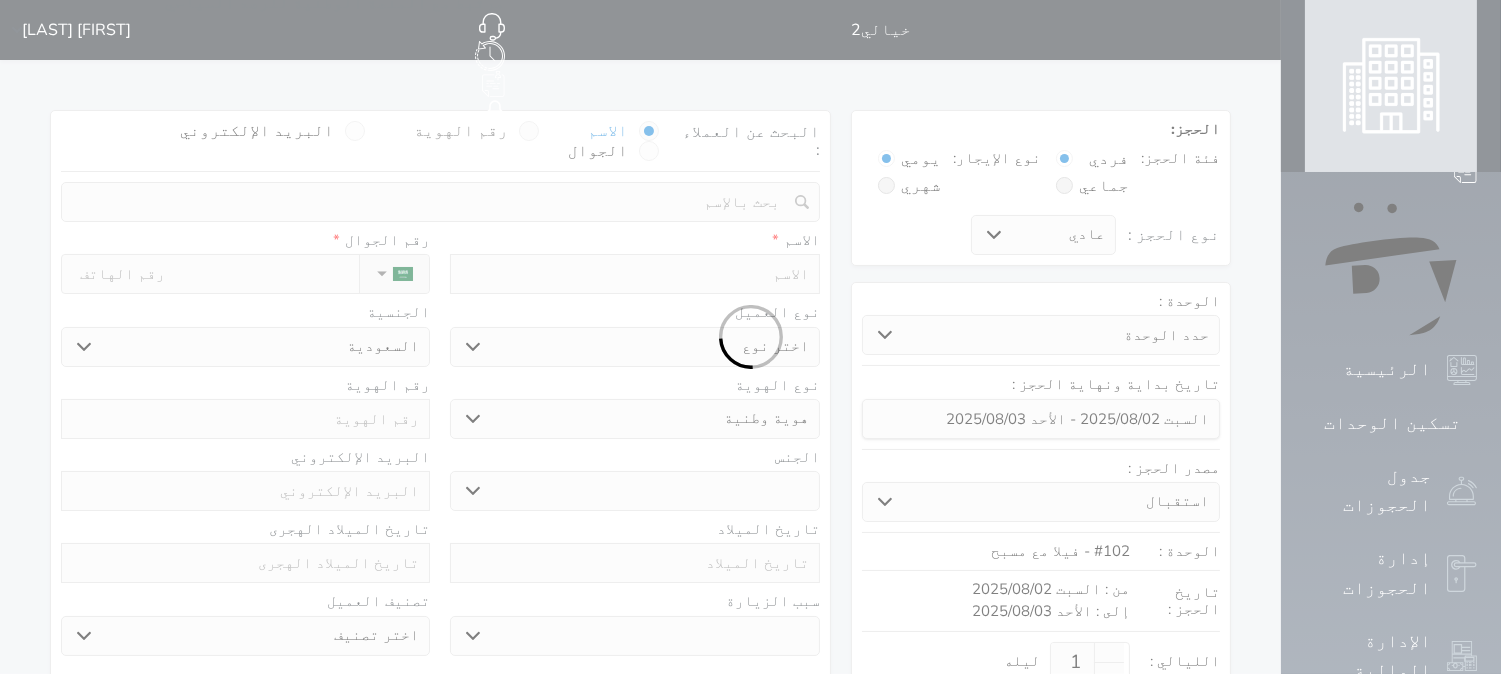 select on "1" 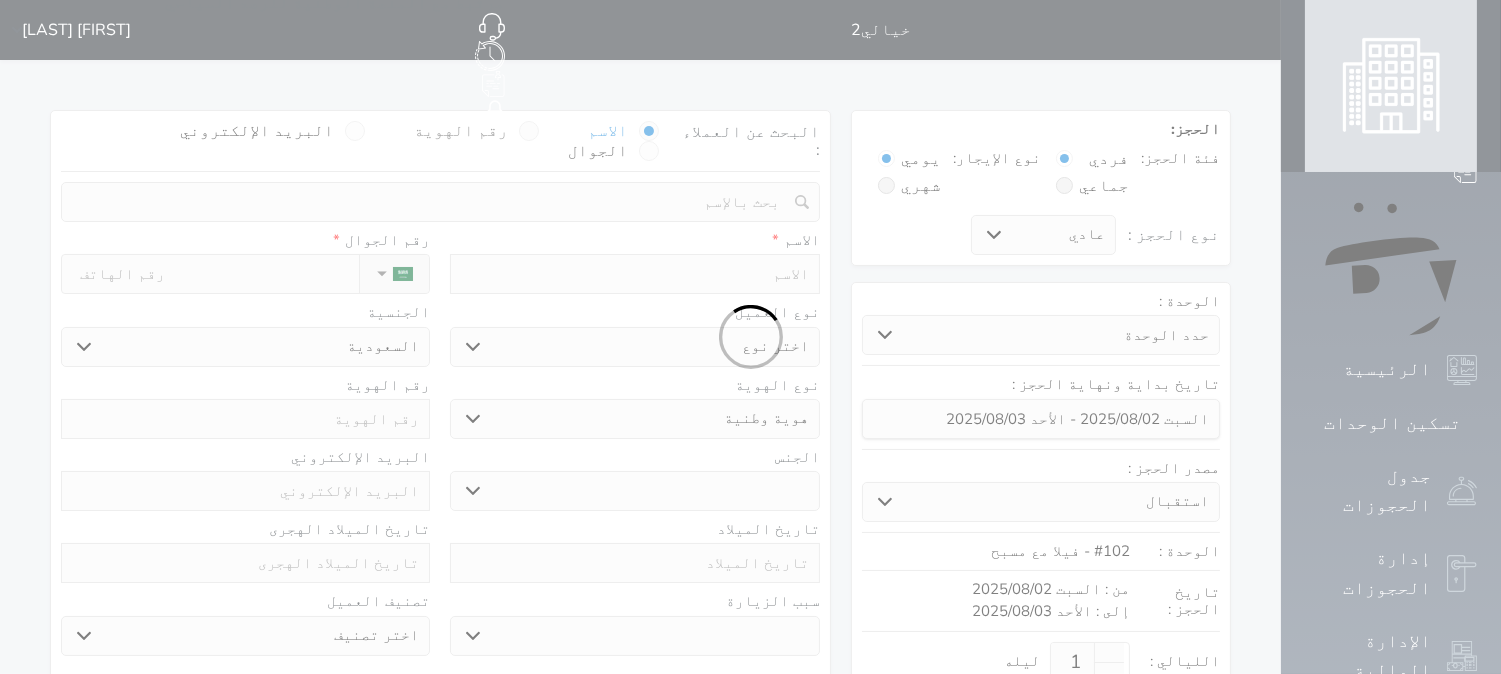 select on "7" 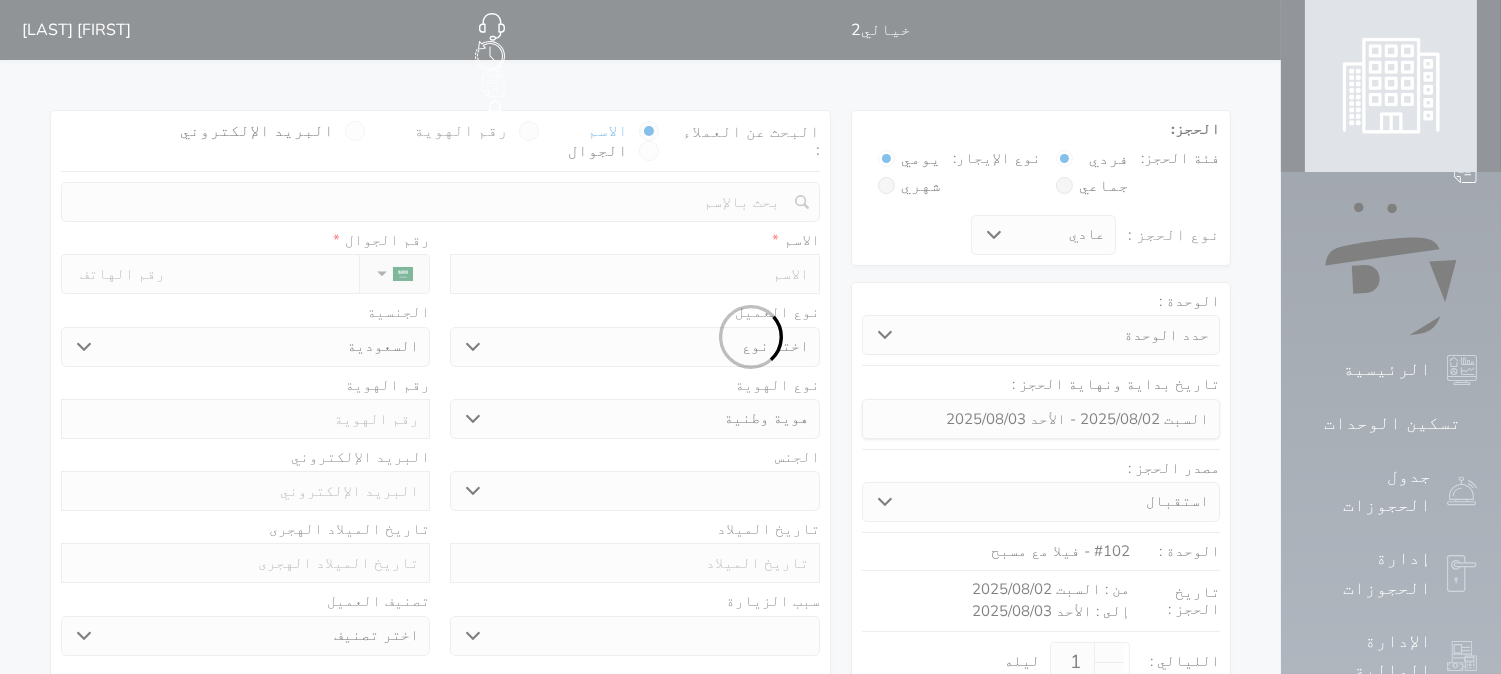 select 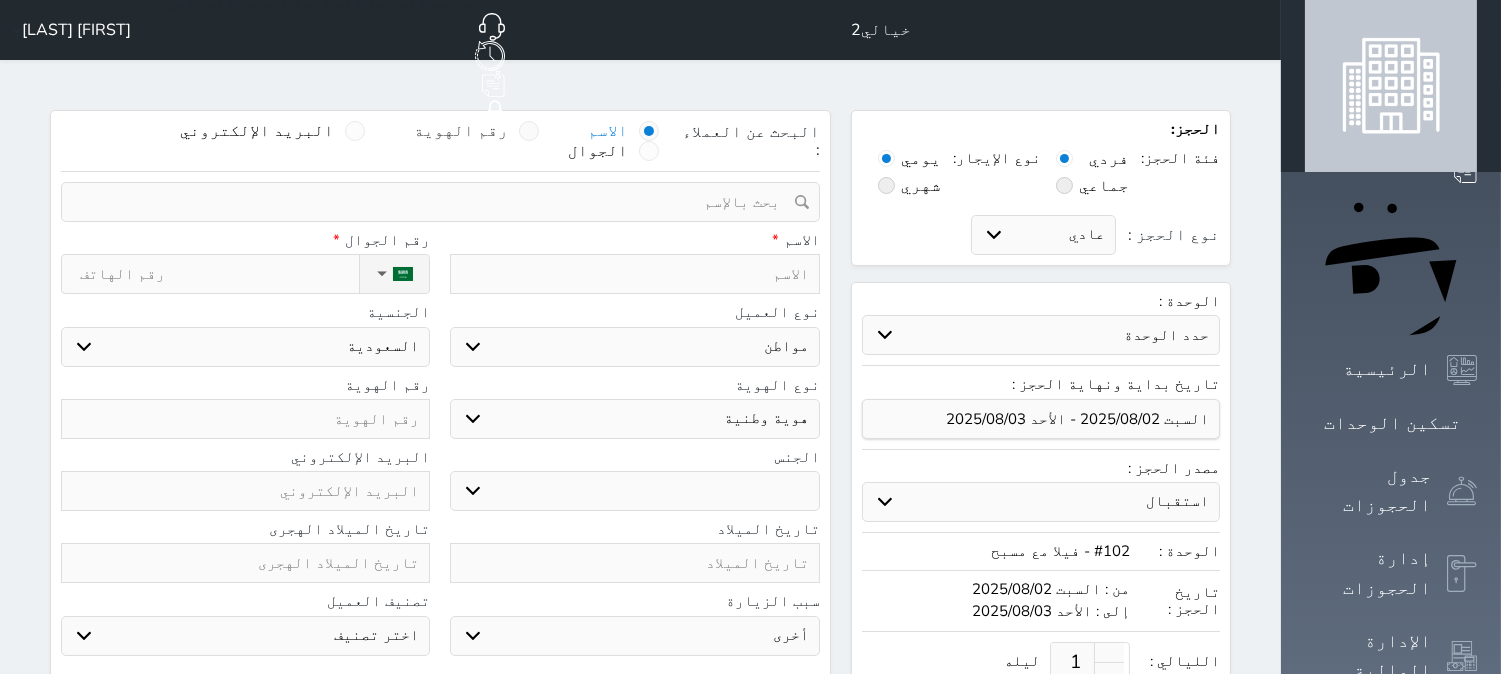 click at bounding box center [529, 131] 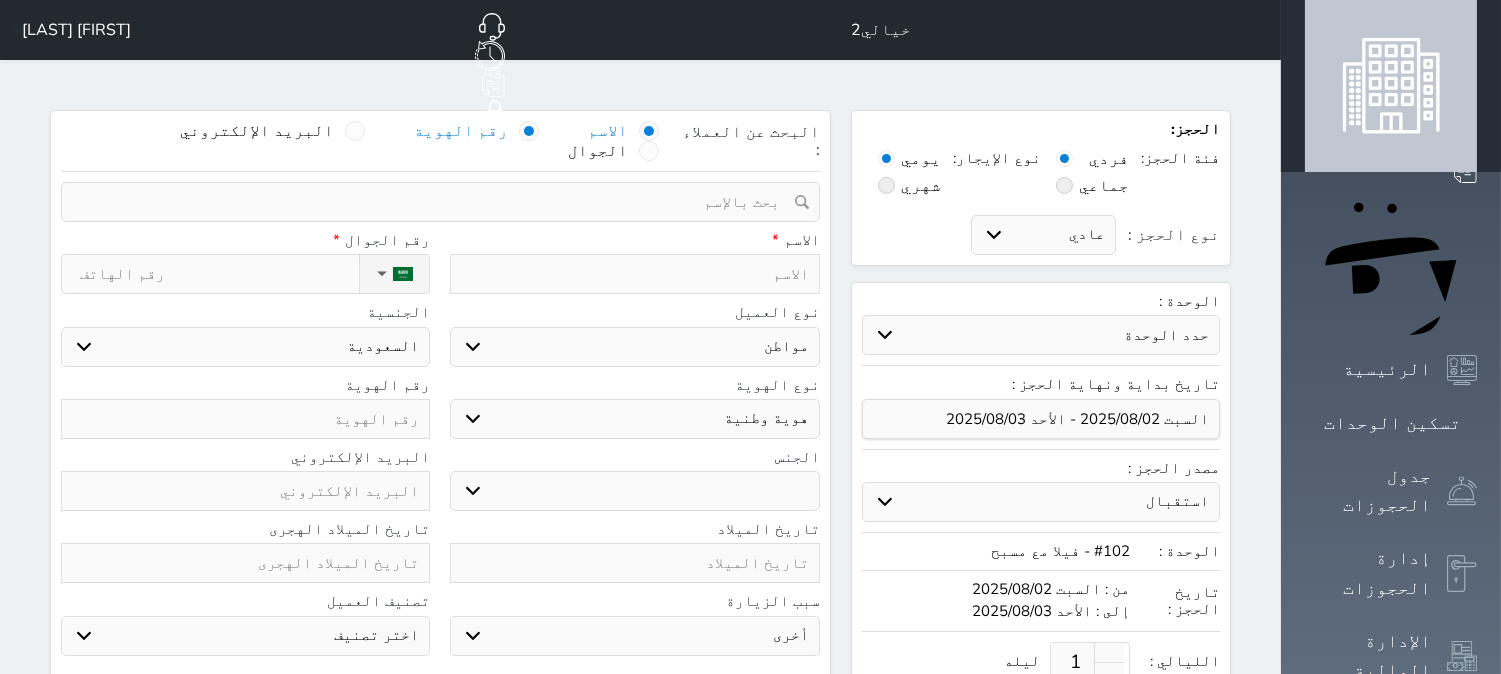 select 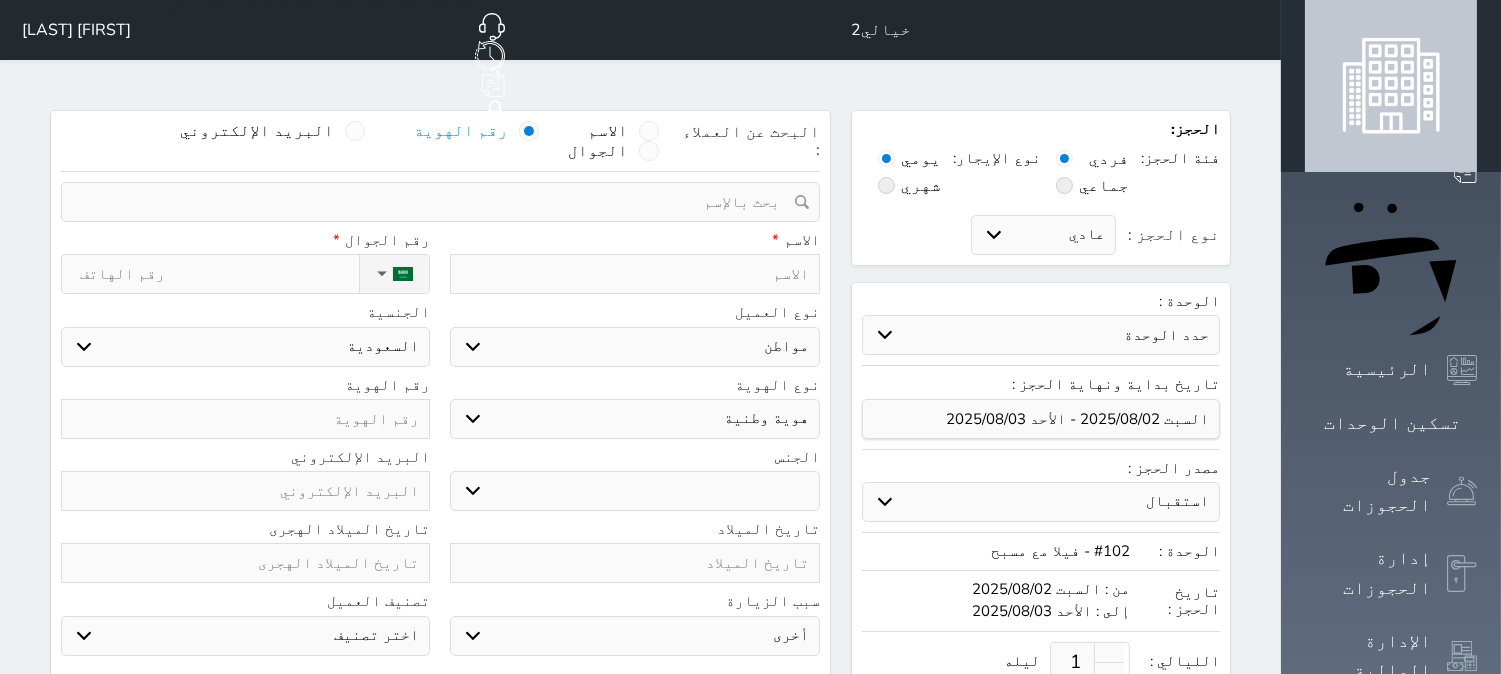 select 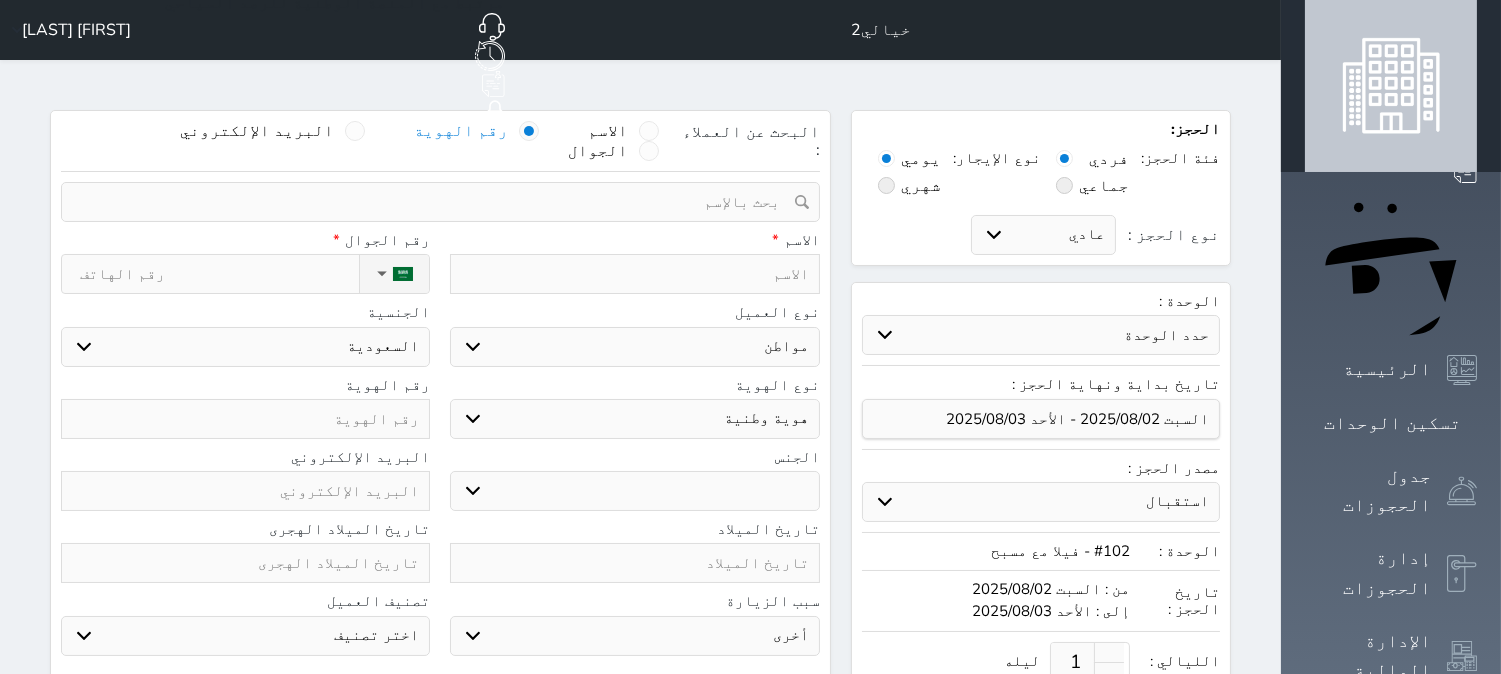 select 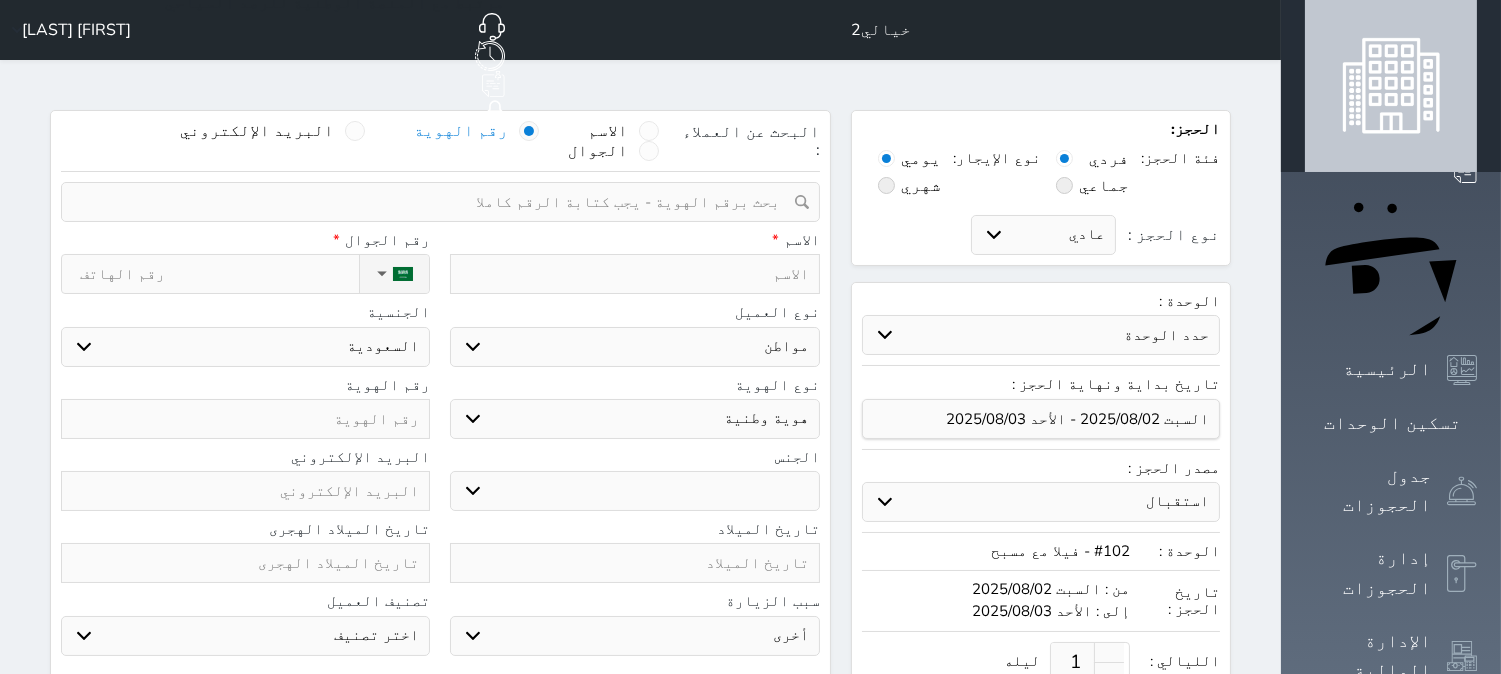click at bounding box center [433, 202] 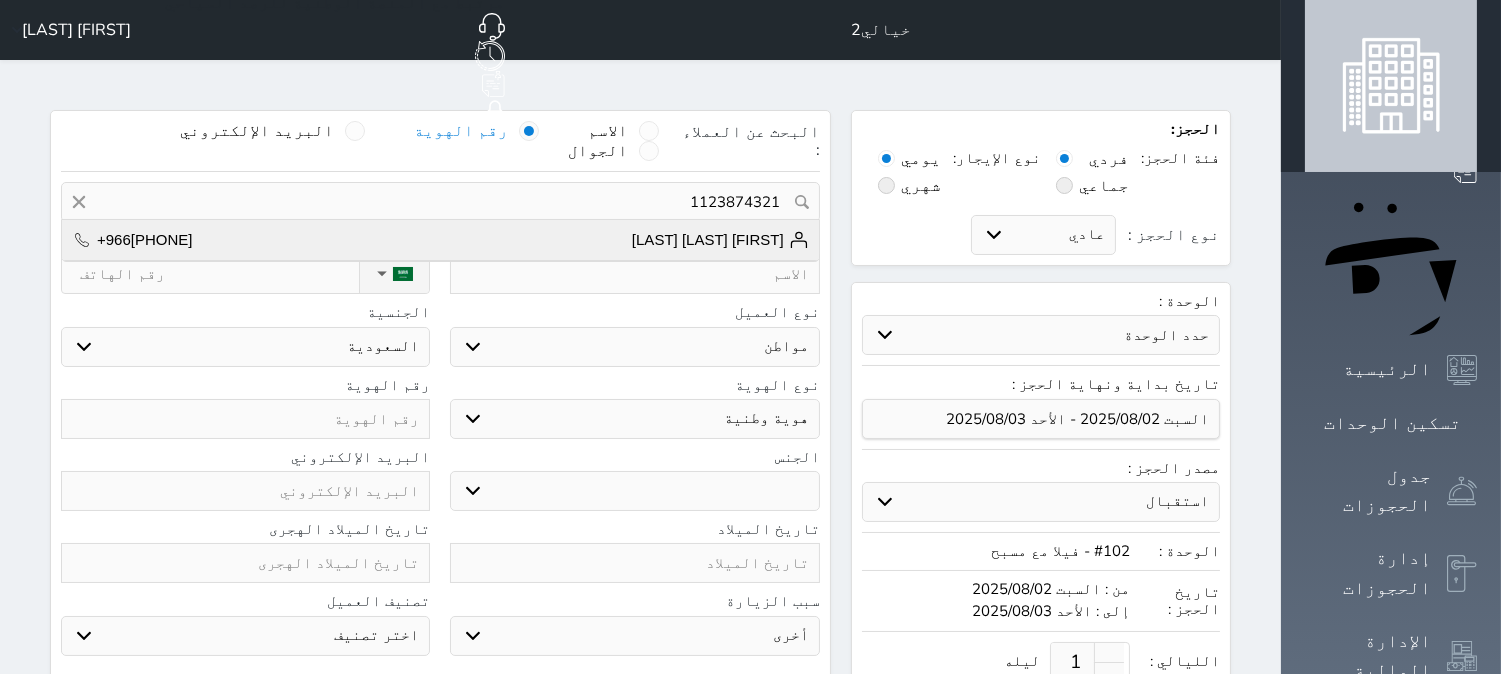 click on "[FIRST] [LAST] [LAST]" at bounding box center [720, 240] 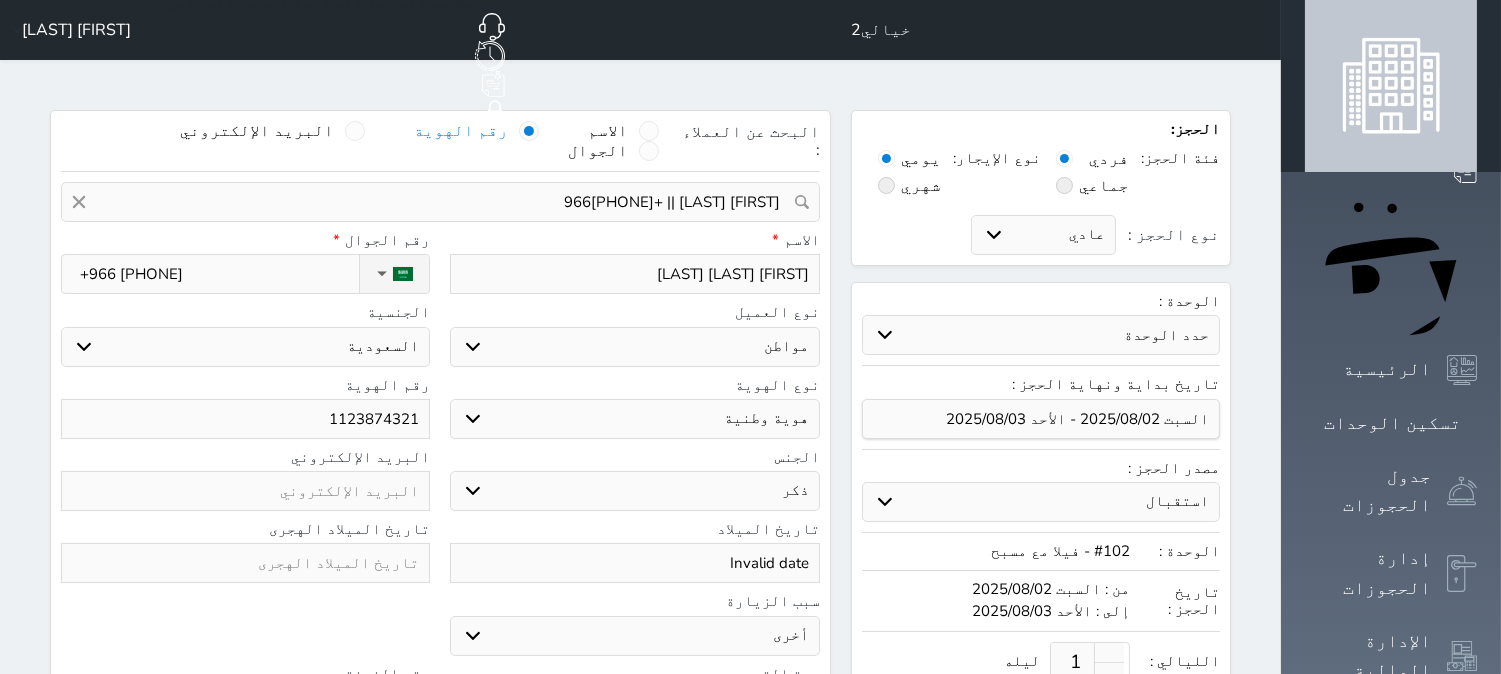 select 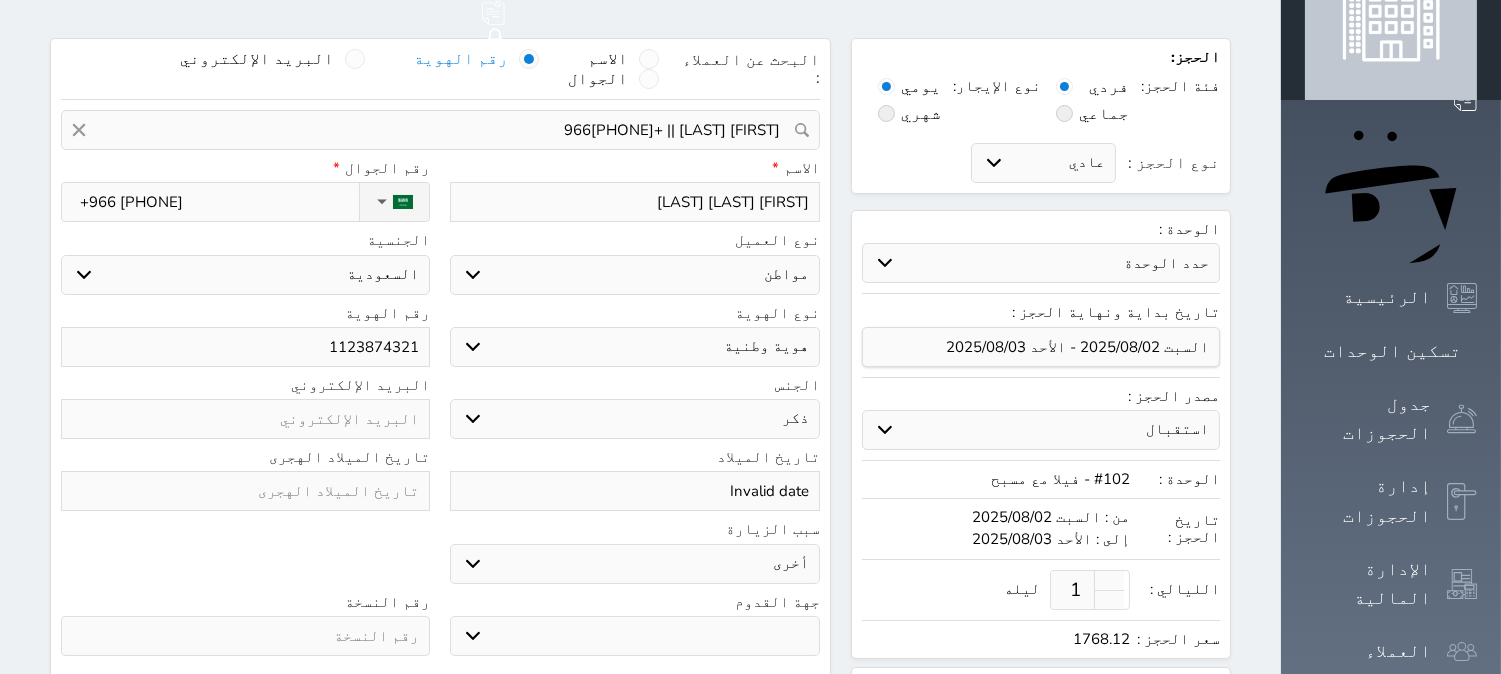 scroll, scrollTop: 111, scrollLeft: 0, axis: vertical 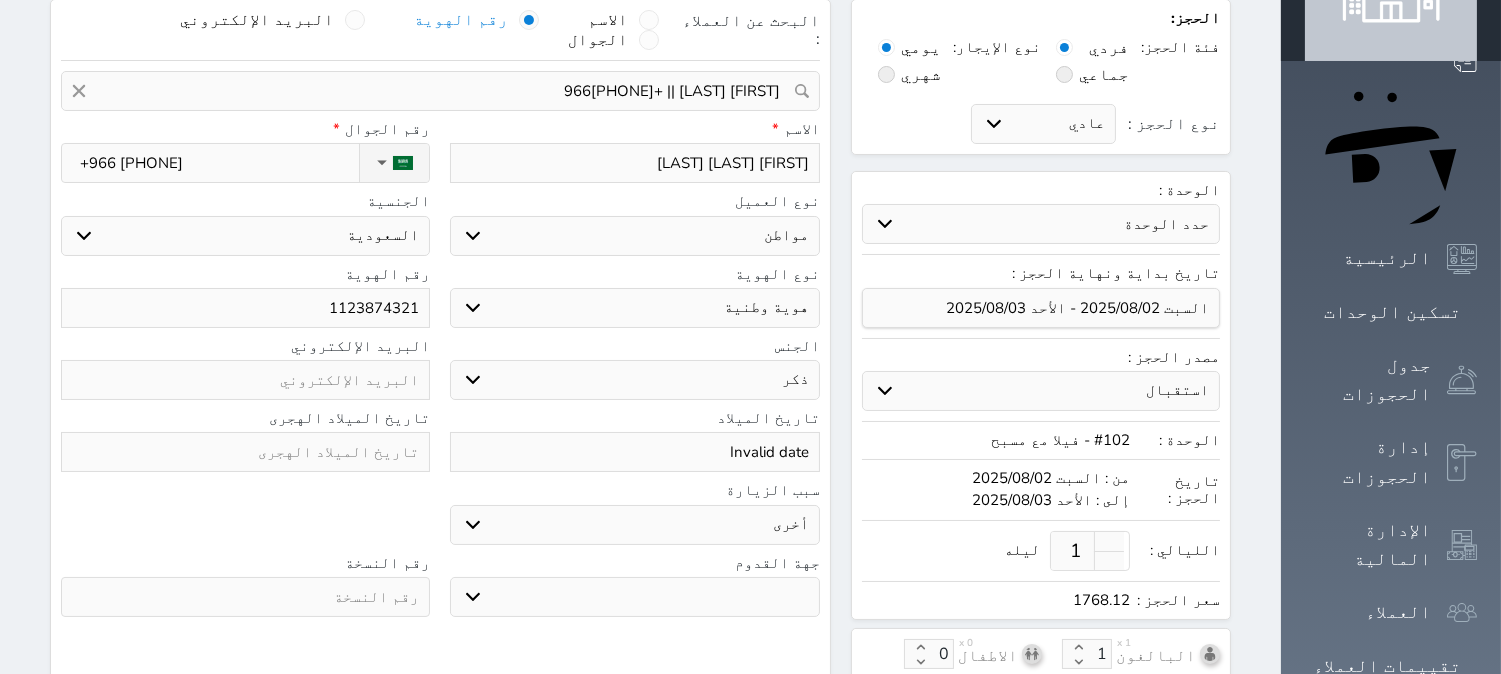 click at bounding box center (245, 452) 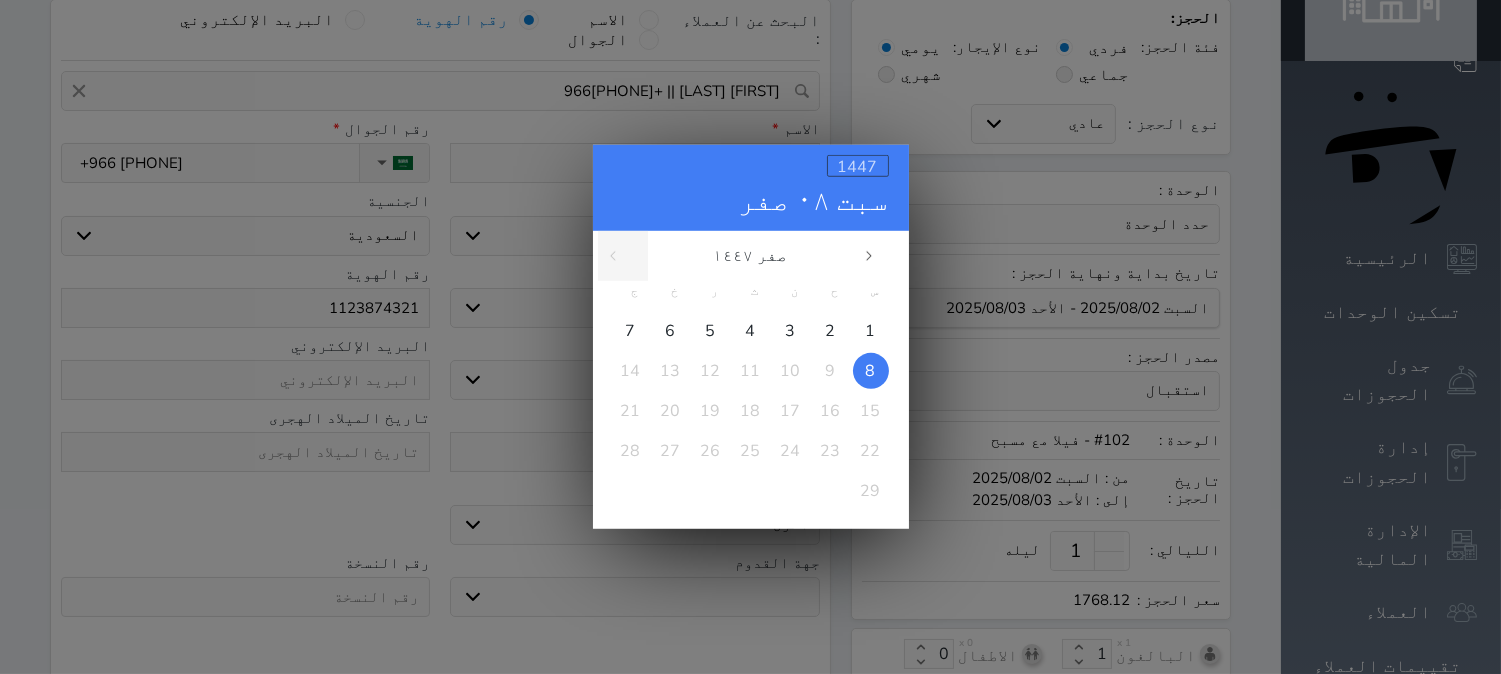 click on "1447" at bounding box center [858, 167] 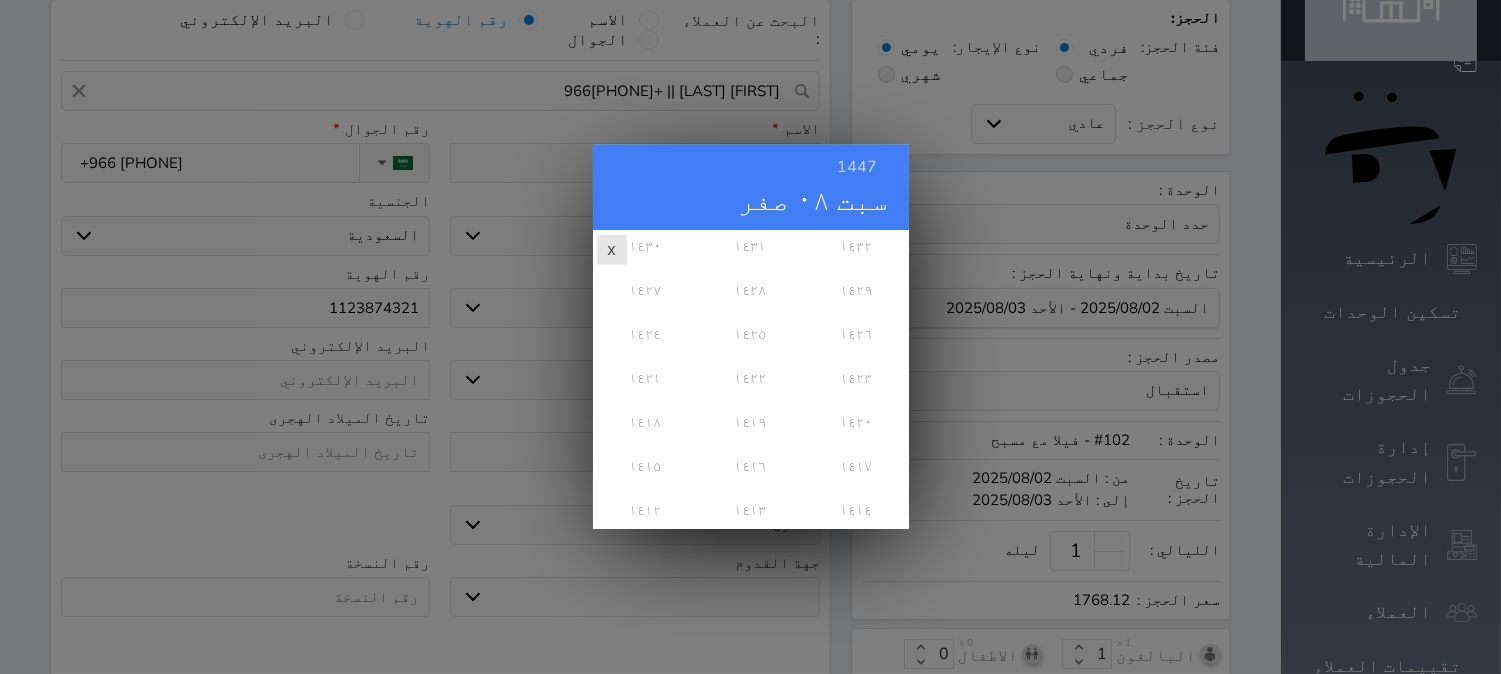 scroll, scrollTop: 333, scrollLeft: 0, axis: vertical 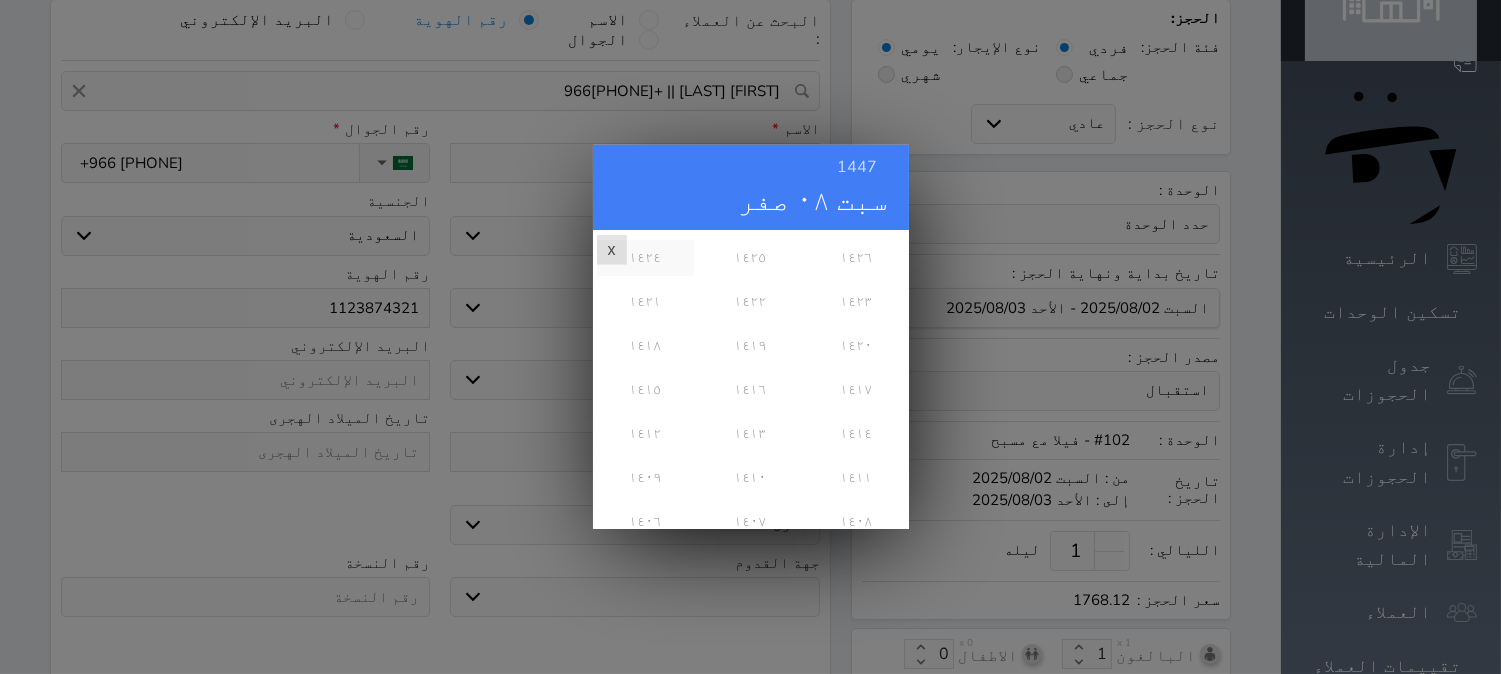 click on "١٤٢٤" at bounding box center [645, 258] 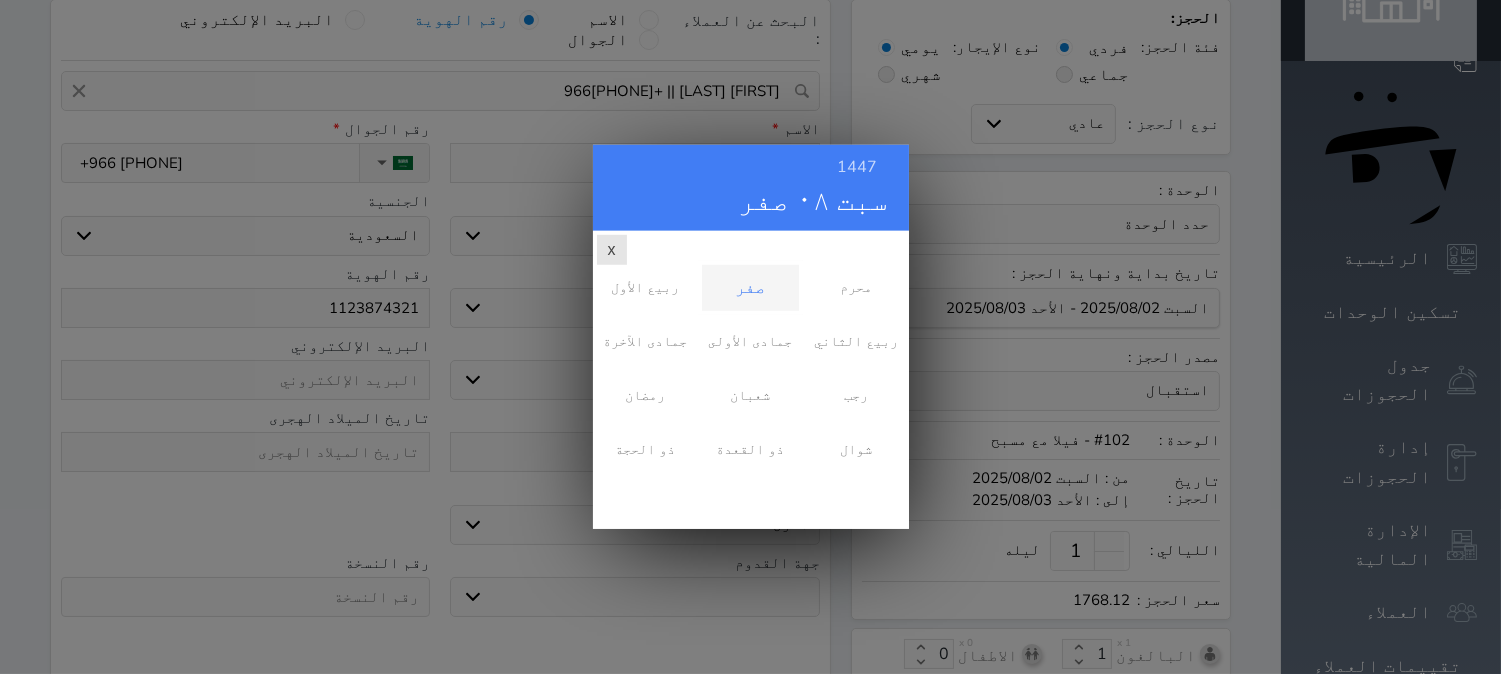 scroll, scrollTop: 0, scrollLeft: 0, axis: both 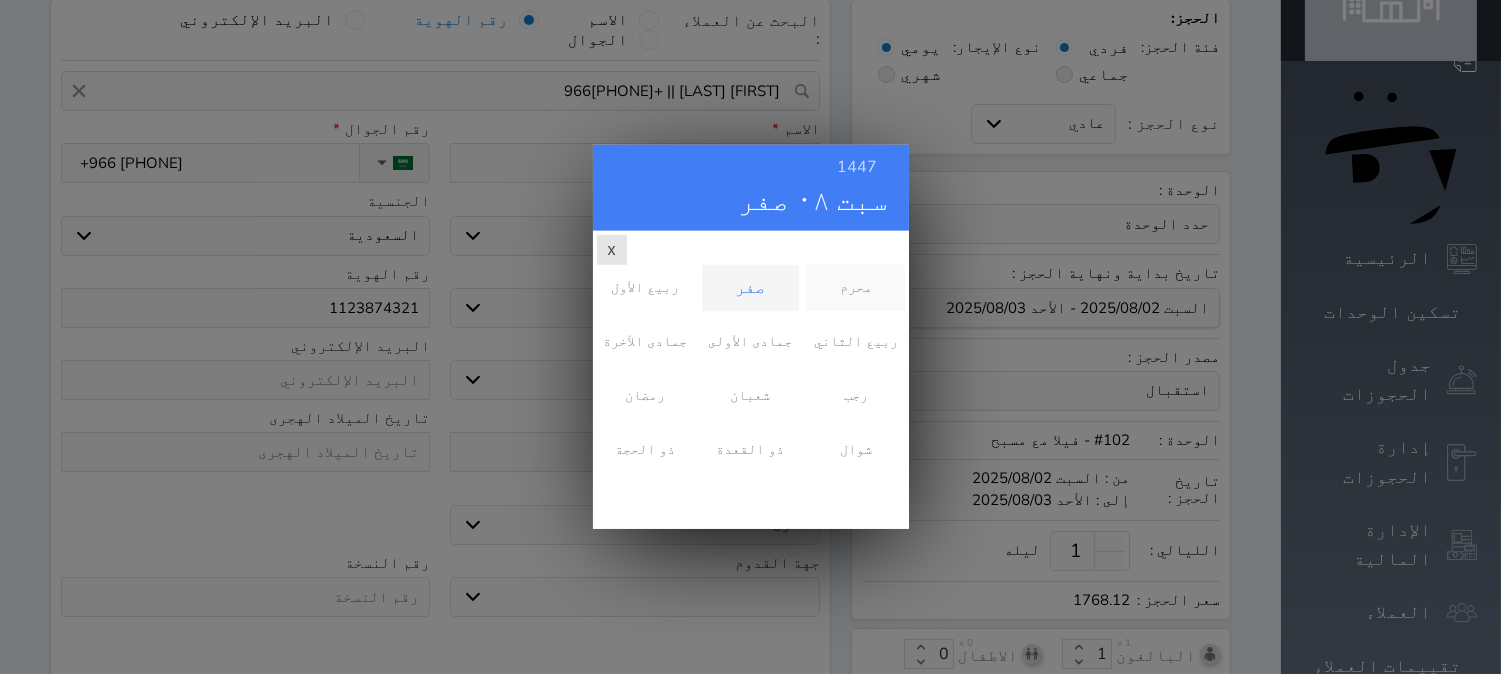 click on "محرم" at bounding box center (855, 288) 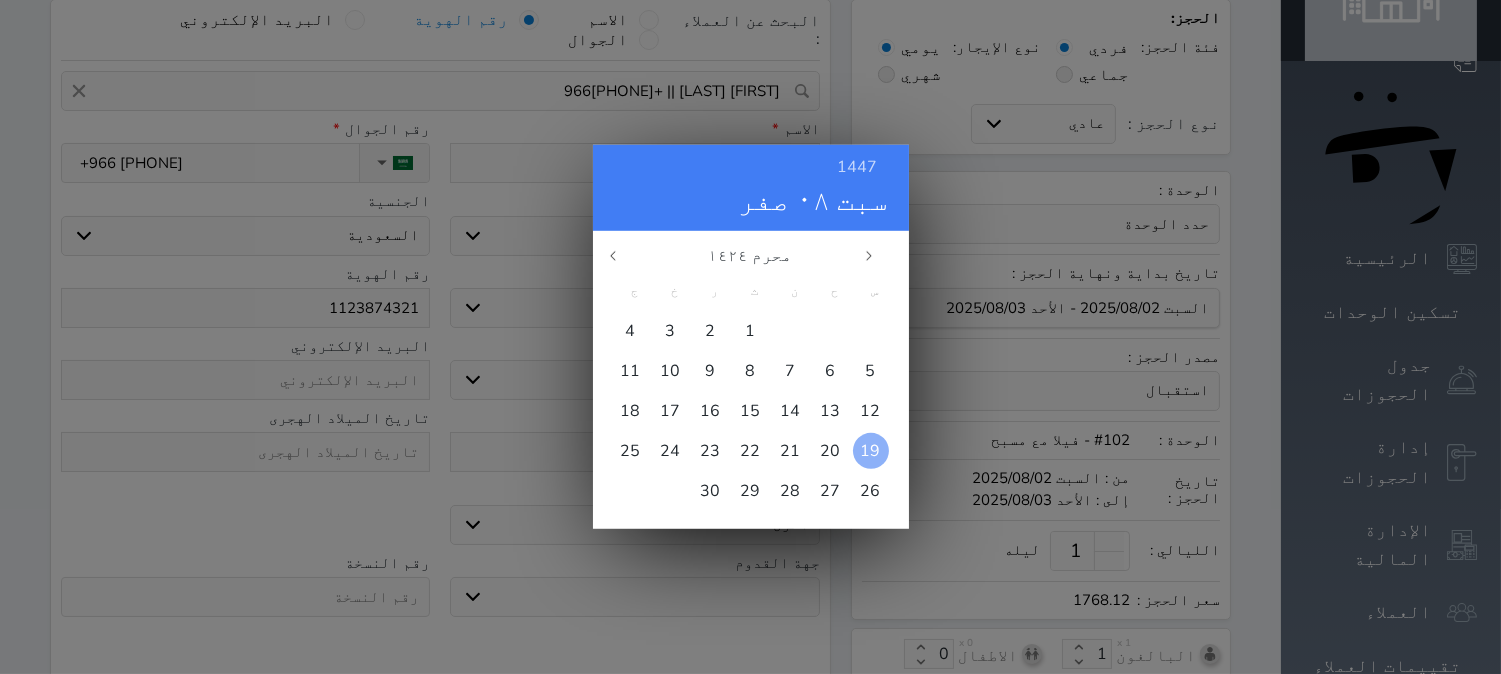 click on "19" at bounding box center (871, 451) 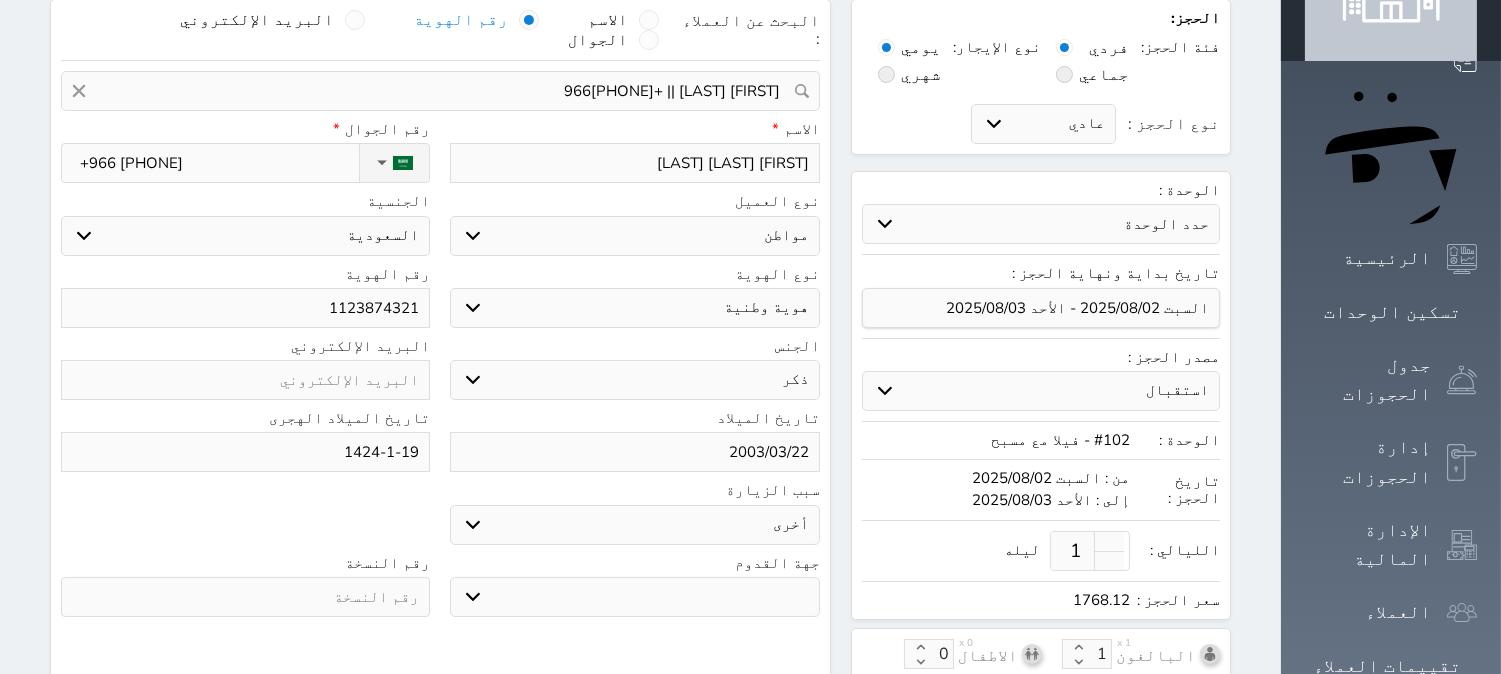click on "جو بحر ارض" at bounding box center [634, 597] 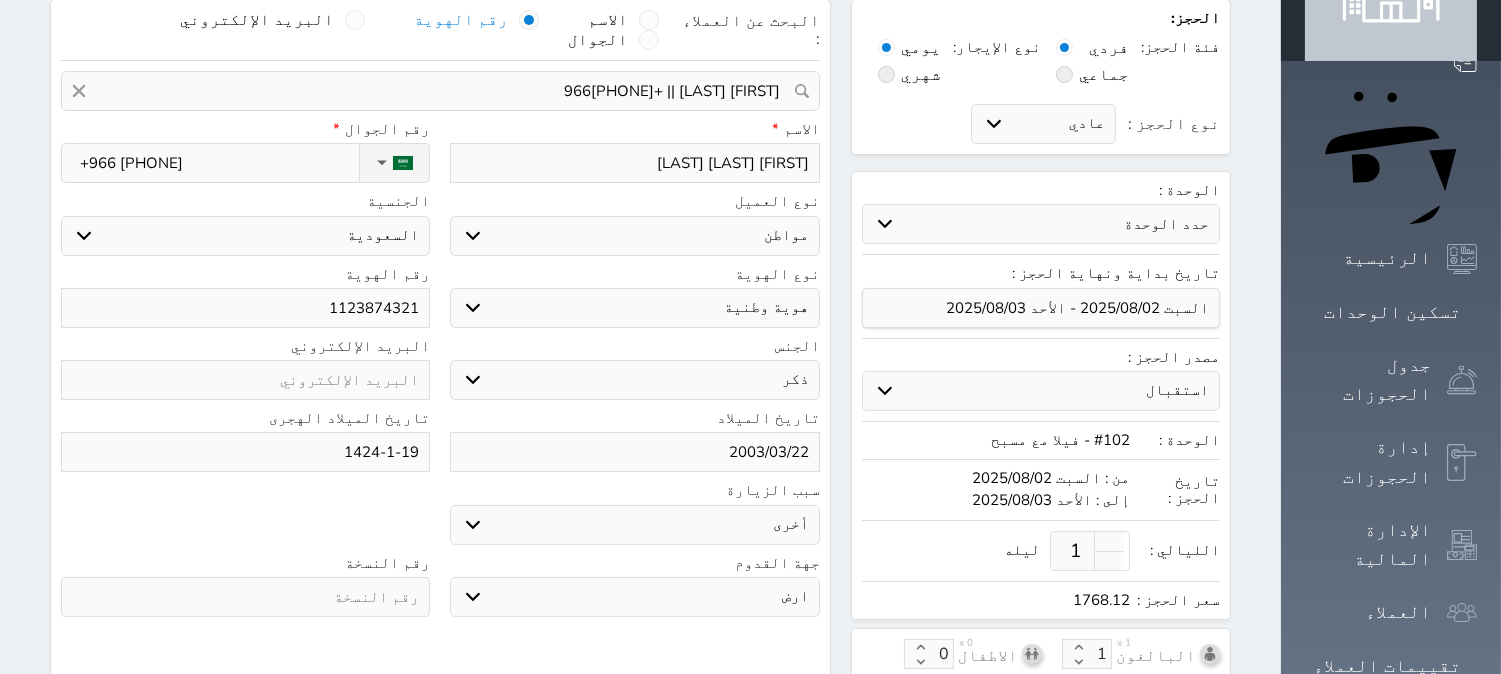 click on "جو بحر ارض" at bounding box center (634, 597) 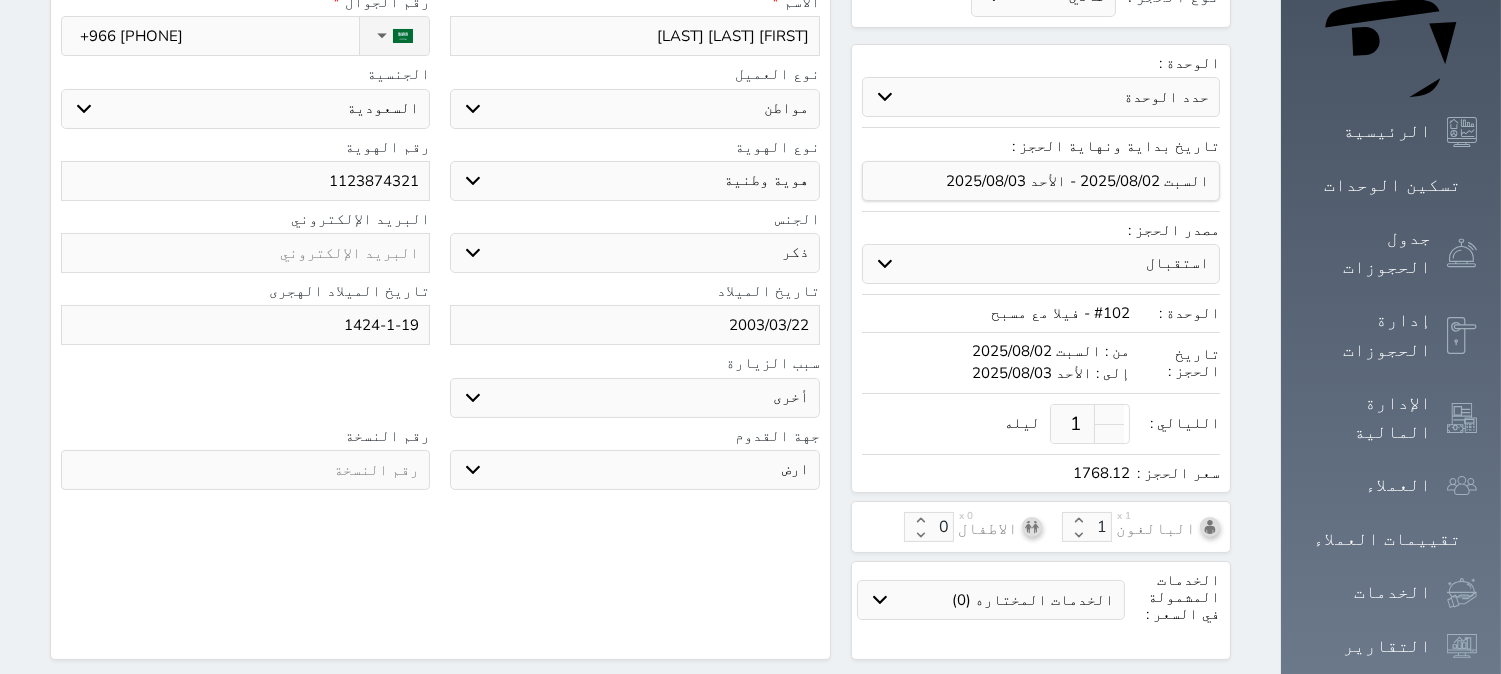 scroll, scrollTop: 555, scrollLeft: 0, axis: vertical 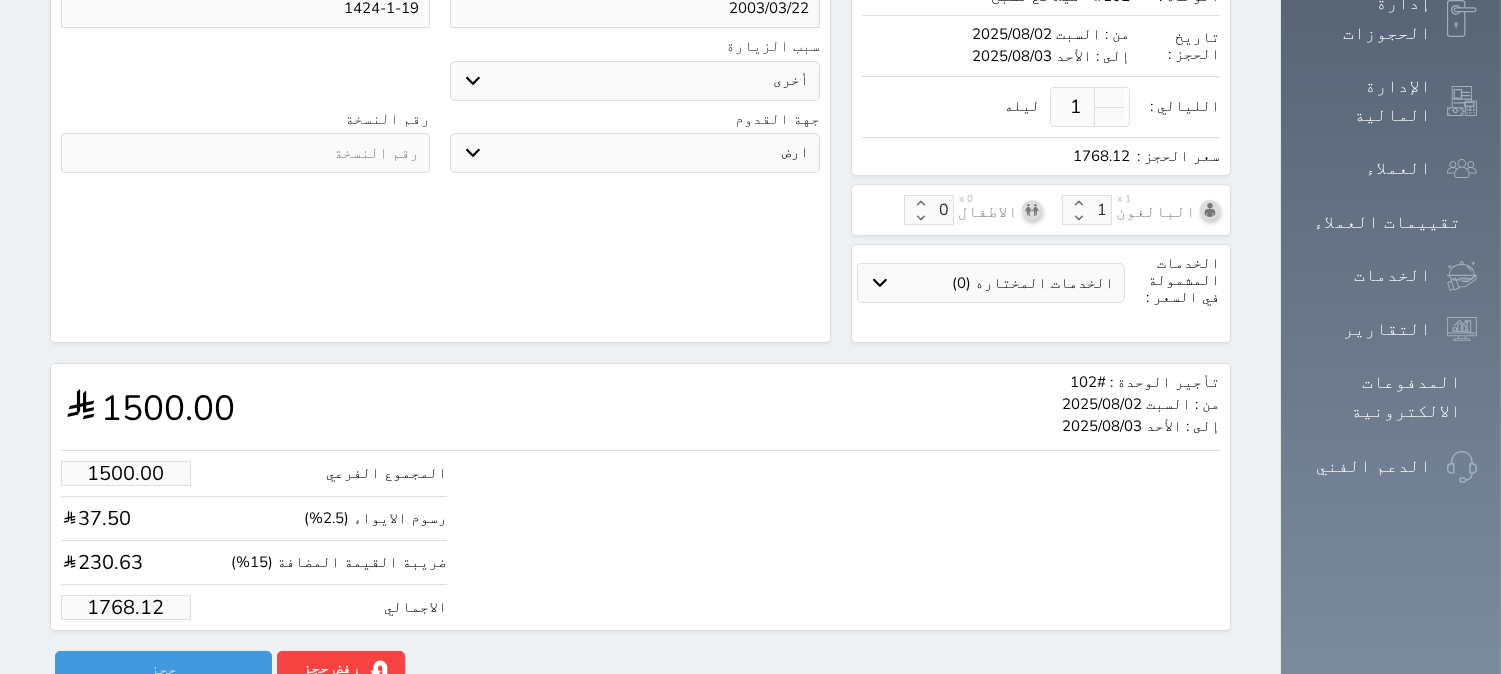 click at bounding box center (245, 153) 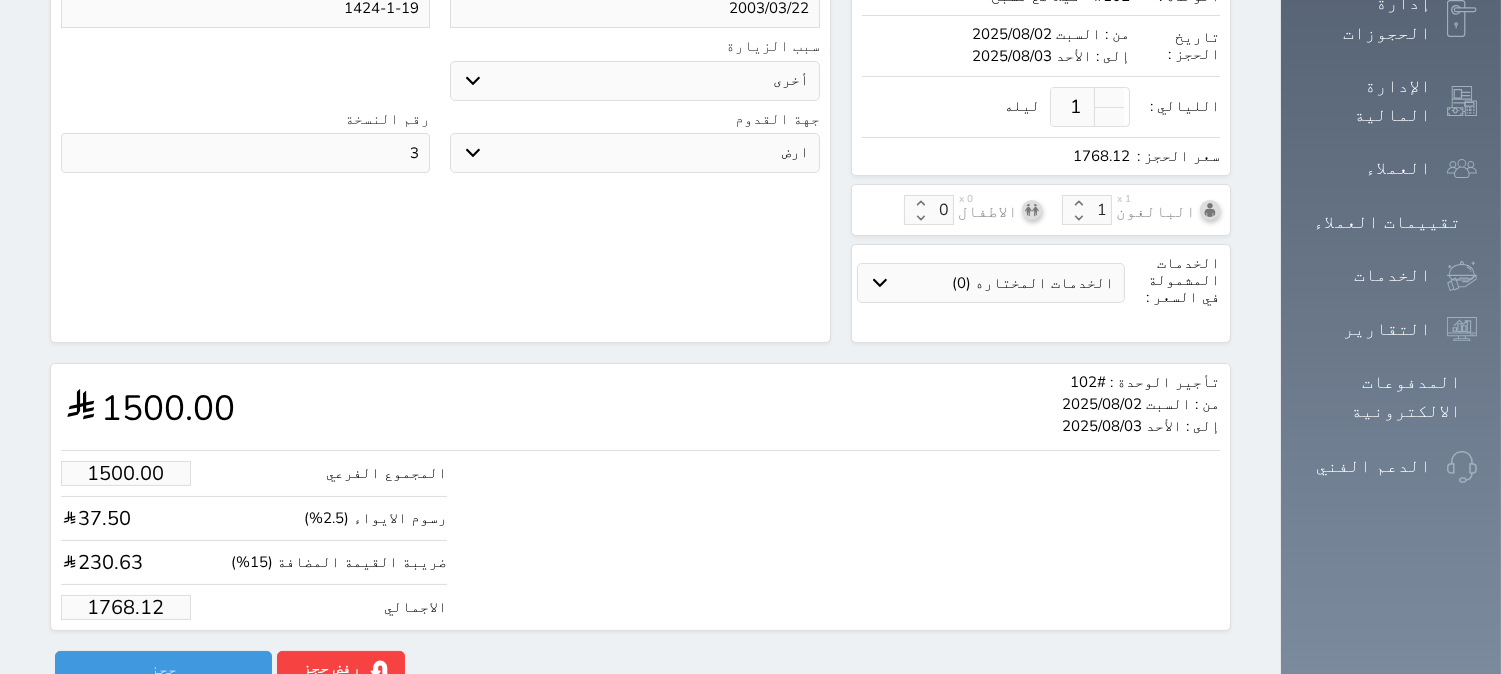 type on "3" 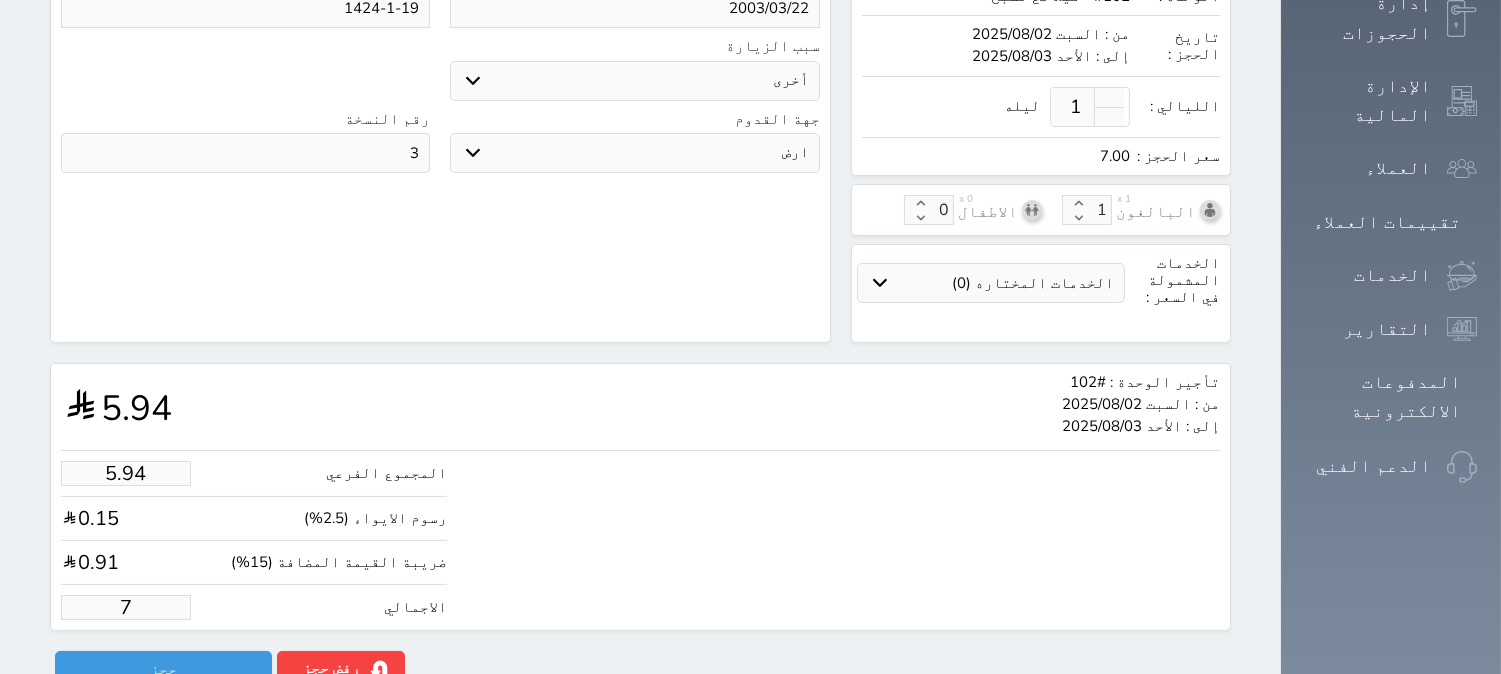 type on "59.38" 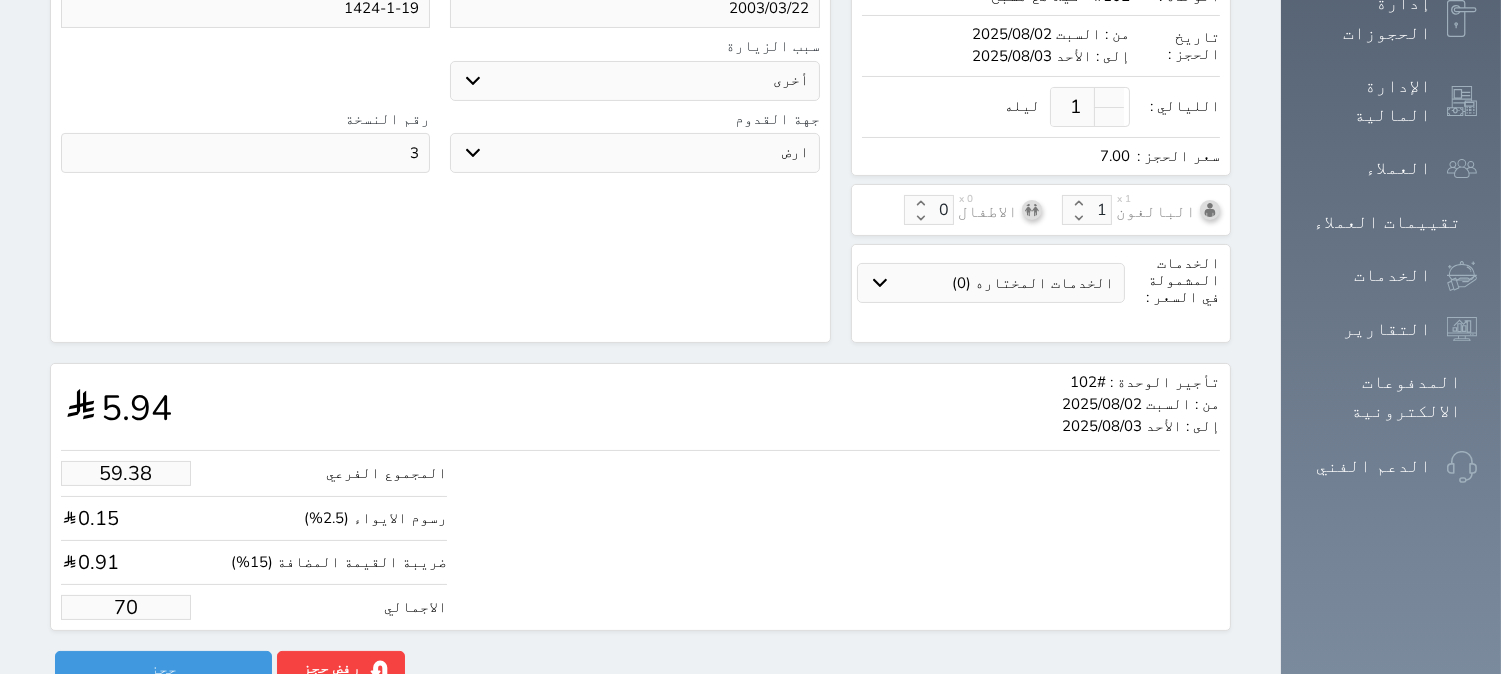type on "593.85" 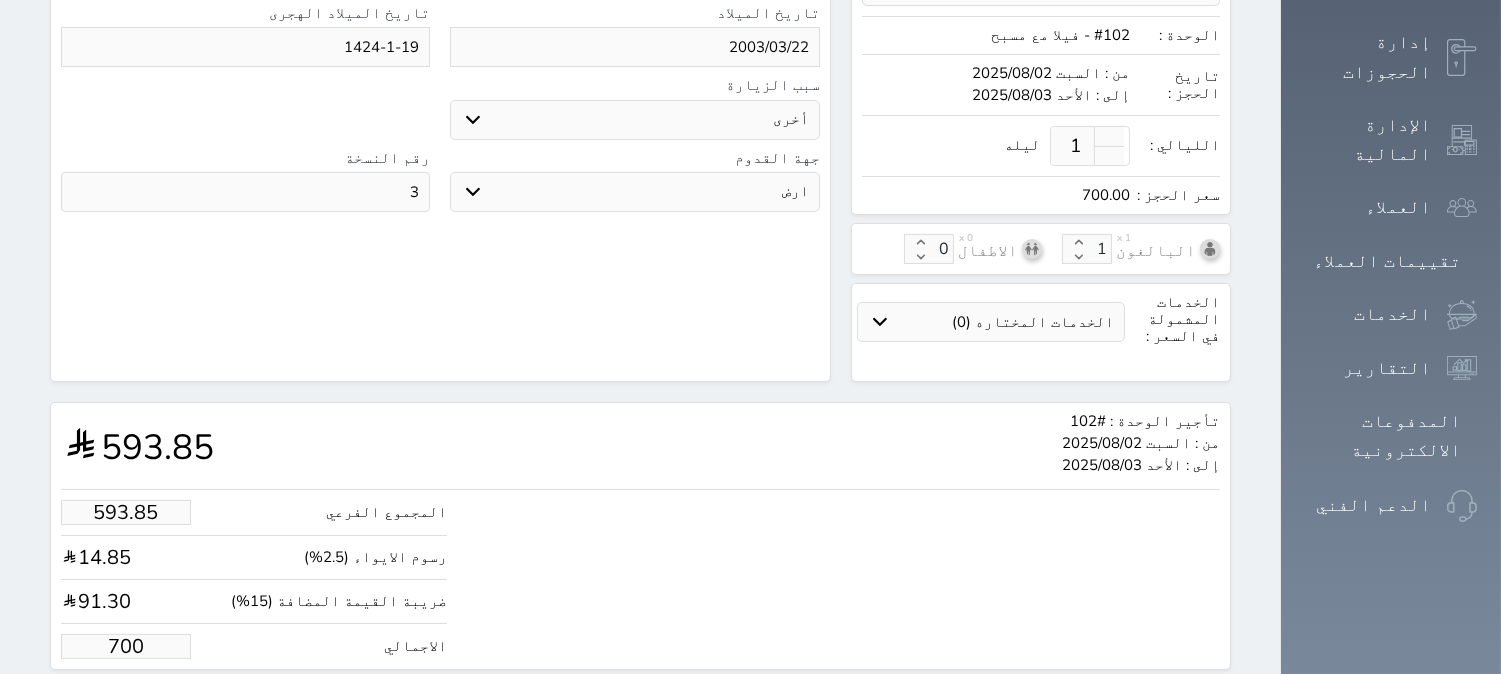 scroll, scrollTop: 555, scrollLeft: 0, axis: vertical 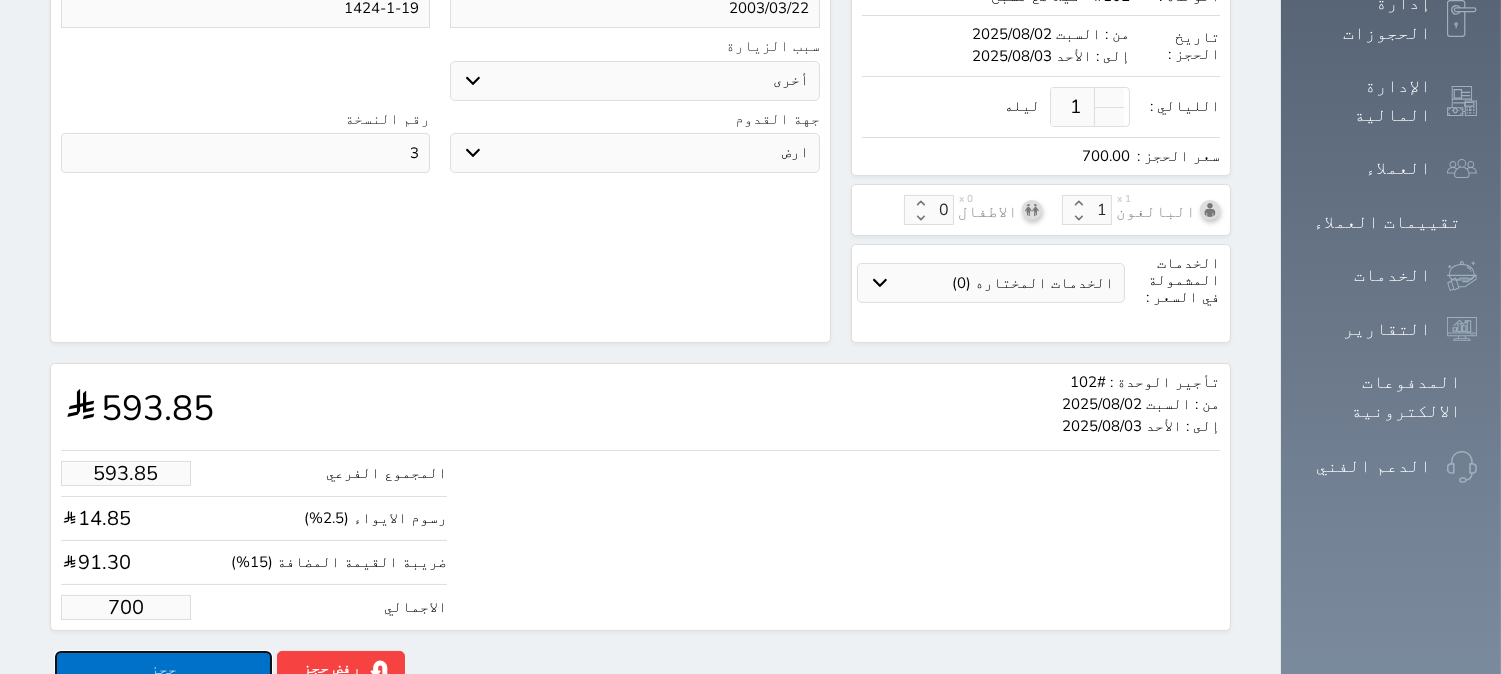 type on "700.00" 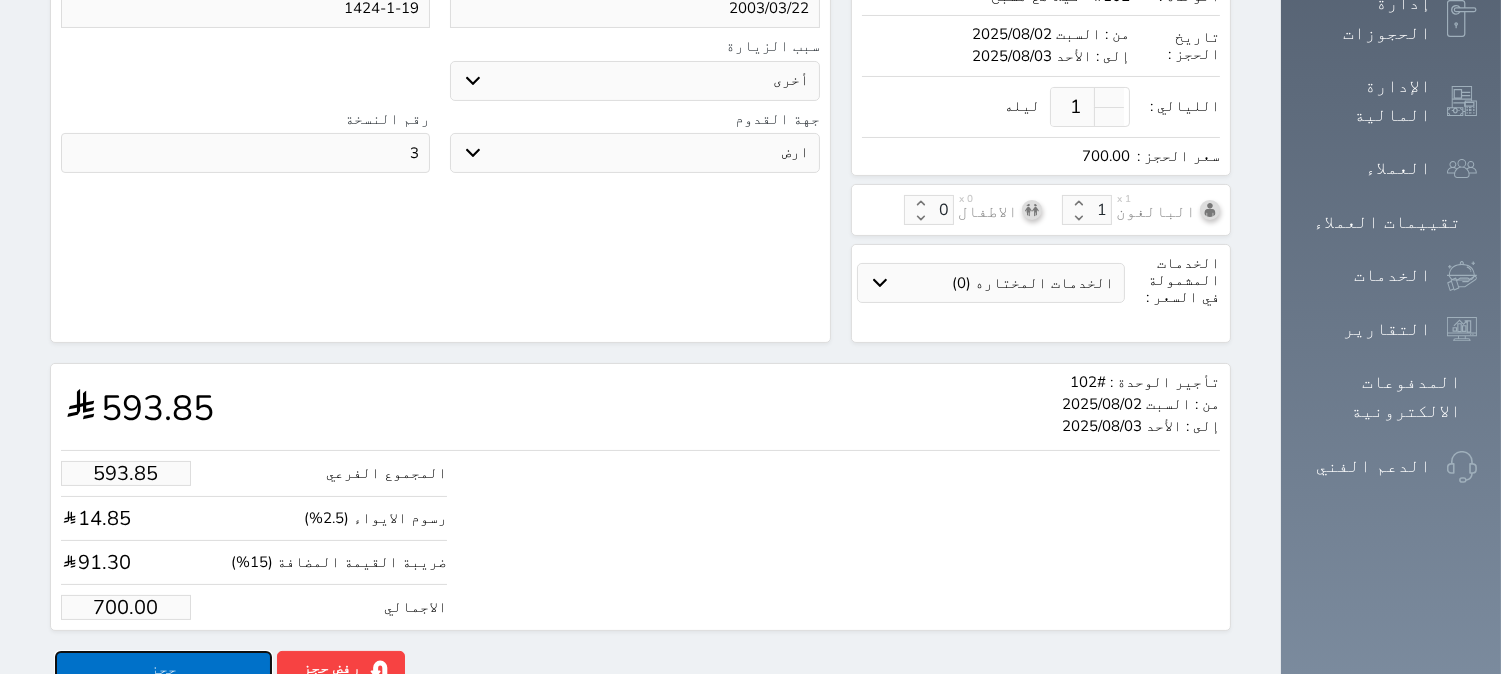 click on "حجز" at bounding box center [163, 668] 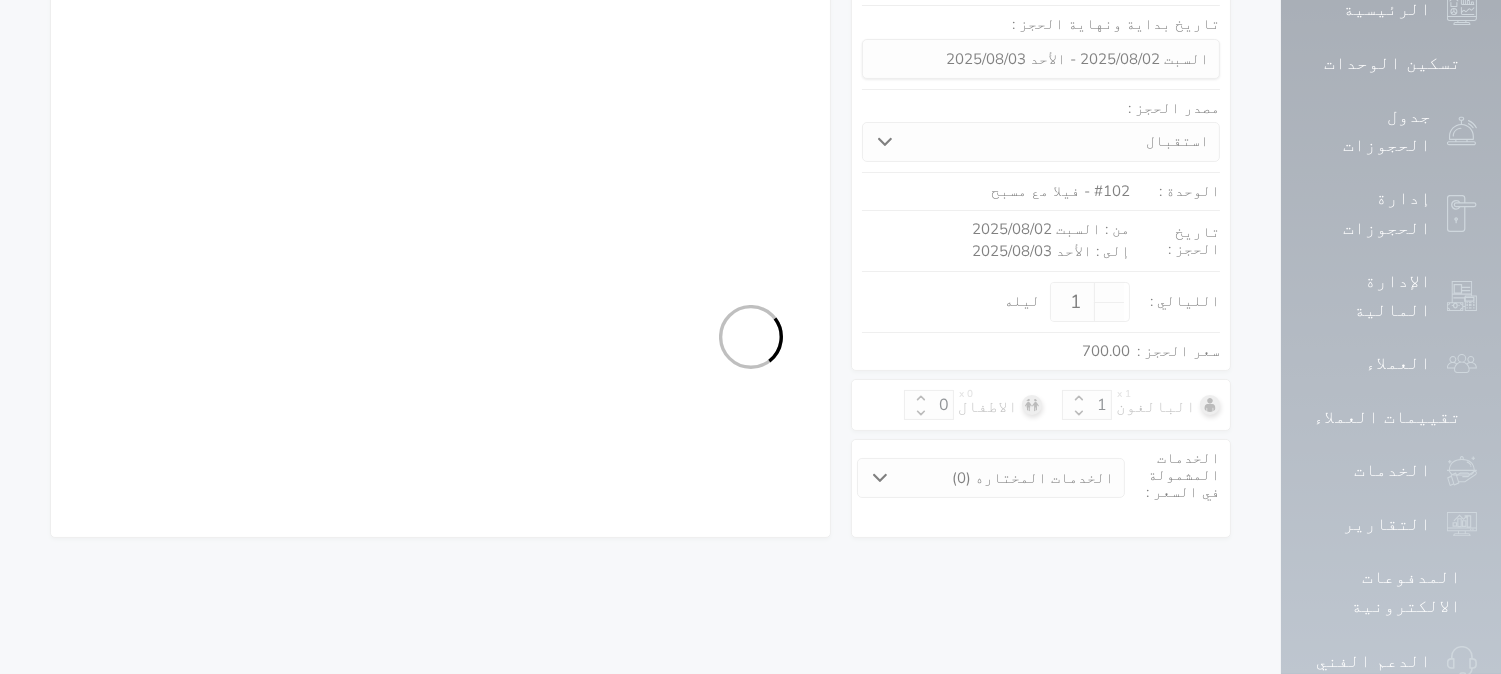 select on "1" 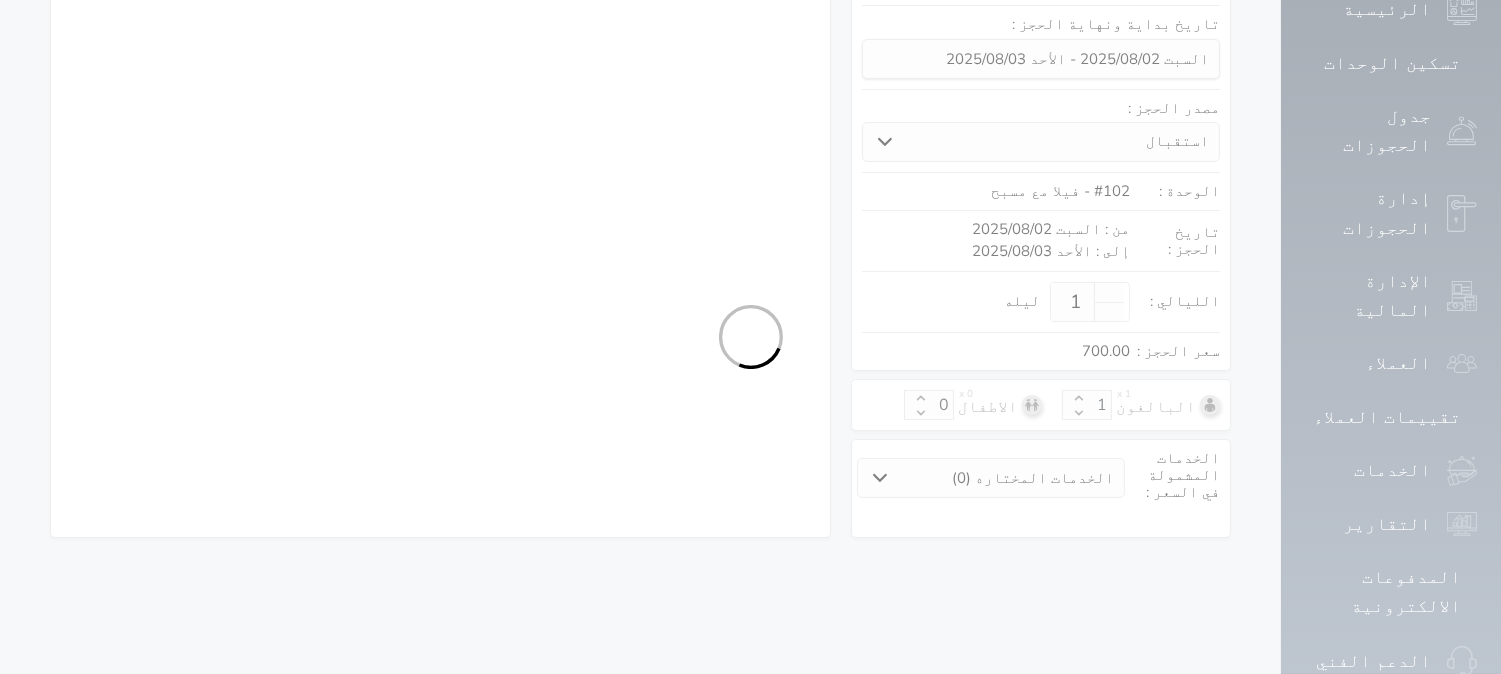 select on "113" 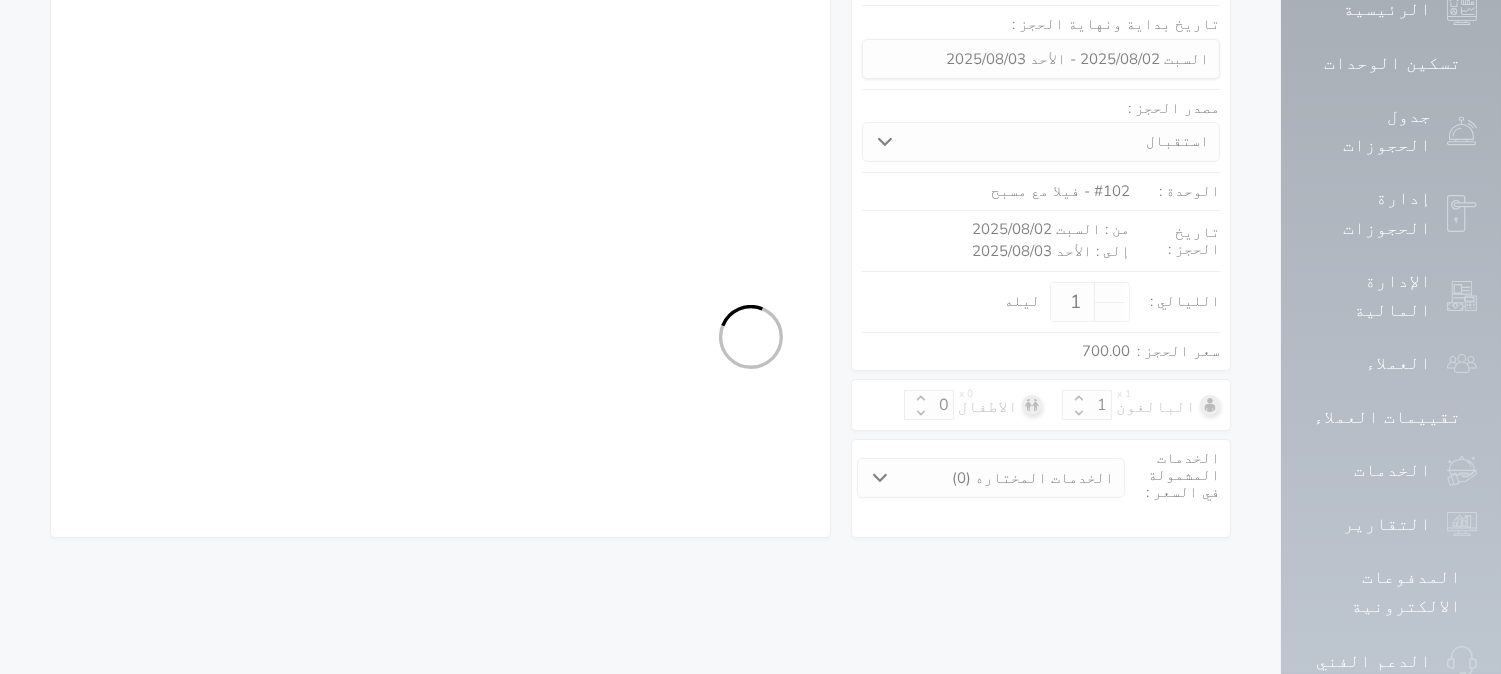 select on "1" 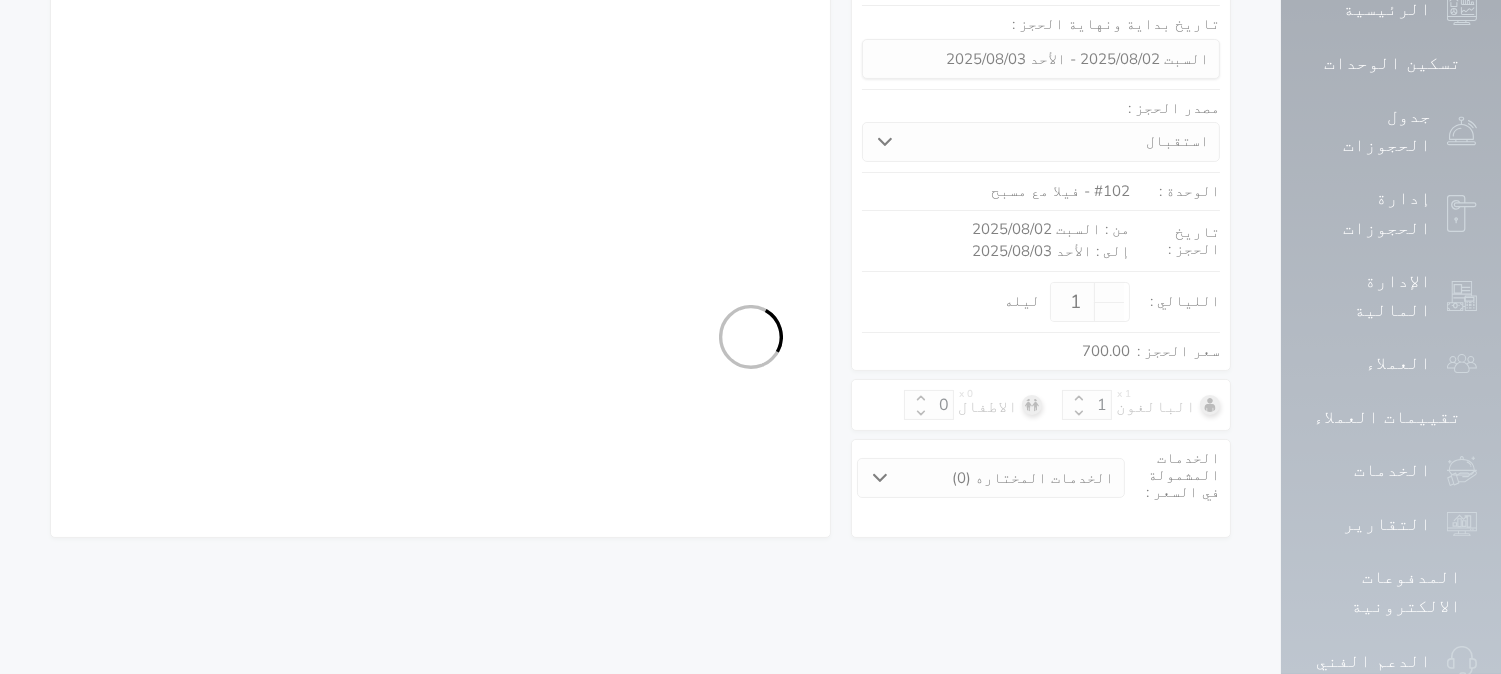 select on "7" 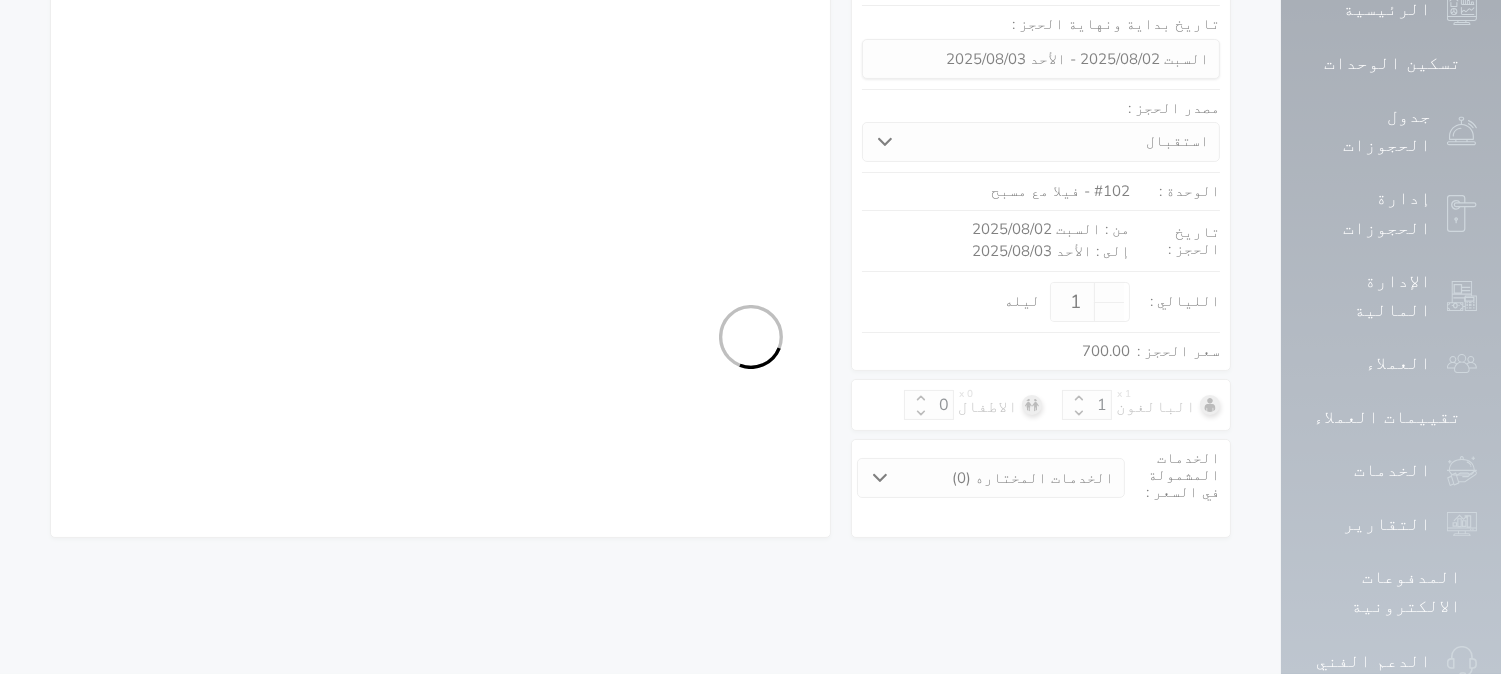 select on "9" 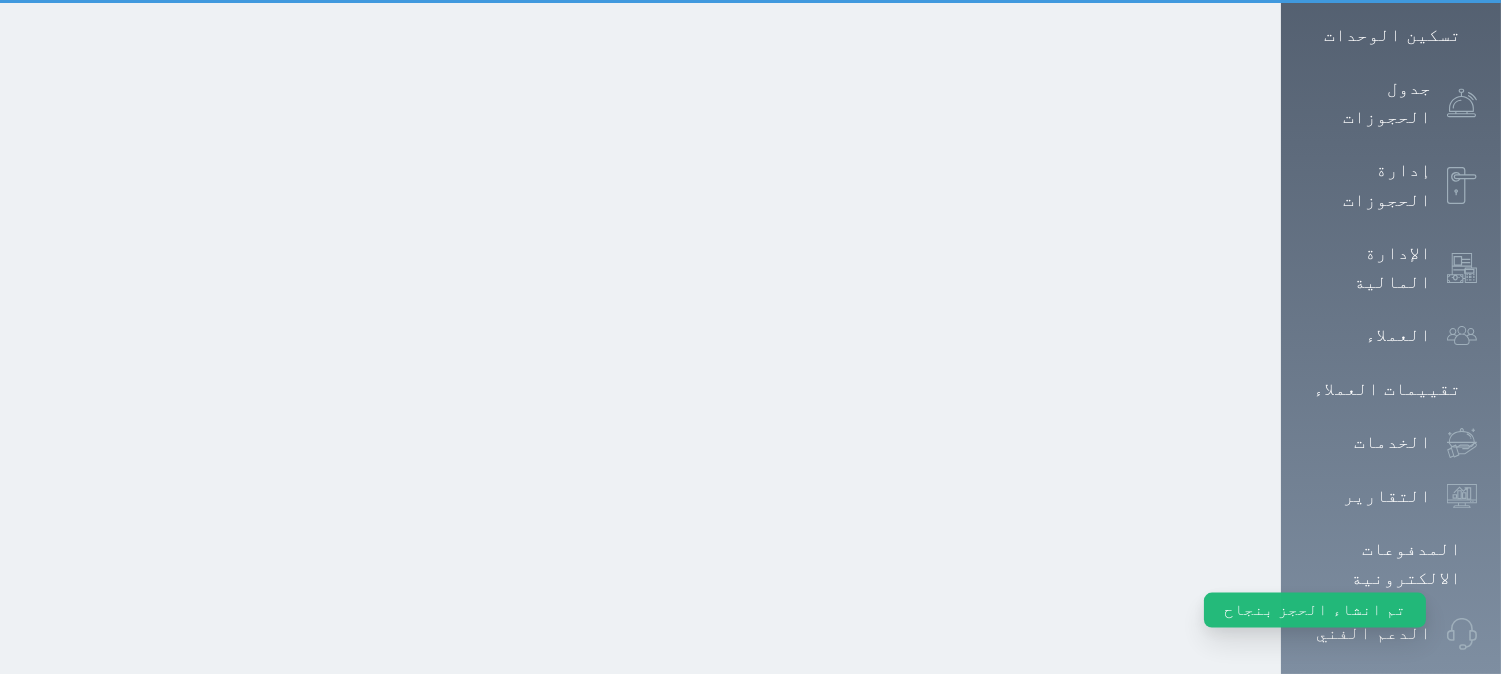 scroll, scrollTop: 0, scrollLeft: 0, axis: both 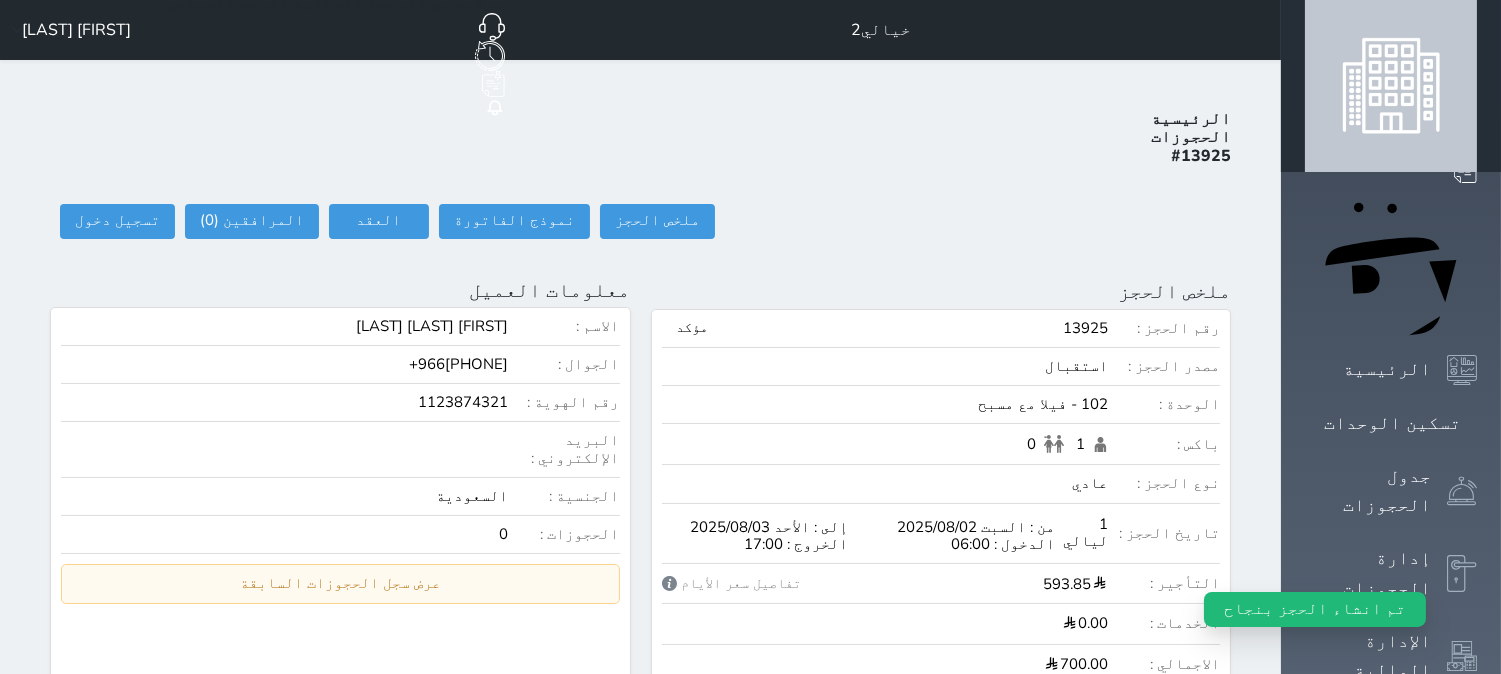 select 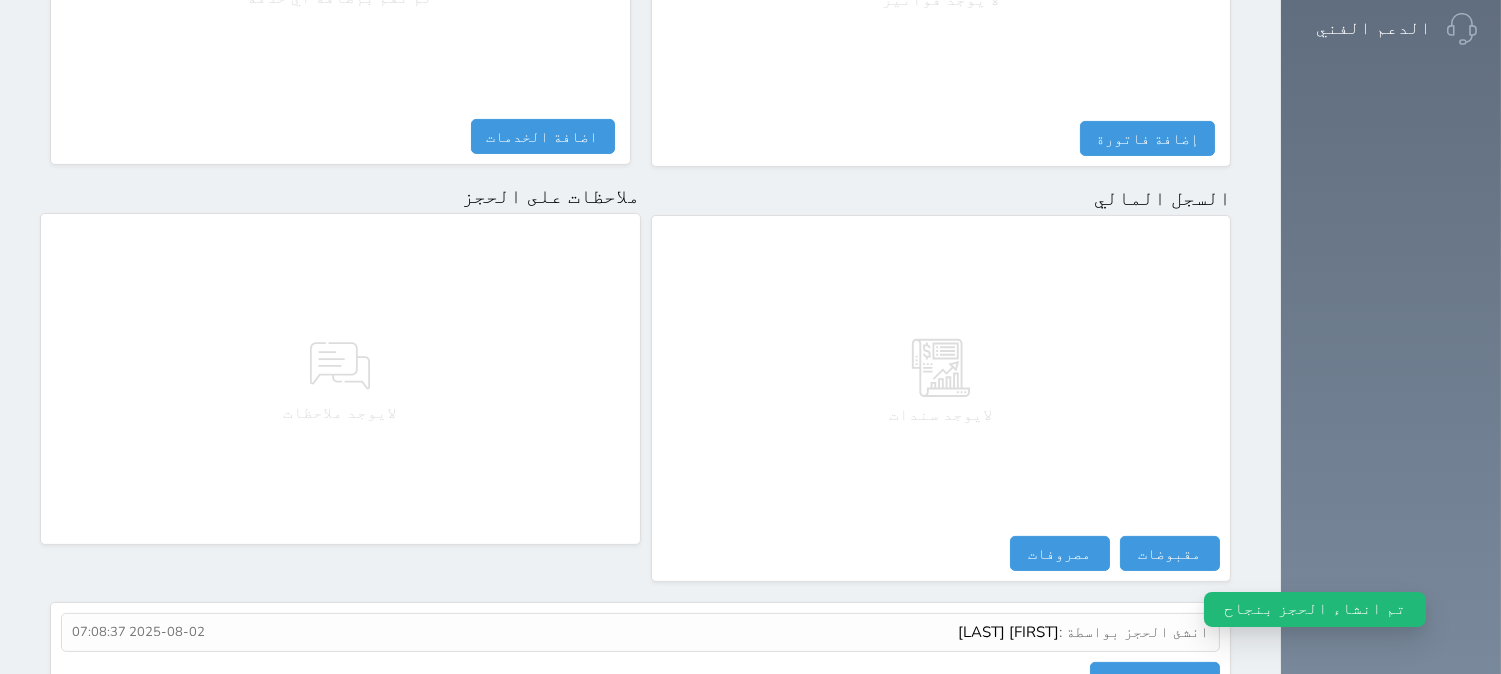 scroll, scrollTop: 1028, scrollLeft: 0, axis: vertical 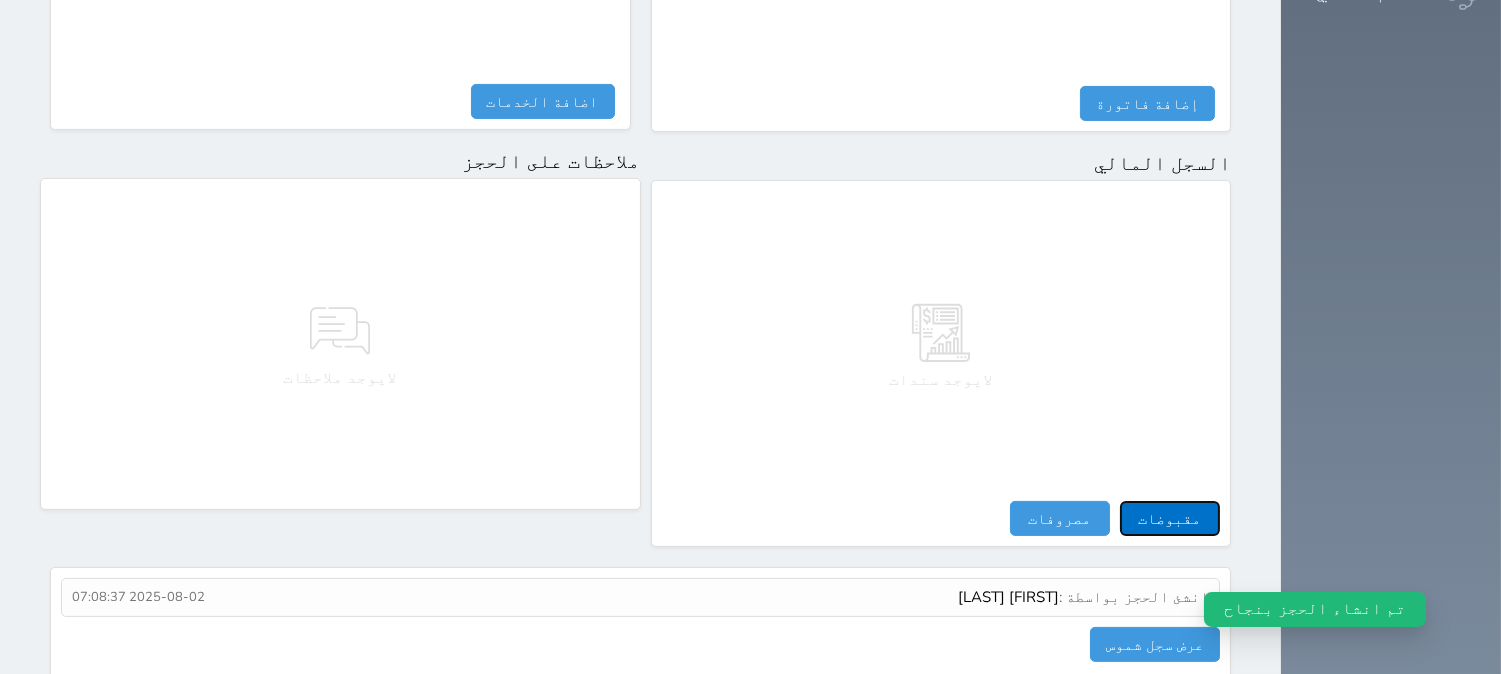 click on "مقبوضات" at bounding box center [1170, 518] 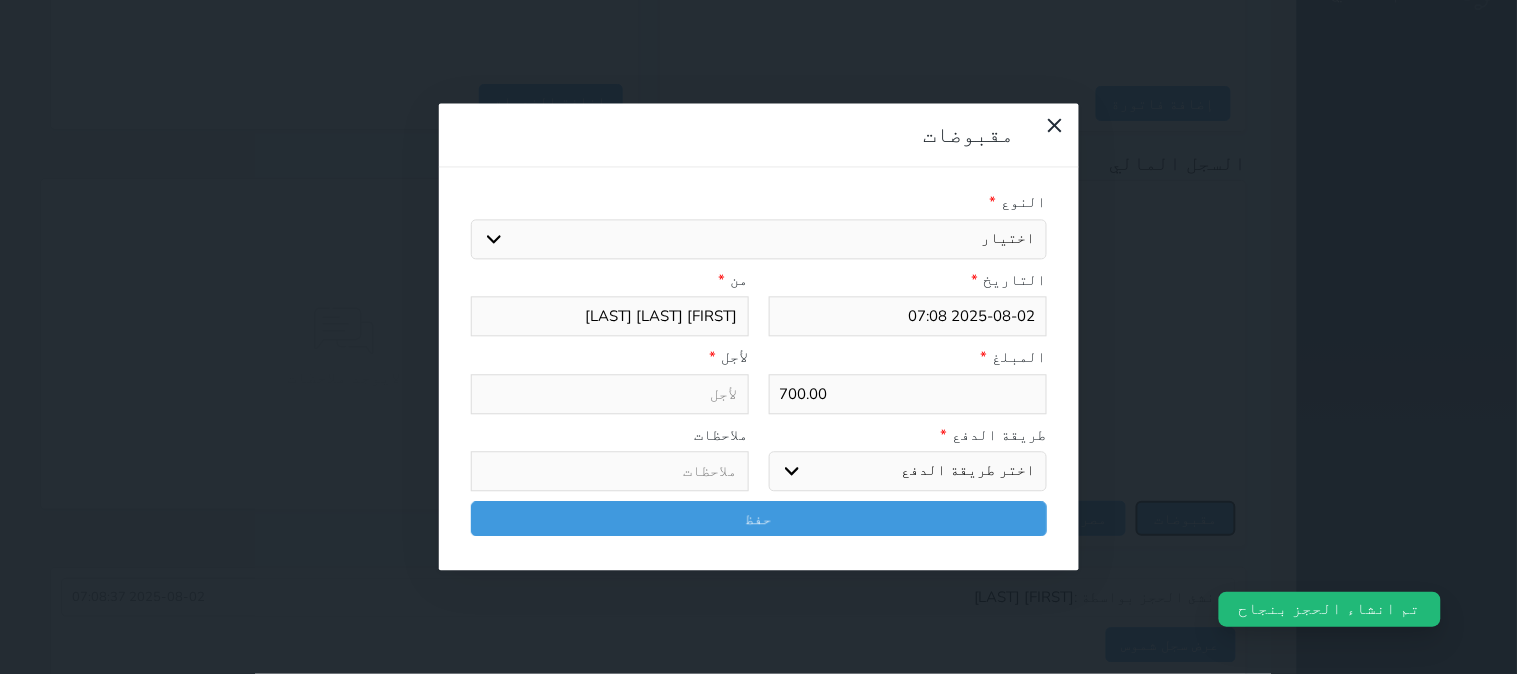 select 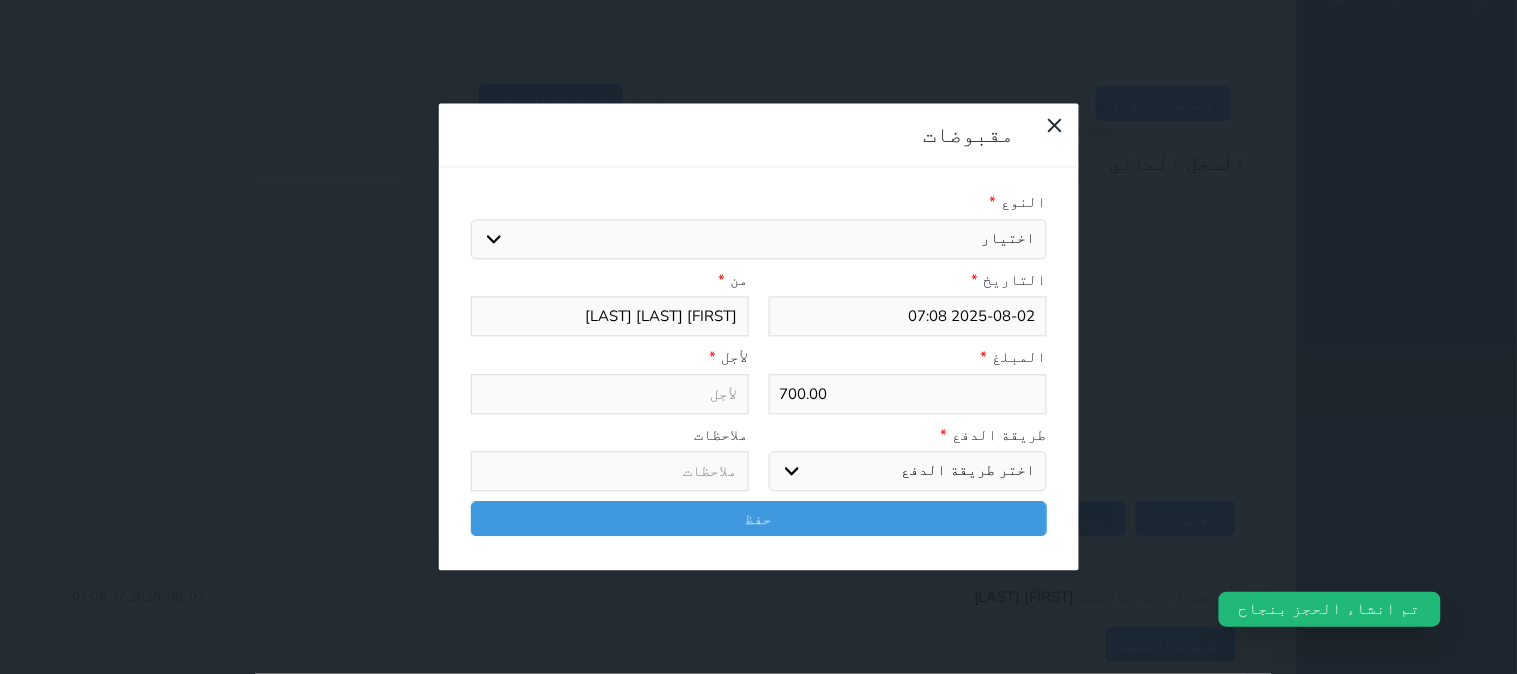 click on "اختيار   مقبوضات عامة قيمة إيجار فواتير تامين عربون لا ينطبق آخر مغسلة واي فاي - الإنترنت مواقف السيارات طعام الأغذية والمشروبات مشروبات المشروبات الباردة المشروبات الساخنة الإفطار غداء عشاء مخبز و كعك حمام سباحة الصالة الرياضية سبا و خدمات الجمال اختيار وإسقاط (خدمات النقل) ميني بار كابل - تلفزيون سرير إضافي تصفيف الشعر التسوق خدمات الجولات السياحية المنظمة خدمات الدليل السياحي" at bounding box center [759, 239] 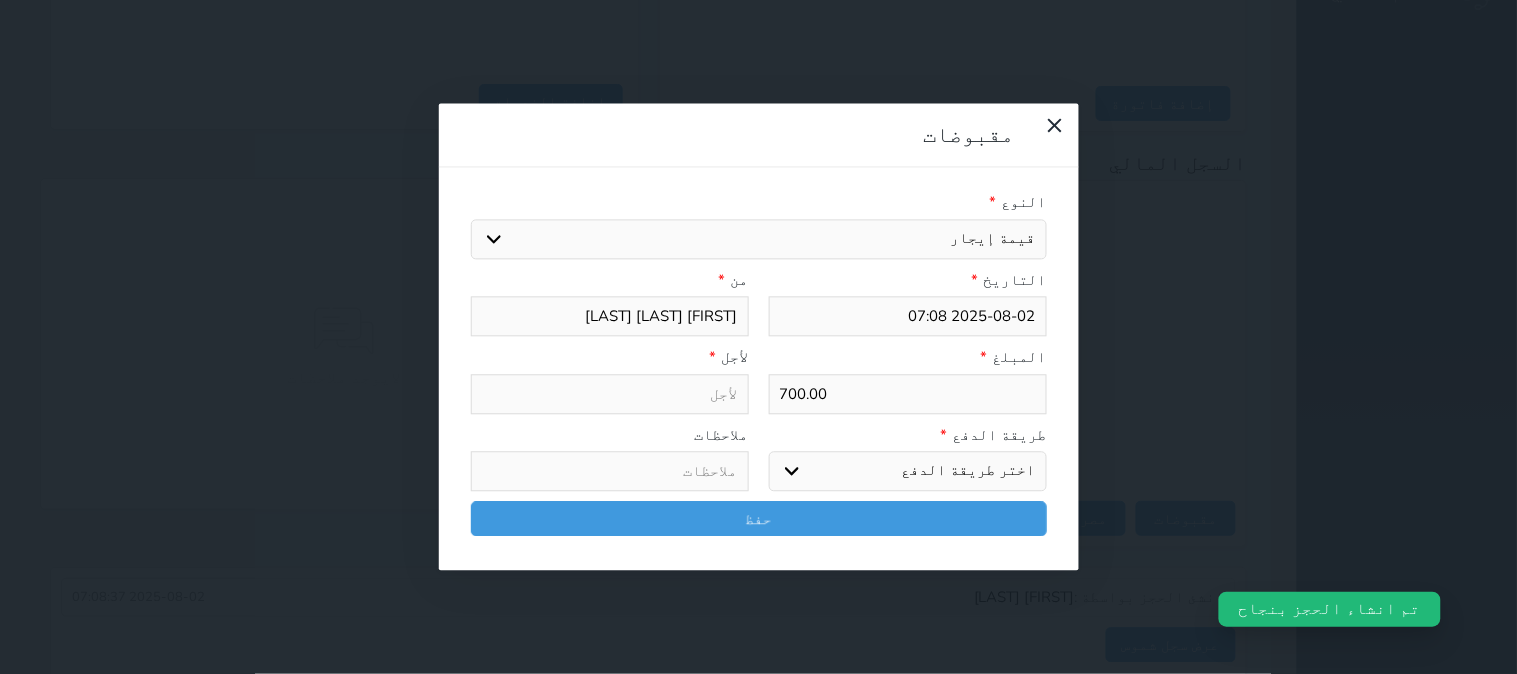 click on "اختيار   مقبوضات عامة قيمة إيجار فواتير تامين عربون لا ينطبق آخر مغسلة واي فاي - الإنترنت مواقف السيارات طعام الأغذية والمشروبات مشروبات المشروبات الباردة المشروبات الساخنة الإفطار غداء عشاء مخبز و كعك حمام سباحة الصالة الرياضية سبا و خدمات الجمال اختيار وإسقاط (خدمات النقل) ميني بار كابل - تلفزيون سرير إضافي تصفيف الشعر التسوق خدمات الجولات السياحية المنظمة خدمات الدليل السياحي" at bounding box center (759, 239) 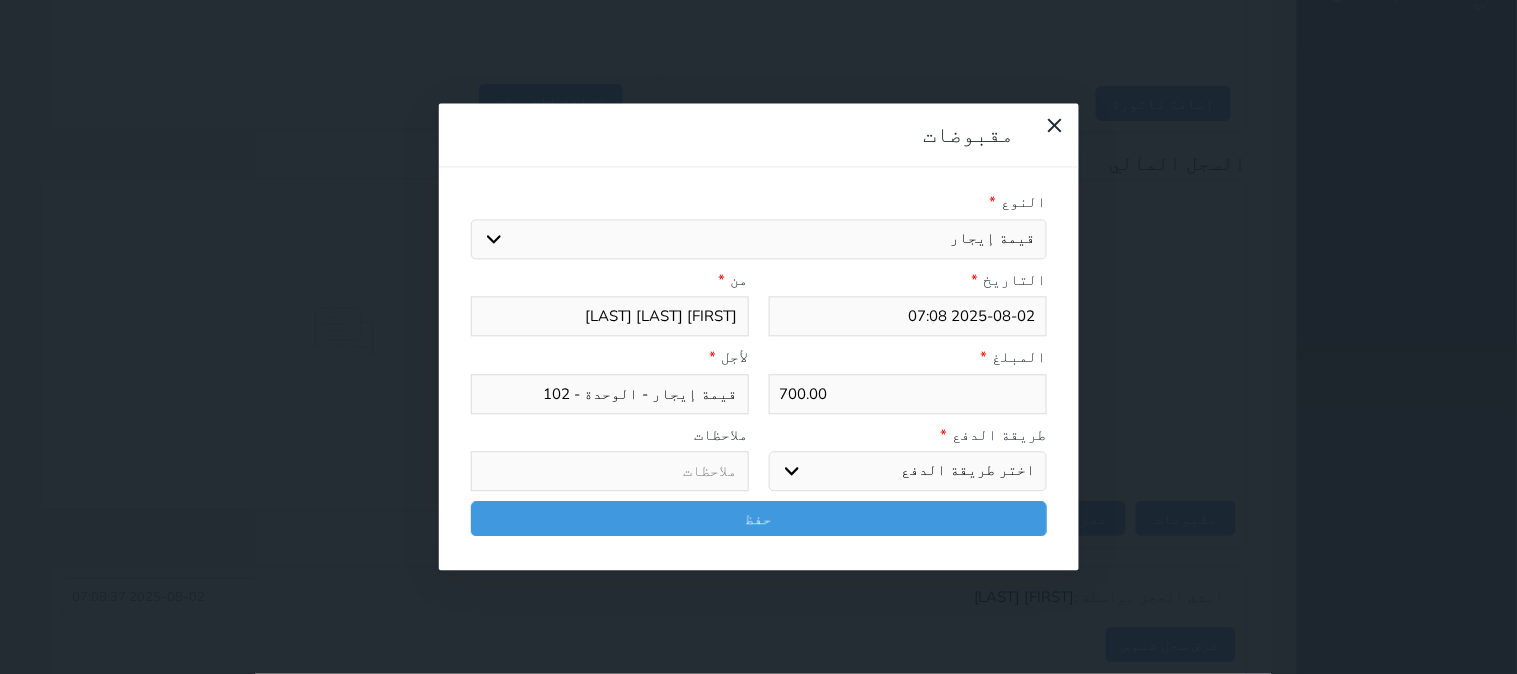 drag, startPoint x: 990, startPoint y: 300, endPoint x: 1086, endPoint y: 300, distance: 96 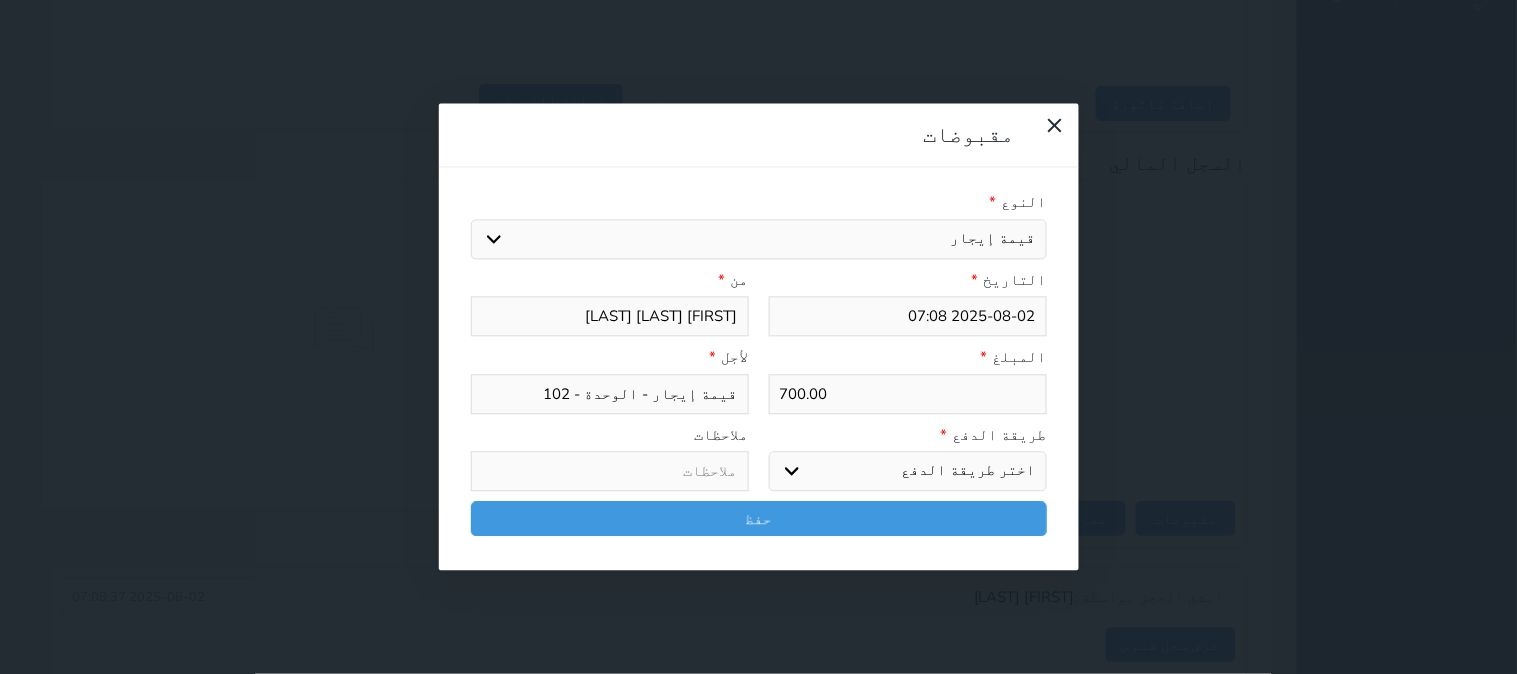 click on "مقبوضات                 النوع  *    اختيار   مقبوضات عامة قيمة إيجار فواتير تامين عربون لا ينطبق آخر مغسلة واي فاي - الإنترنت مواقف السيارات طعام الأغذية والمشروبات مشروبات المشروبات الباردة المشروبات الساخنة الإفطار غداء عشاء مخبز و كعك حمام سباحة الصالة الرياضية سبا و خدمات الجمال اختيار وإسقاط (خدمات النقل) ميني بار كابل - تلفزيون سرير إضافي تصفيف الشعر التسوق خدمات الجولات السياحية المنظمة خدمات الدليل السياحي   التاريخ *   2025-08-02 07:08   من *   [FIRST] [LAST] [LAST]   المبلغ *   700.00   لأجل *   قيمة إيجار - الوحدة - 102   طريقة الدفع *   اختر طريقة الدفع   دفع نقدى   تحويل بنكى" at bounding box center [758, 337] 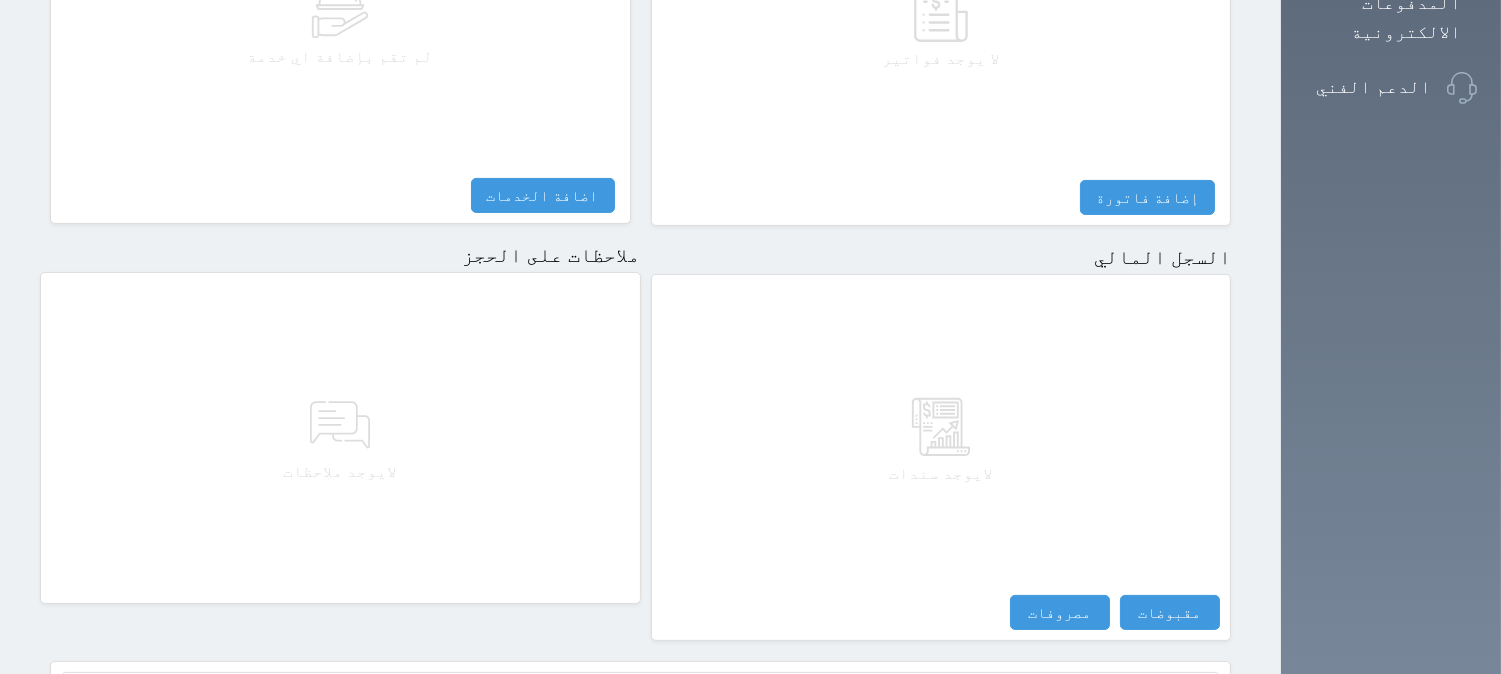 scroll, scrollTop: 1028, scrollLeft: 0, axis: vertical 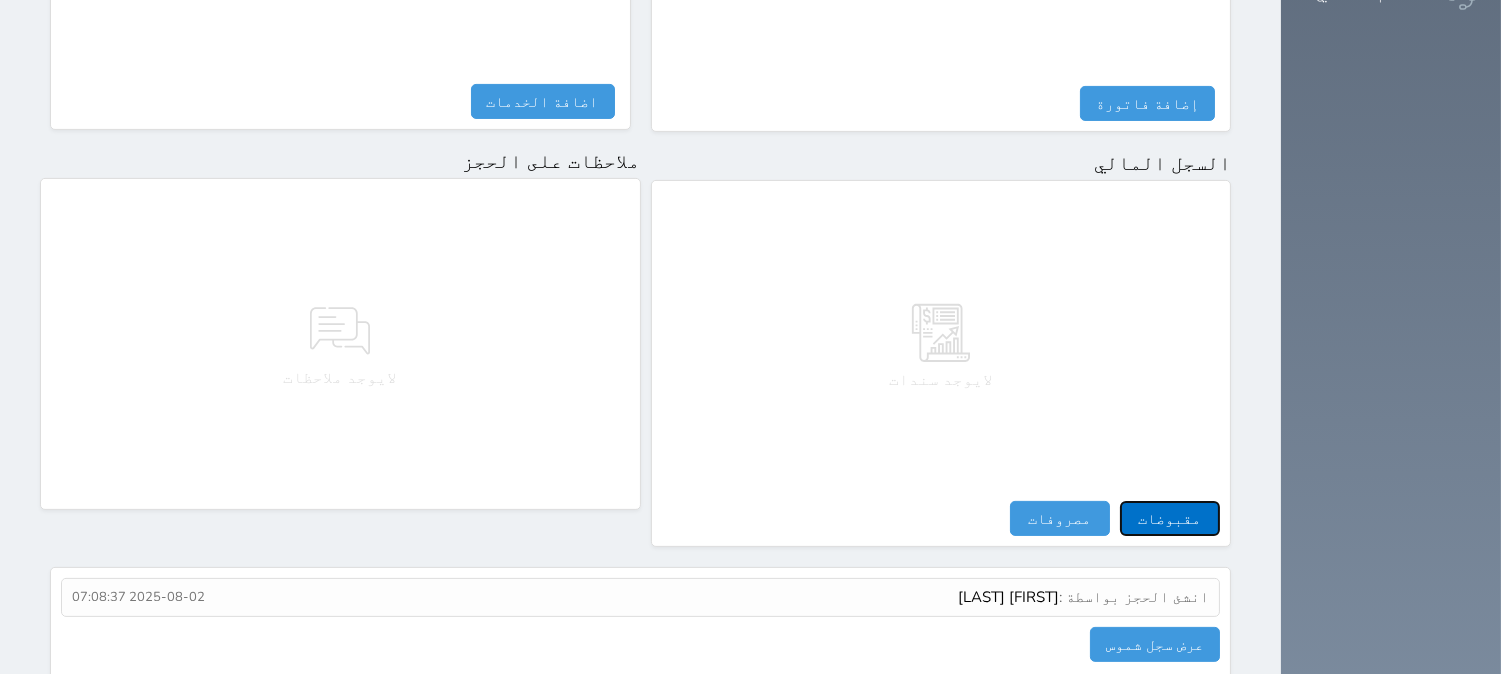 click on "مقبوضات" at bounding box center (1170, 518) 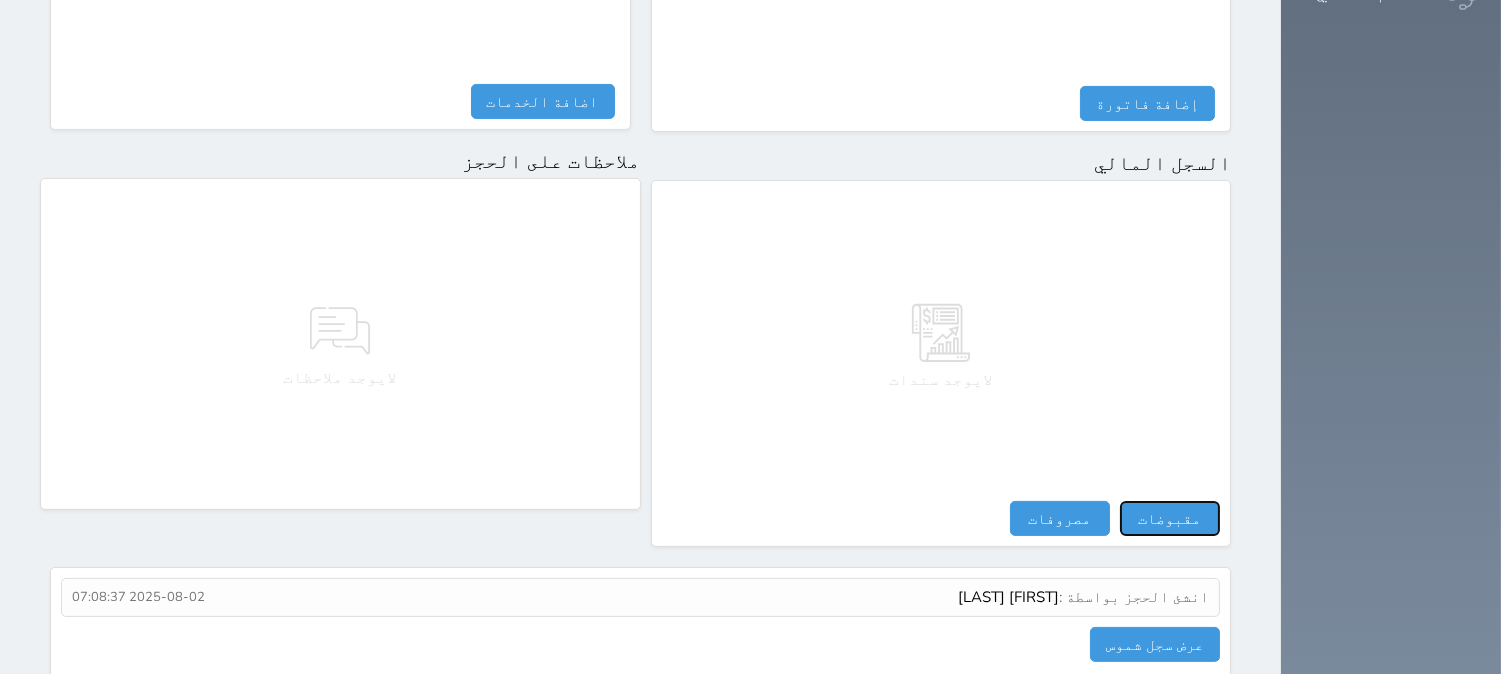 select 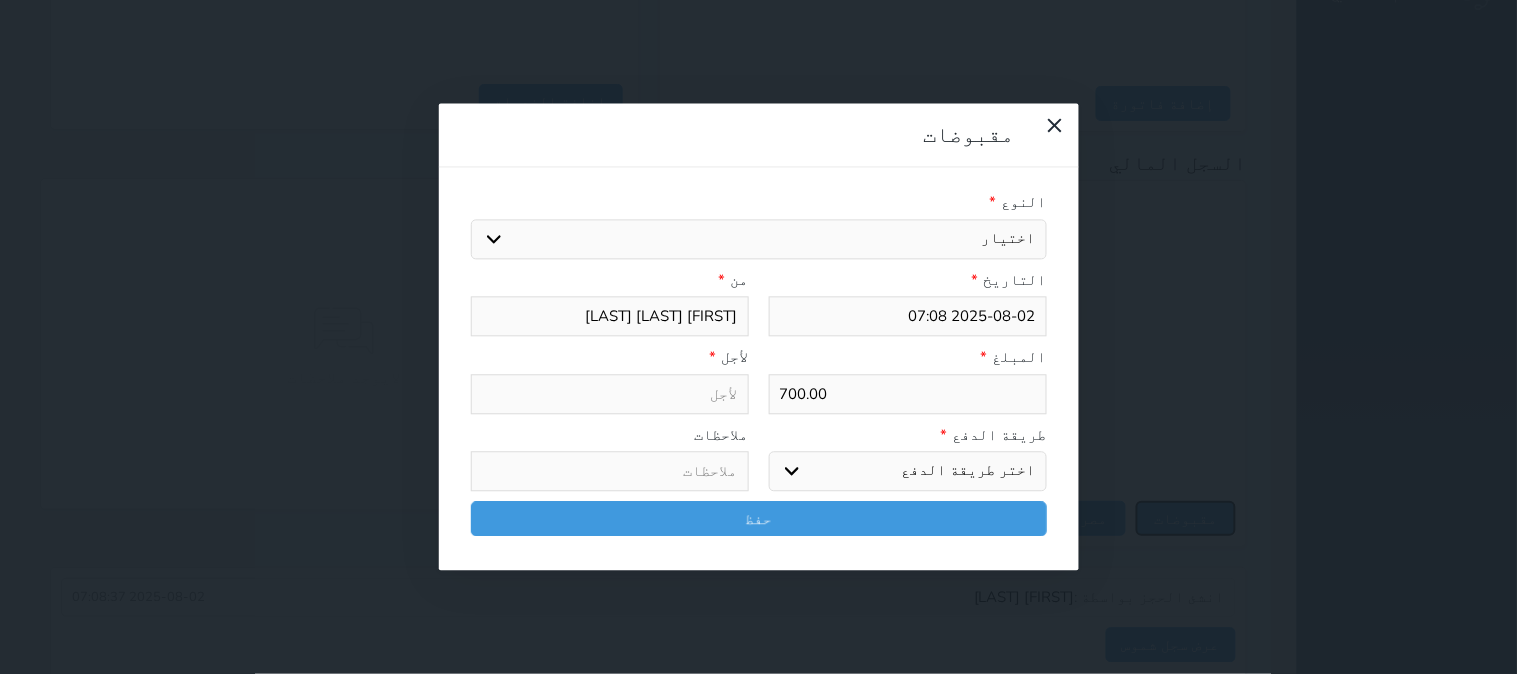 select 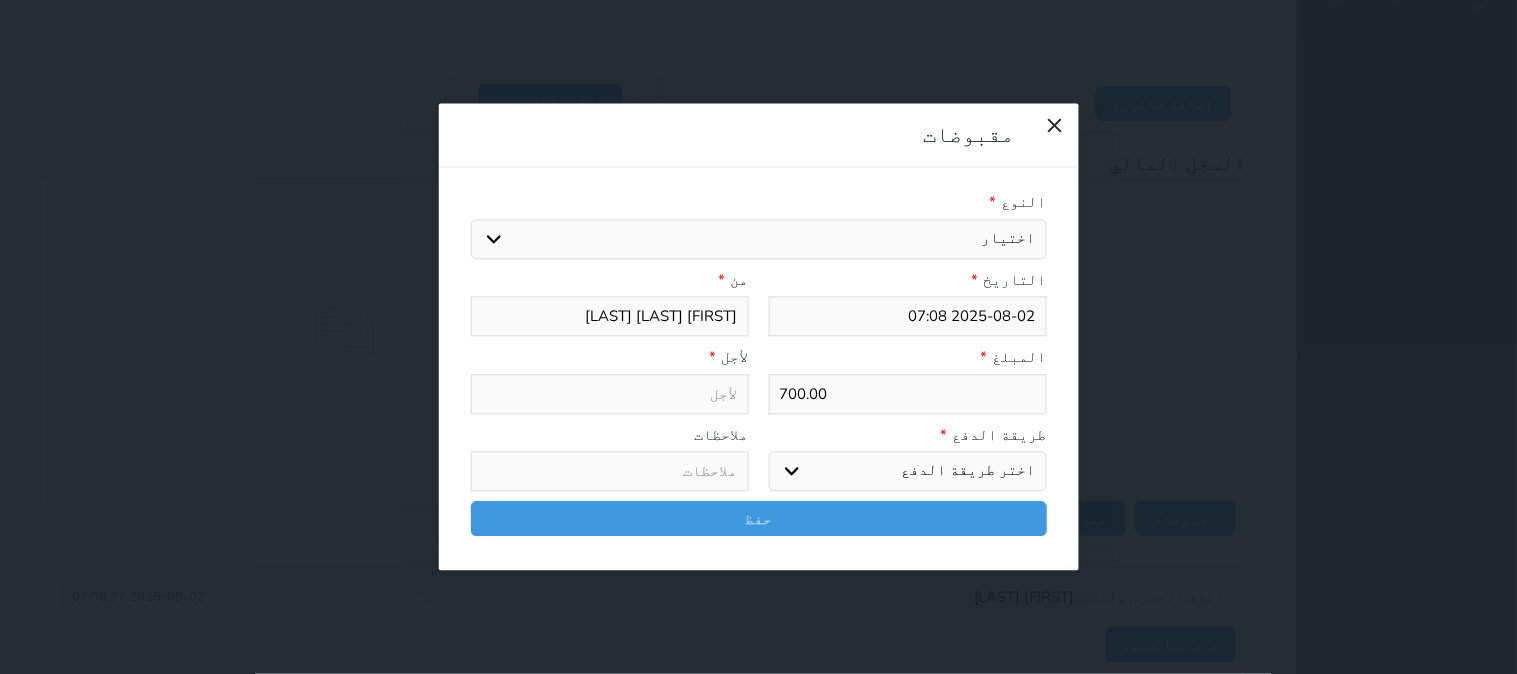 click on "اختيار   مقبوضات عامة قيمة إيجار فواتير تامين عربون لا ينطبق آخر مغسلة واي فاي - الإنترنت مواقف السيارات طعام الأغذية والمشروبات مشروبات المشروبات الباردة المشروبات الساخنة الإفطار غداء عشاء مخبز و كعك حمام سباحة الصالة الرياضية سبا و خدمات الجمال اختيار وإسقاط (خدمات النقل) ميني بار كابل - تلفزيون سرير إضافي تصفيف الشعر التسوق خدمات الجولات السياحية المنظمة خدمات الدليل السياحي" at bounding box center [759, 239] 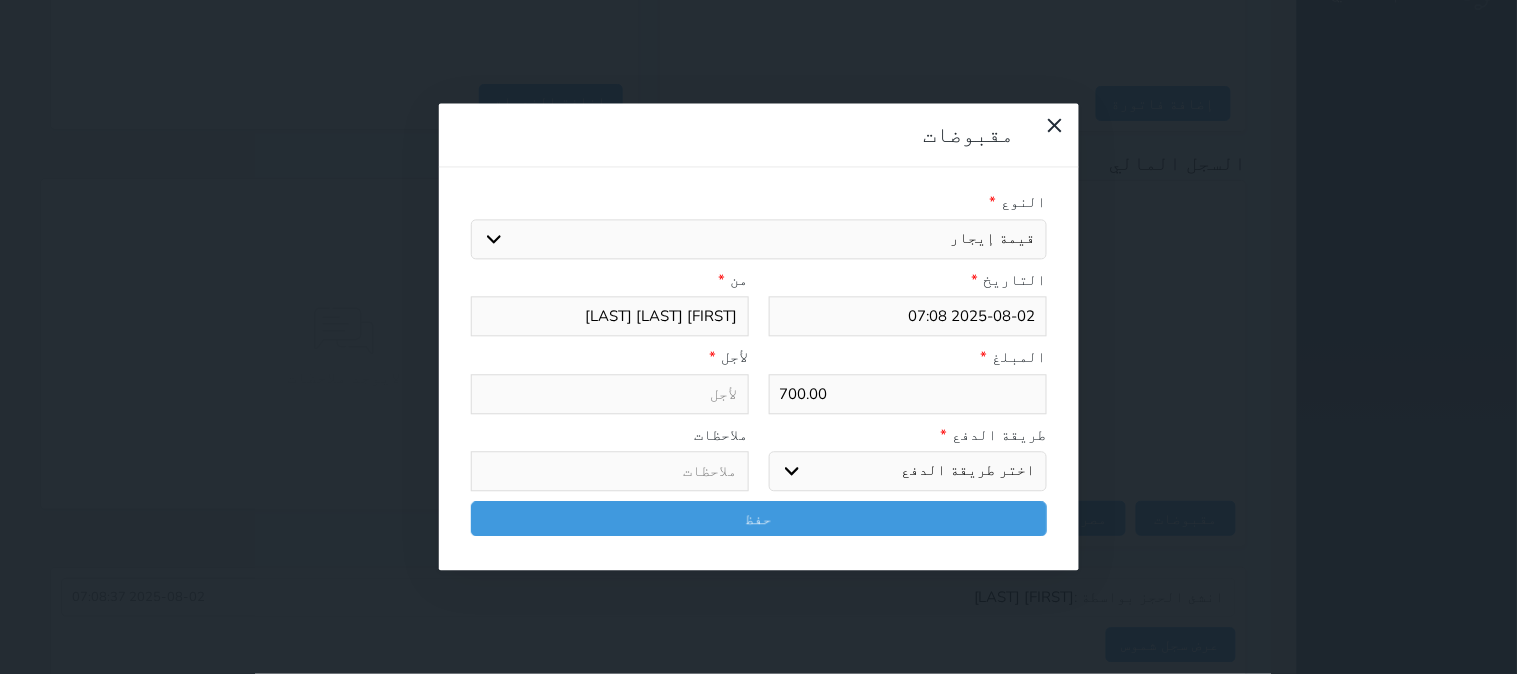click on "اختيار   مقبوضات عامة قيمة إيجار فواتير تامين عربون لا ينطبق آخر مغسلة واي فاي - الإنترنت مواقف السيارات طعام الأغذية والمشروبات مشروبات المشروبات الباردة المشروبات الساخنة الإفطار غداء عشاء مخبز و كعك حمام سباحة الصالة الرياضية سبا و خدمات الجمال اختيار وإسقاط (خدمات النقل) ميني بار كابل - تلفزيون سرير إضافي تصفيف الشعر التسوق خدمات الجولات السياحية المنظمة خدمات الدليل السياحي" at bounding box center (759, 239) 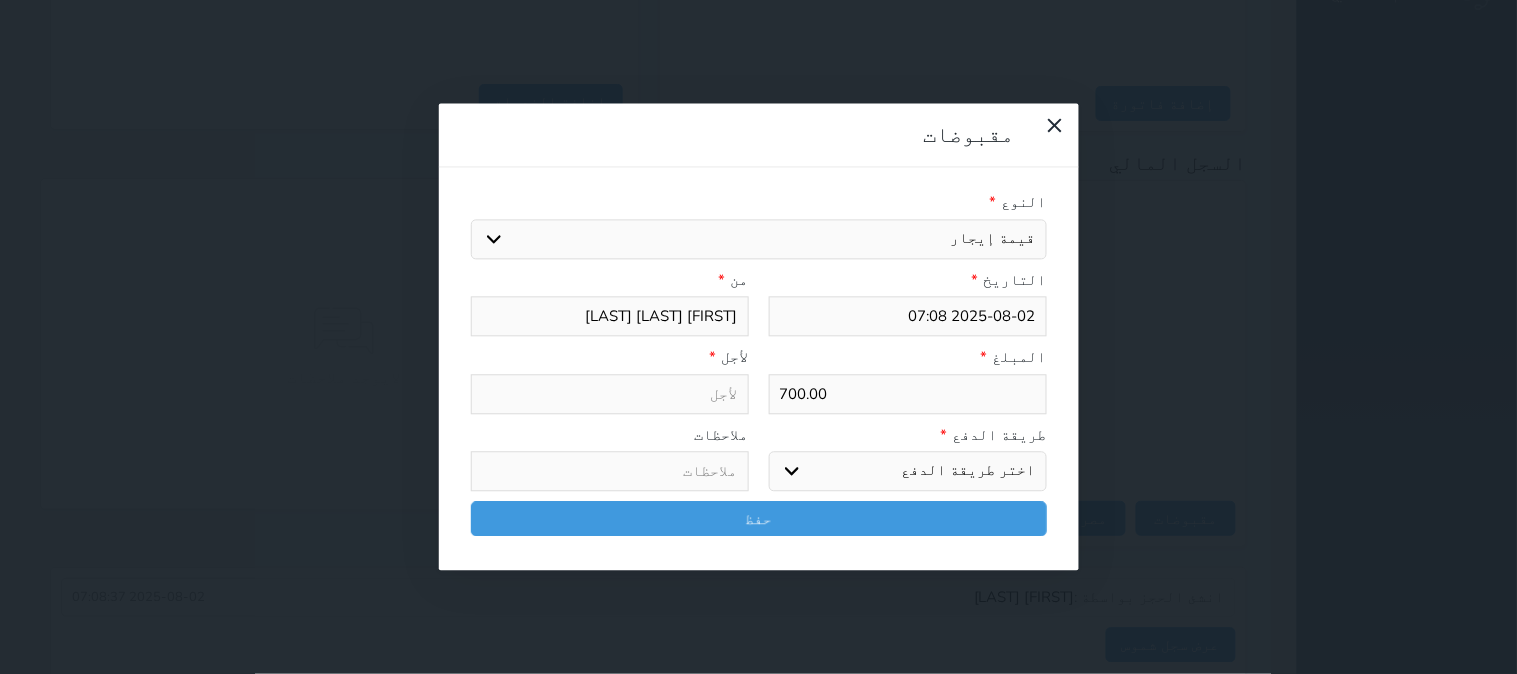 type on "قيمة إيجار - الوحدة - 102" 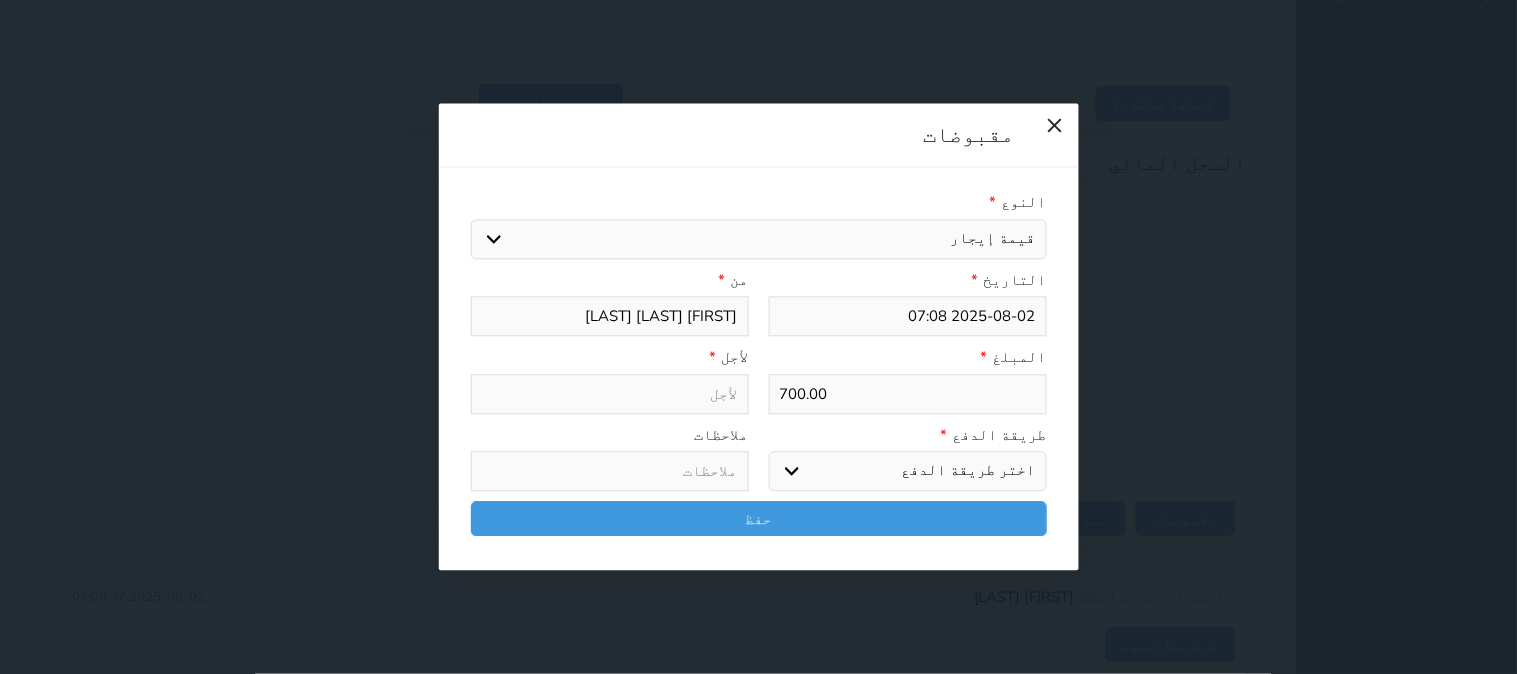 select 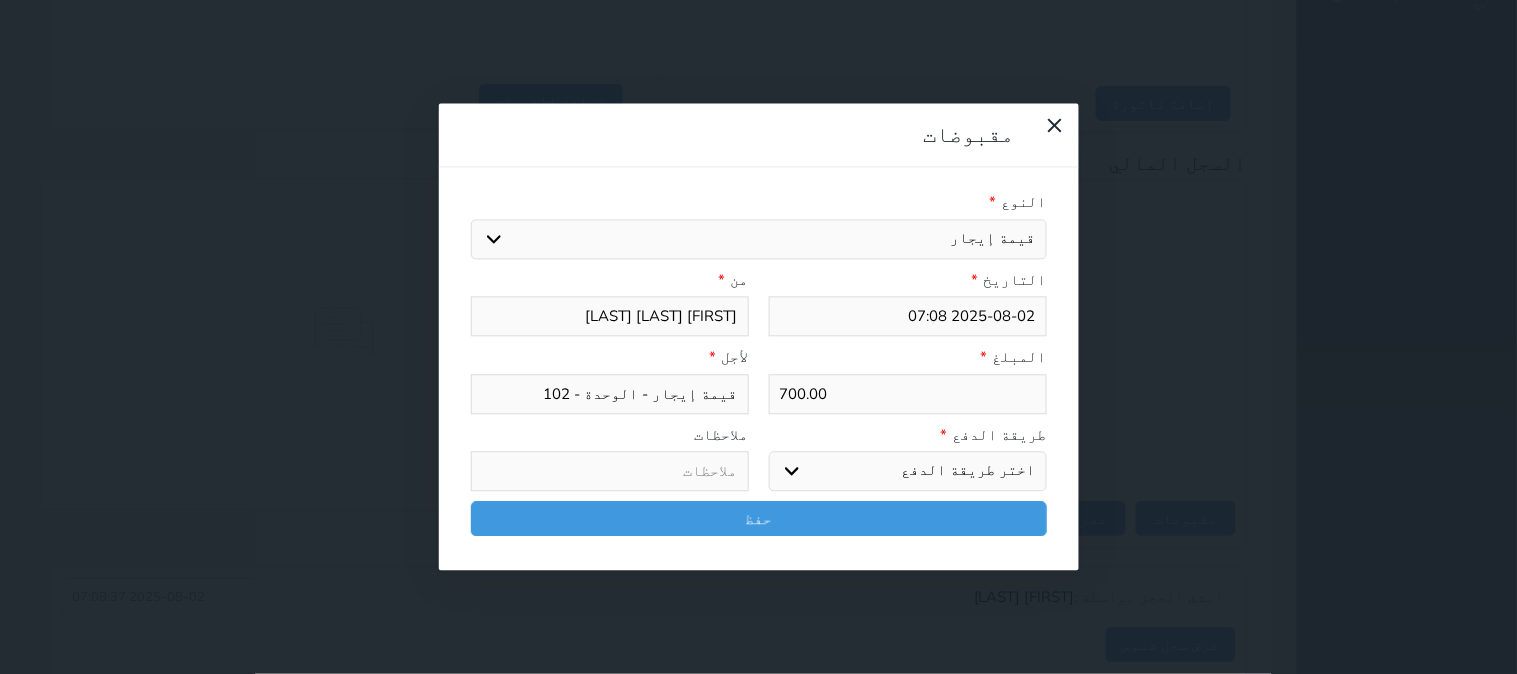 drag, startPoint x: 990, startPoint y: 297, endPoint x: 1066, endPoint y: 286, distance: 76.79192 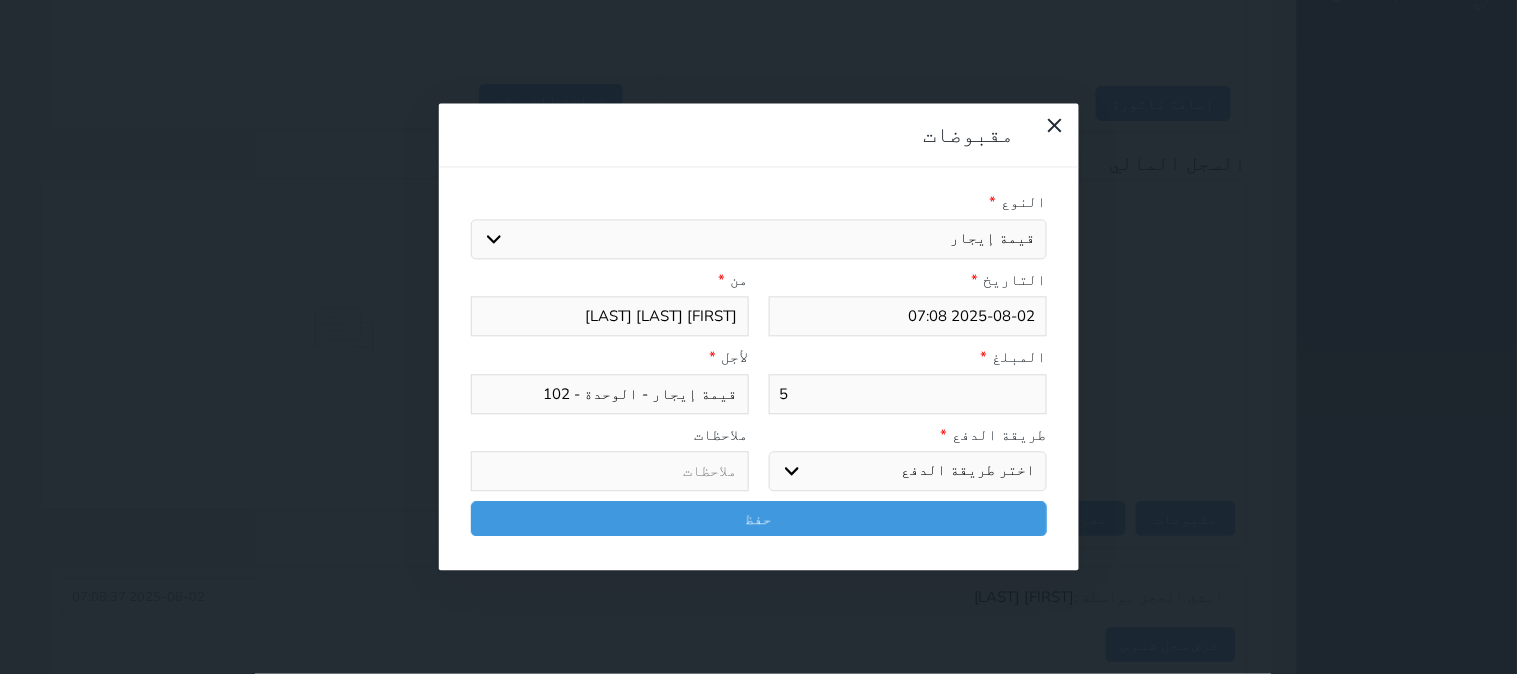 type on "50" 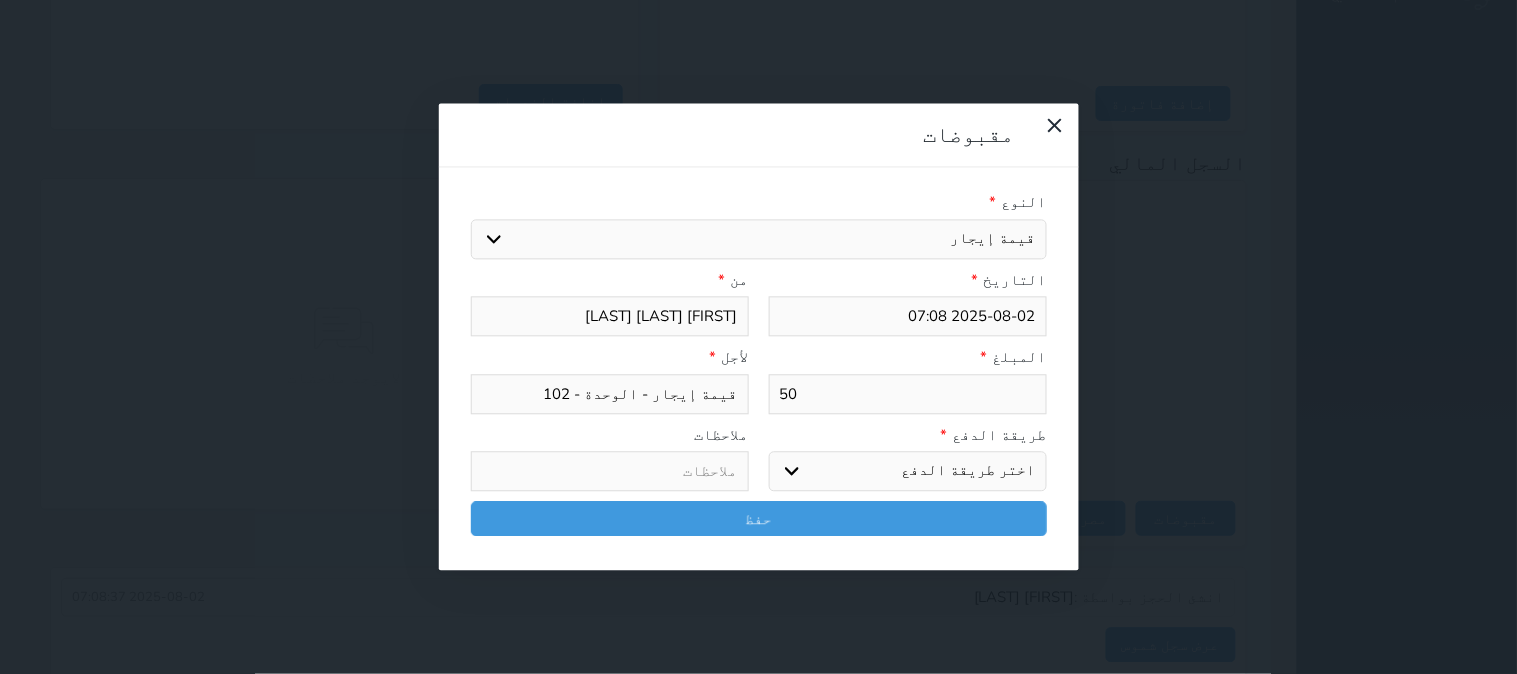 type on "500" 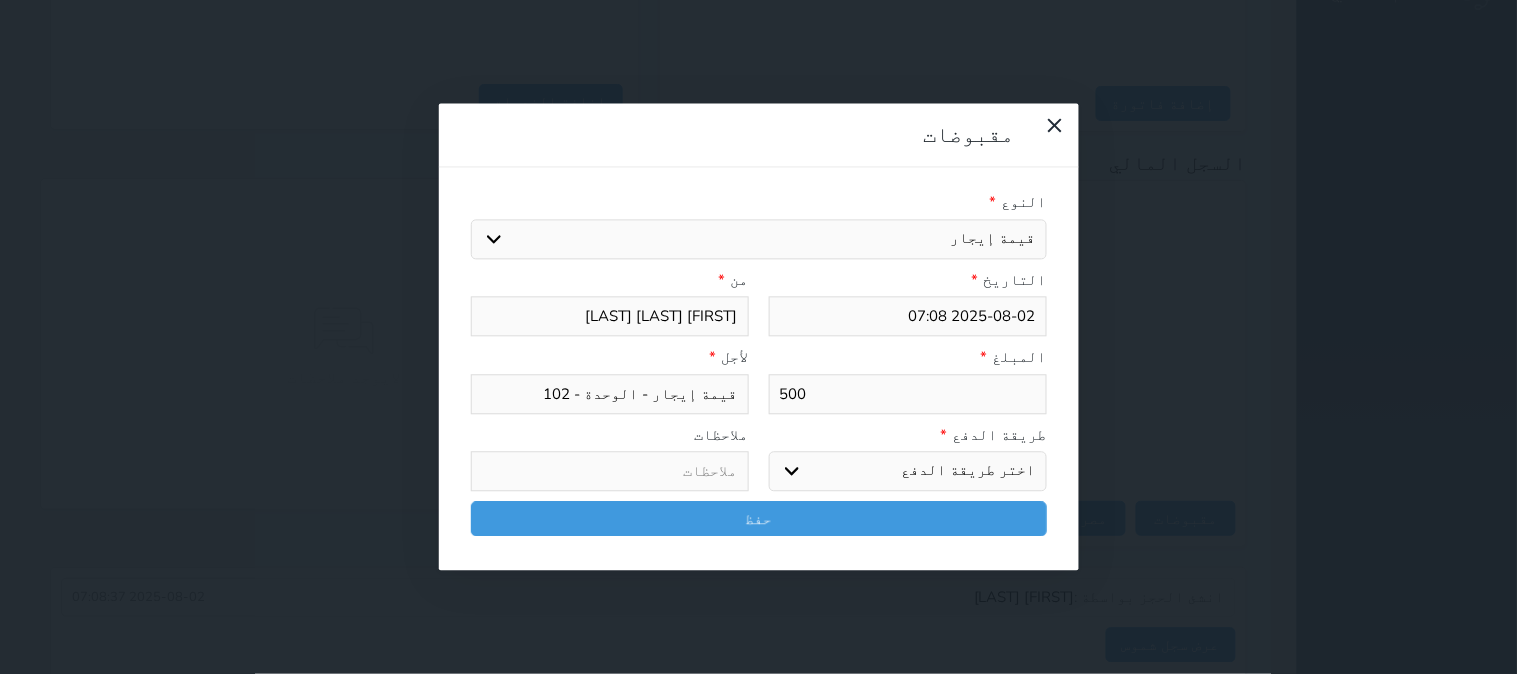 type on "500" 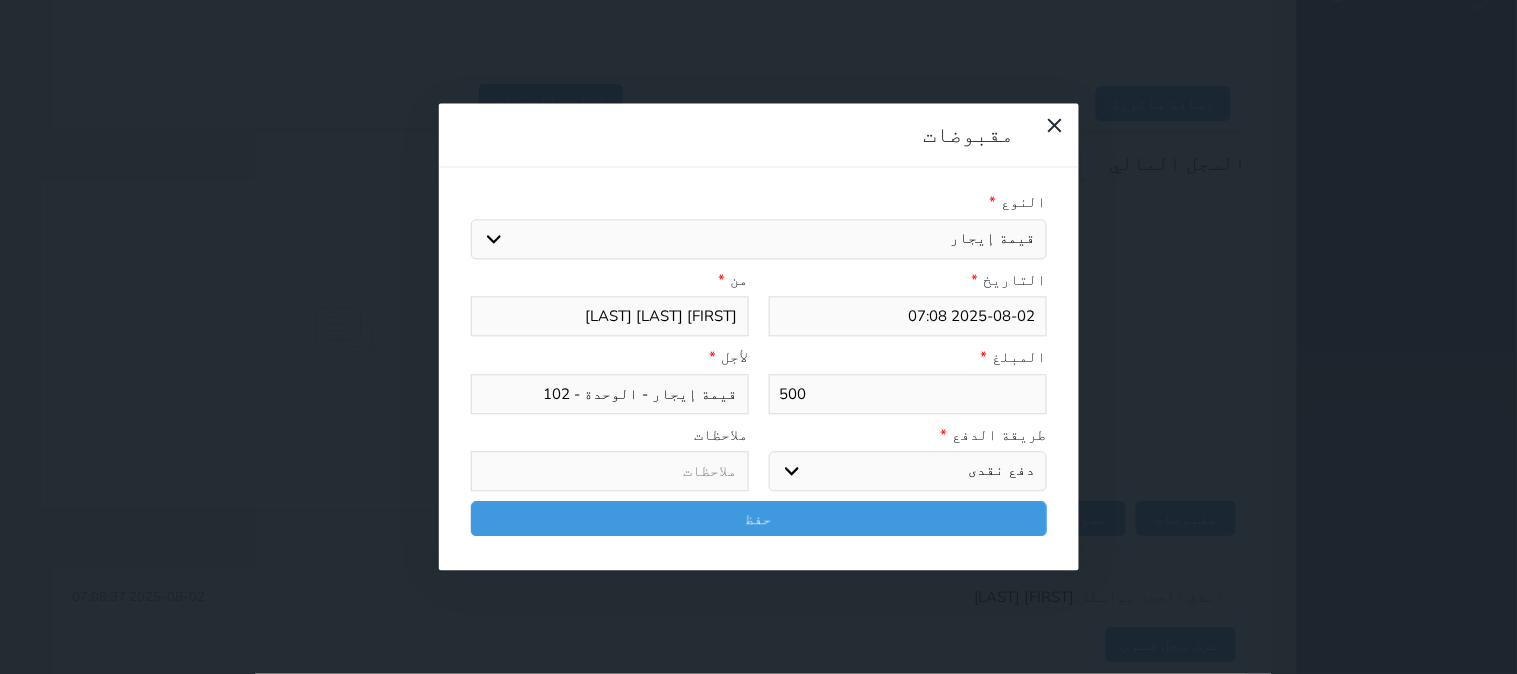 click on "اختر طريقة الدفع   دفع نقدى   تحويل بنكى   مدى   بطاقة ائتمان   آجل" at bounding box center [908, 472] 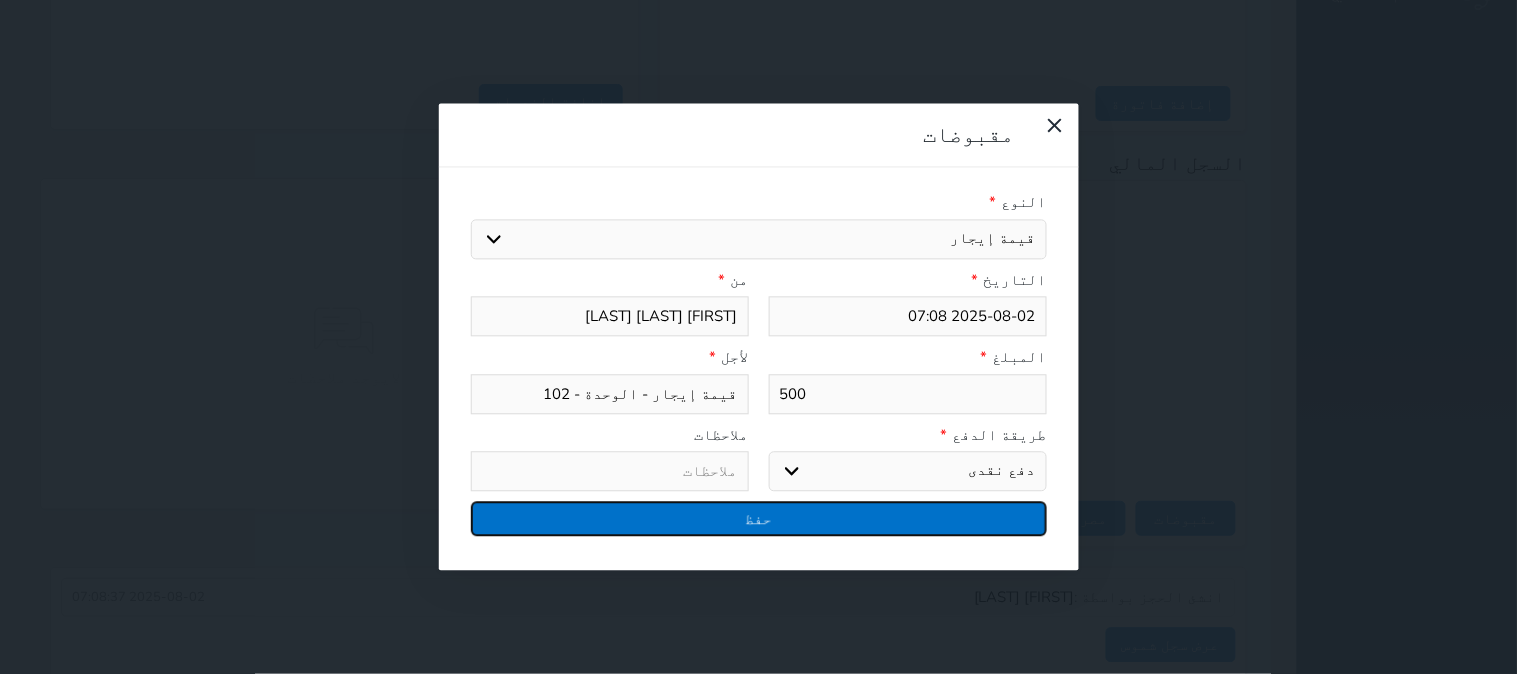 click on "حفظ" at bounding box center (759, 519) 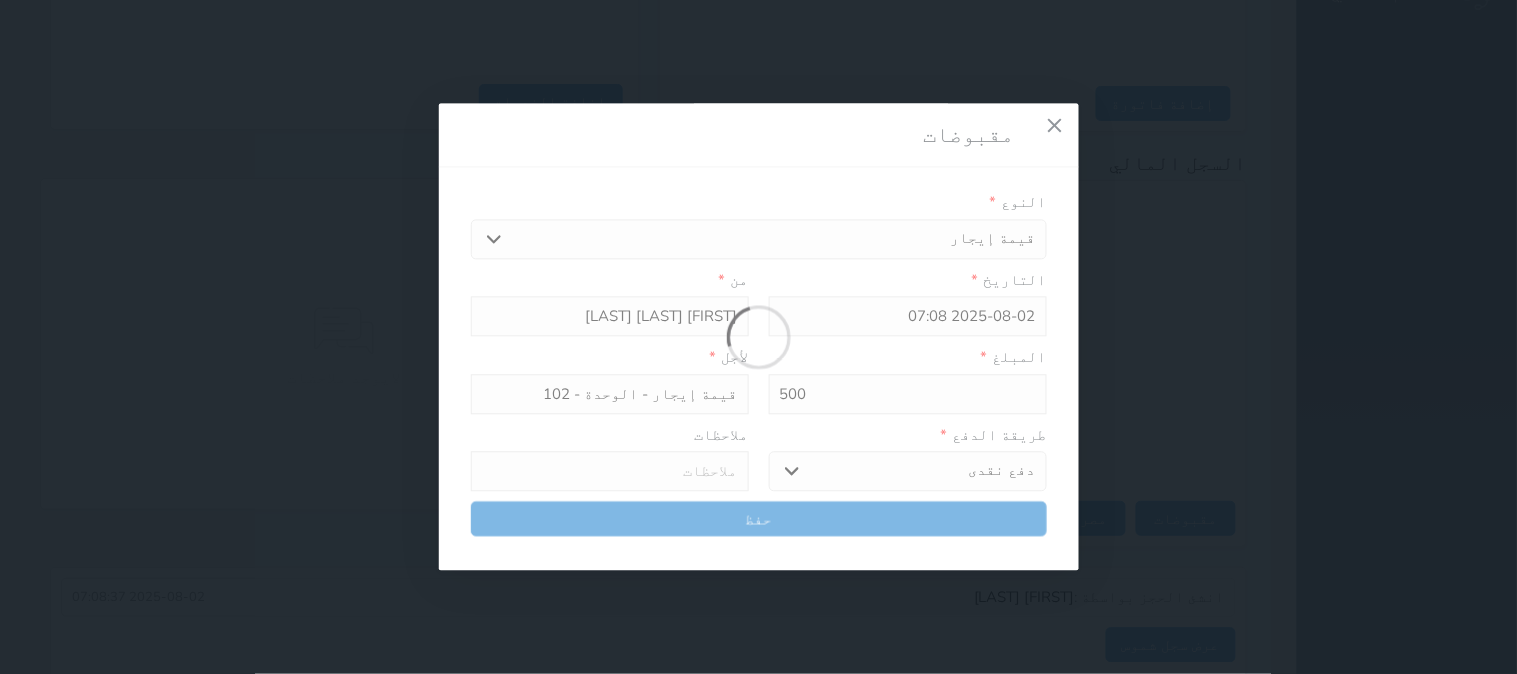 select 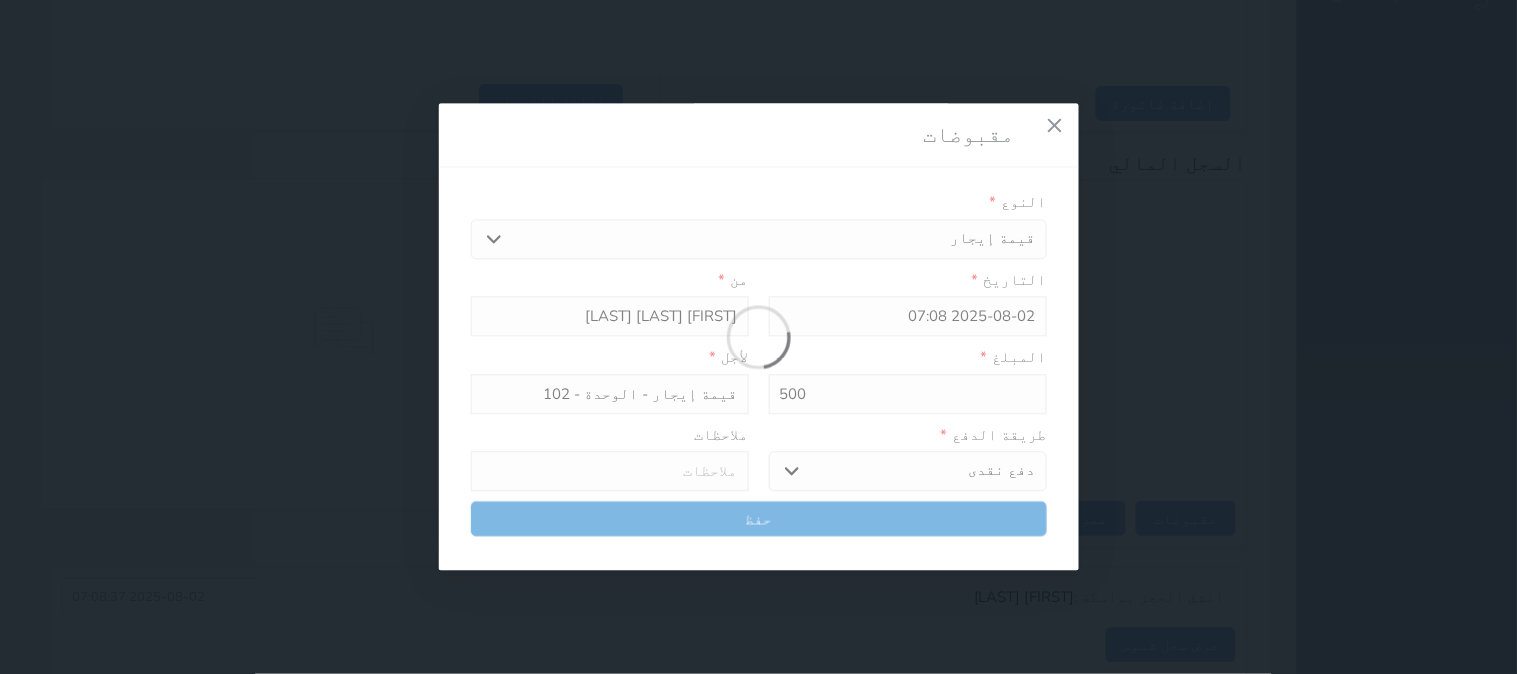 type 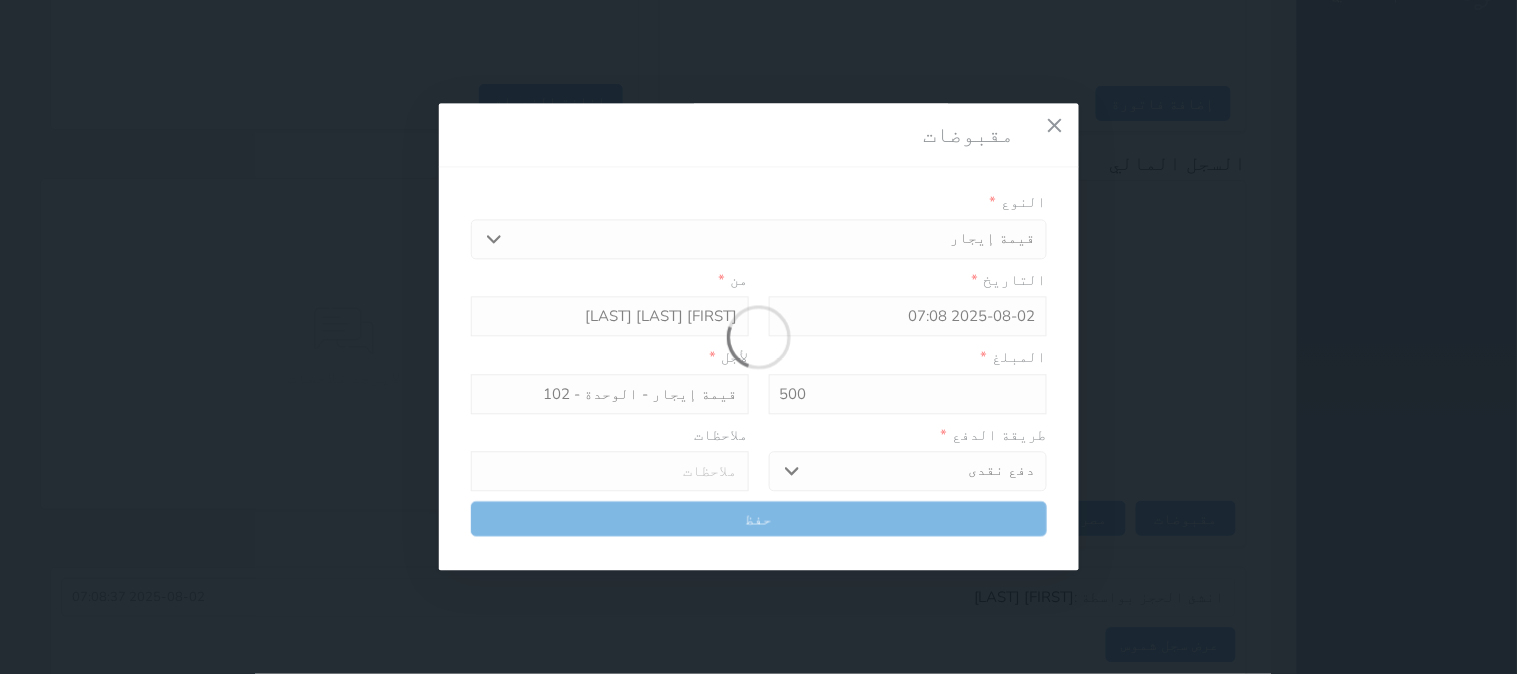 type on "0" 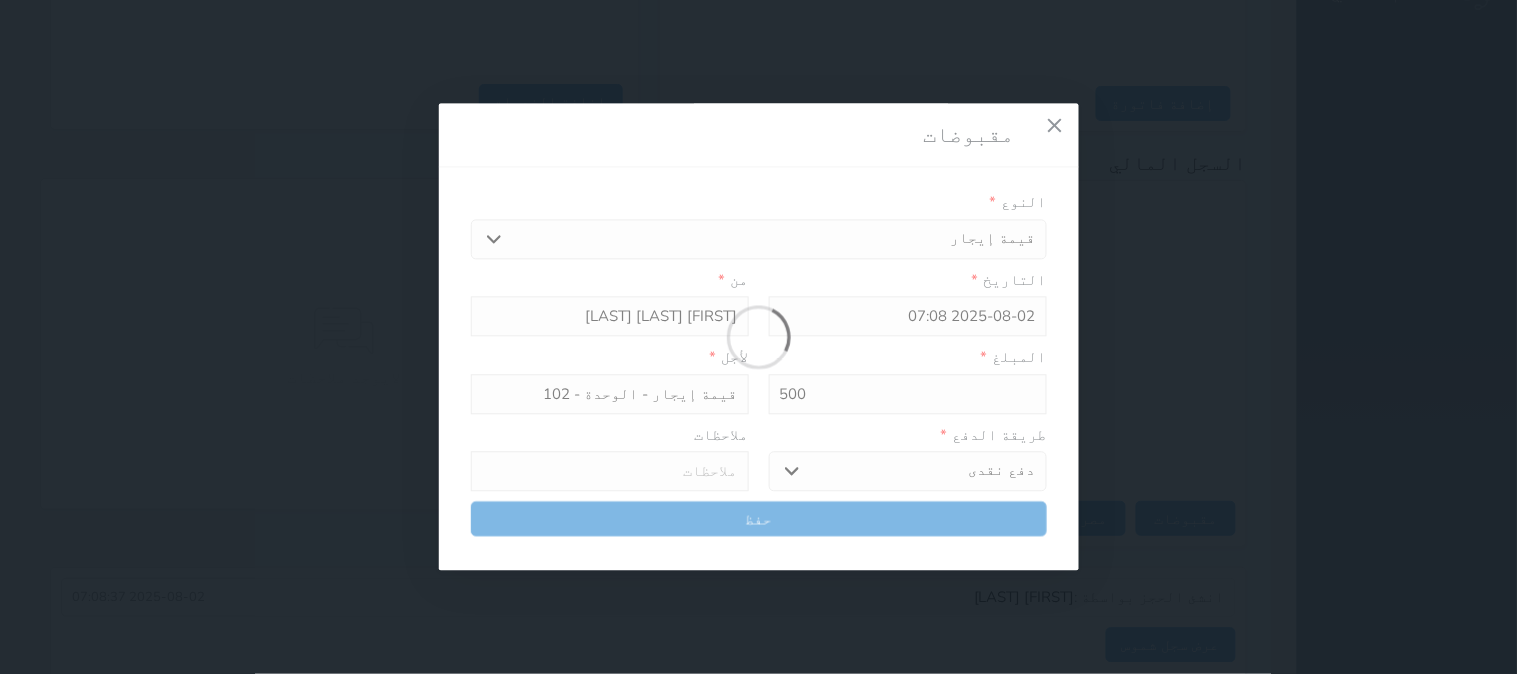 select 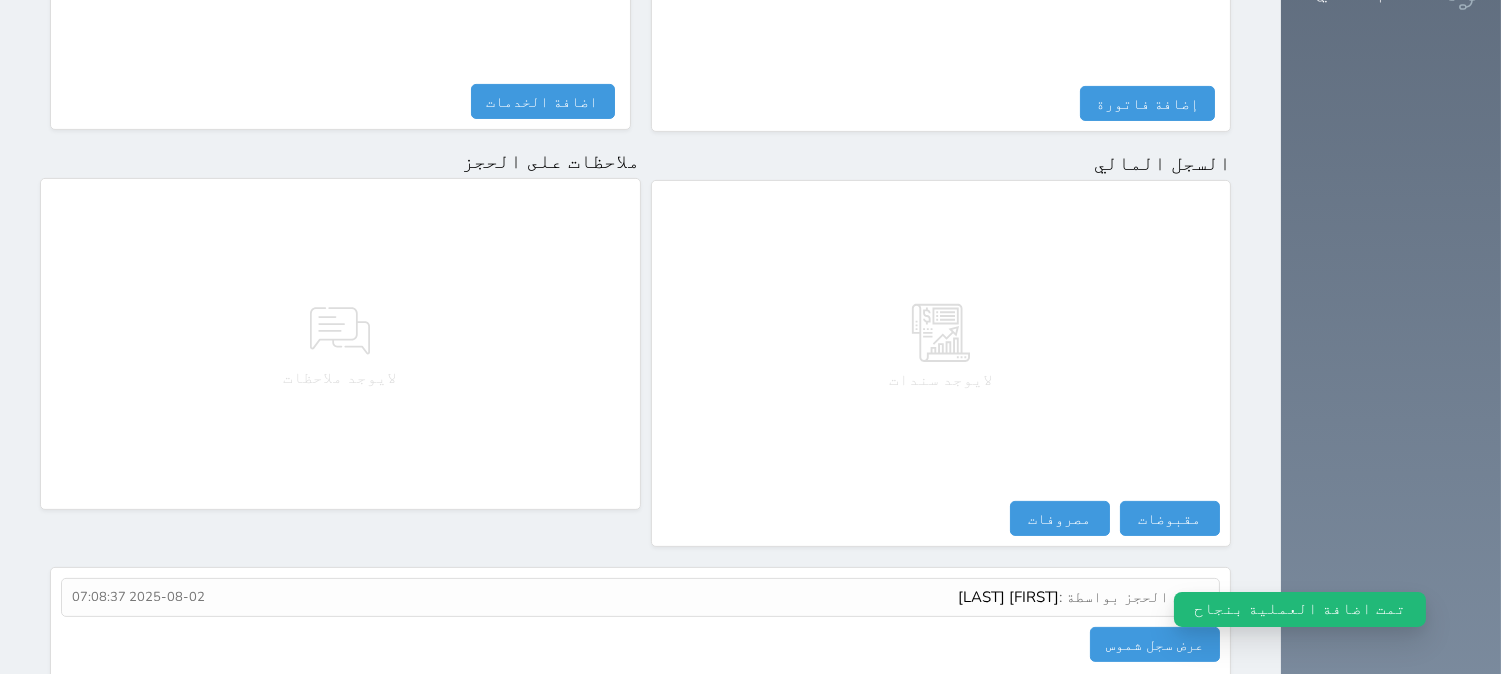 select 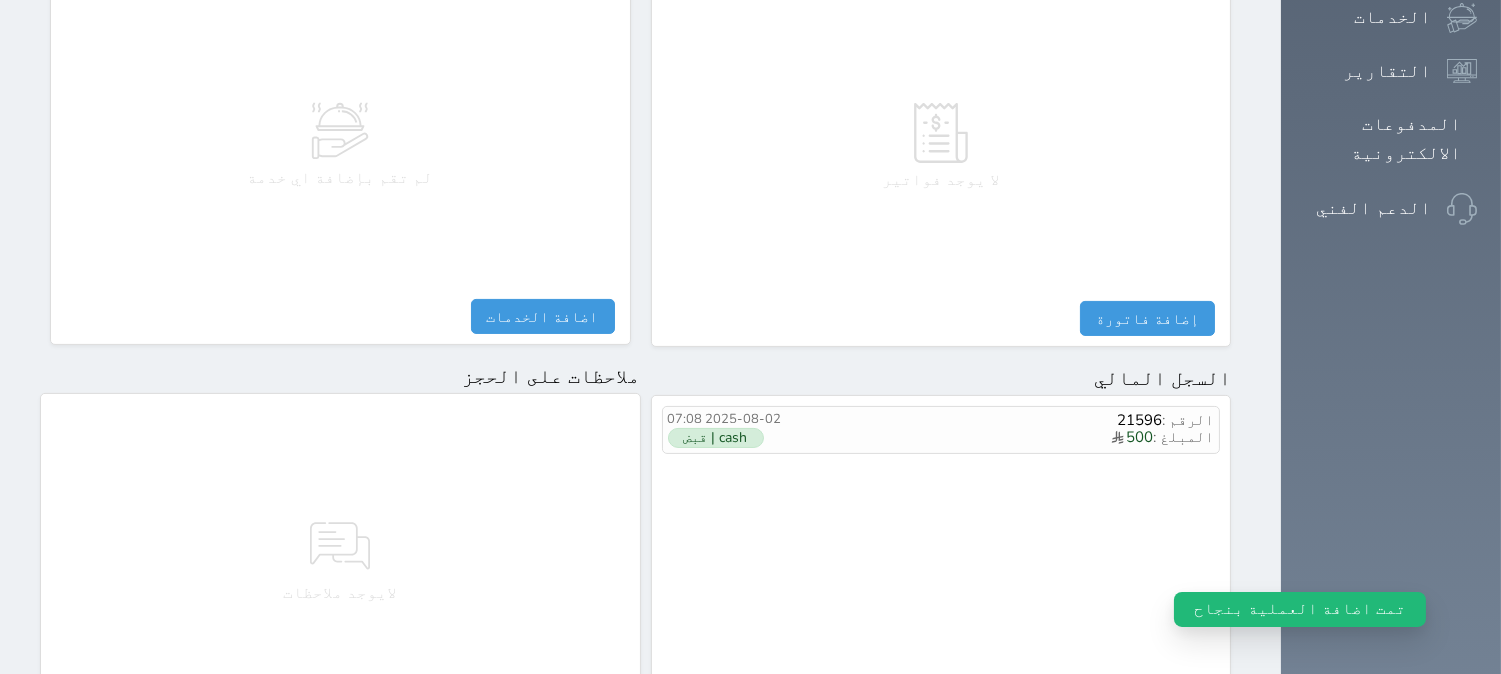 scroll, scrollTop: 1028, scrollLeft: 0, axis: vertical 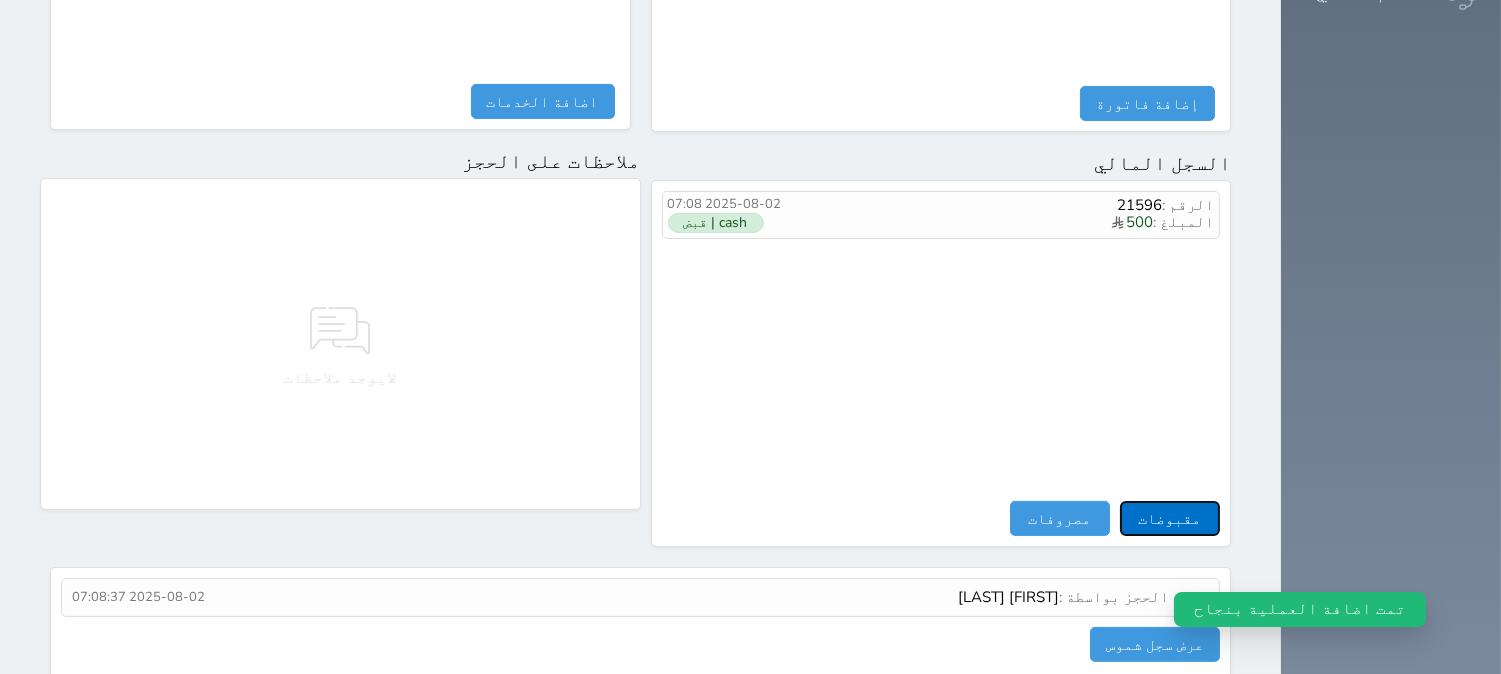 click on "مقبوضات" at bounding box center [1170, 518] 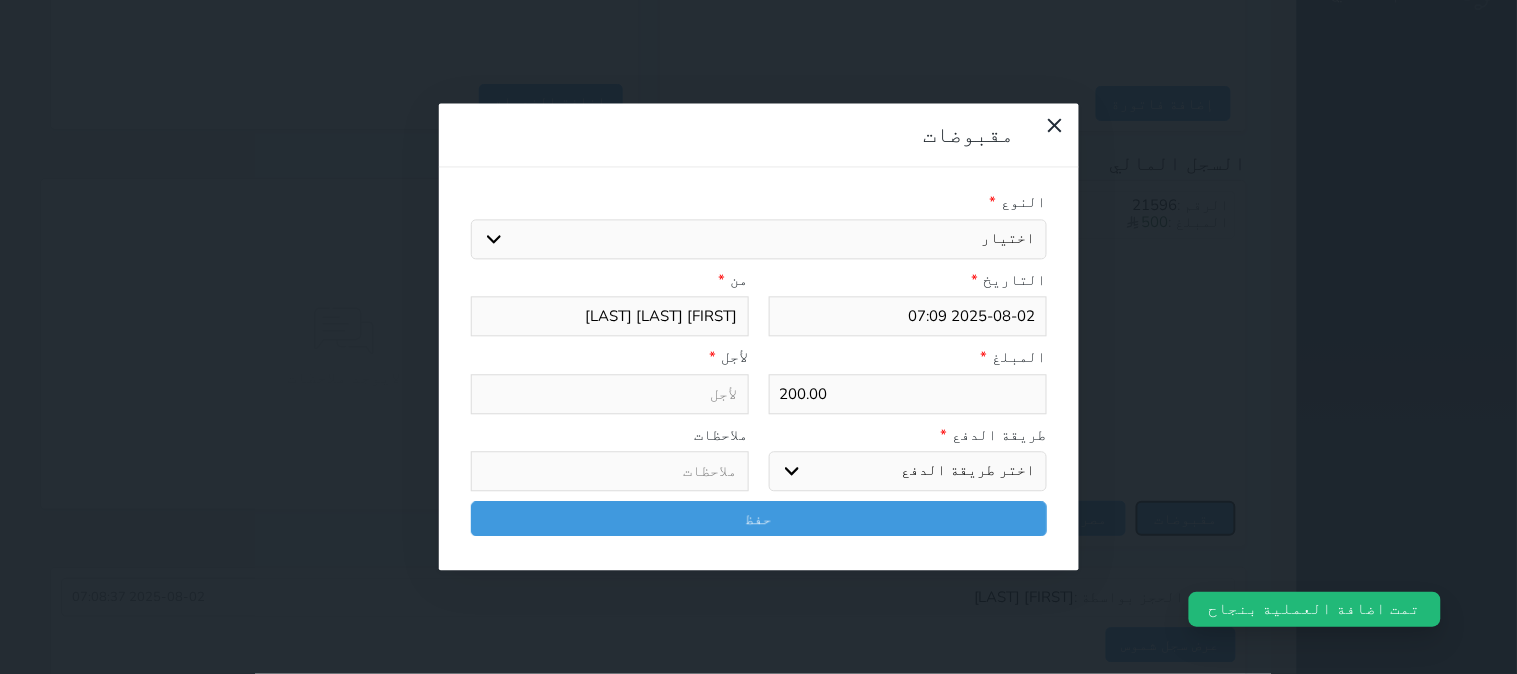 select 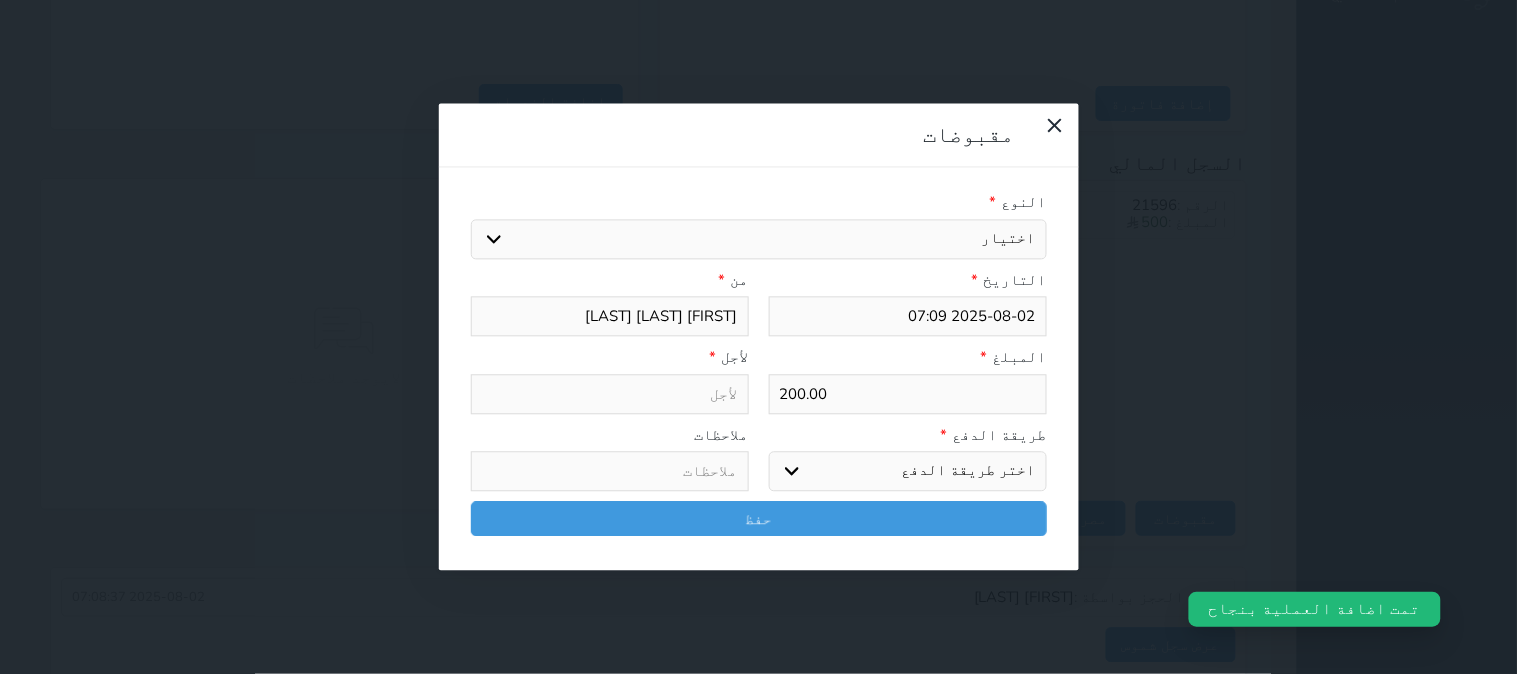 click on "اختيار   مقبوضات عامة قيمة إيجار فواتير تامين عربون لا ينطبق آخر مغسلة واي فاي - الإنترنت مواقف السيارات طعام الأغذية والمشروبات مشروبات المشروبات الباردة المشروبات الساخنة الإفطار غداء عشاء مخبز و كعك حمام سباحة الصالة الرياضية سبا و خدمات الجمال اختيار وإسقاط (خدمات النقل) ميني بار كابل - تلفزيون سرير إضافي تصفيف الشعر التسوق خدمات الجولات السياحية المنظمة خدمات الدليل السياحي" at bounding box center (759, 239) 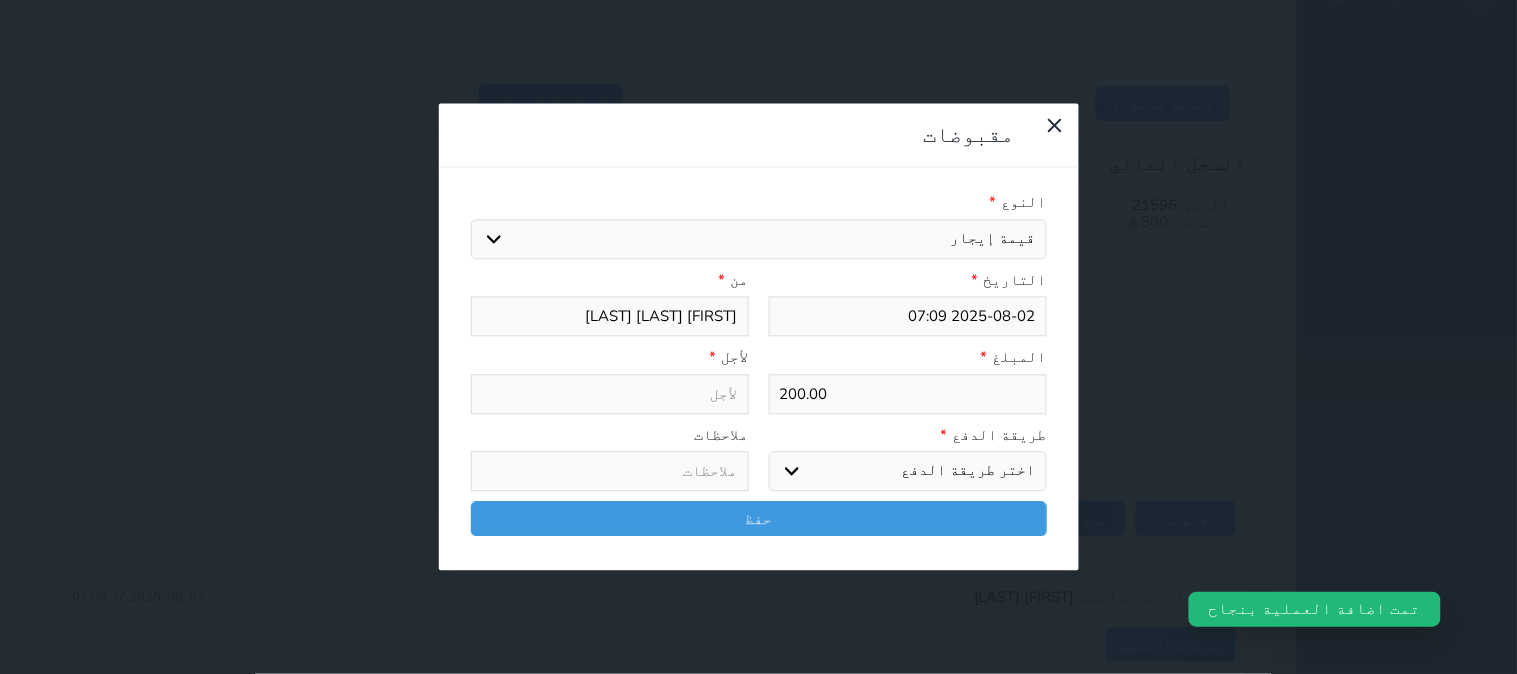 click on "اختيار   مقبوضات عامة قيمة إيجار فواتير تامين عربون لا ينطبق آخر مغسلة واي فاي - الإنترنت مواقف السيارات طعام الأغذية والمشروبات مشروبات المشروبات الباردة المشروبات الساخنة الإفطار غداء عشاء مخبز و كعك حمام سباحة الصالة الرياضية سبا و خدمات الجمال اختيار وإسقاط (خدمات النقل) ميني بار كابل - تلفزيون سرير إضافي تصفيف الشعر التسوق خدمات الجولات السياحية المنظمة خدمات الدليل السياحي" at bounding box center (759, 239) 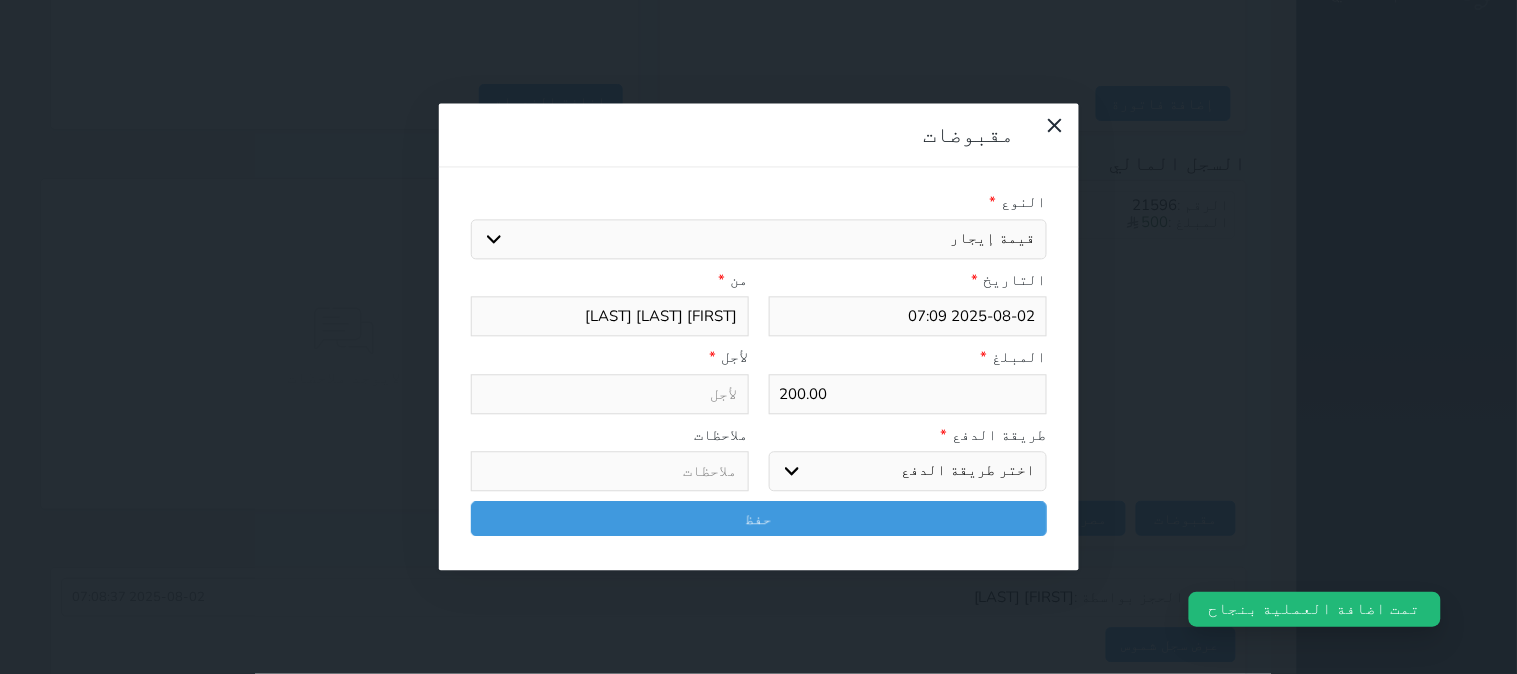 type on "قيمة إيجار - الوحدة - 102" 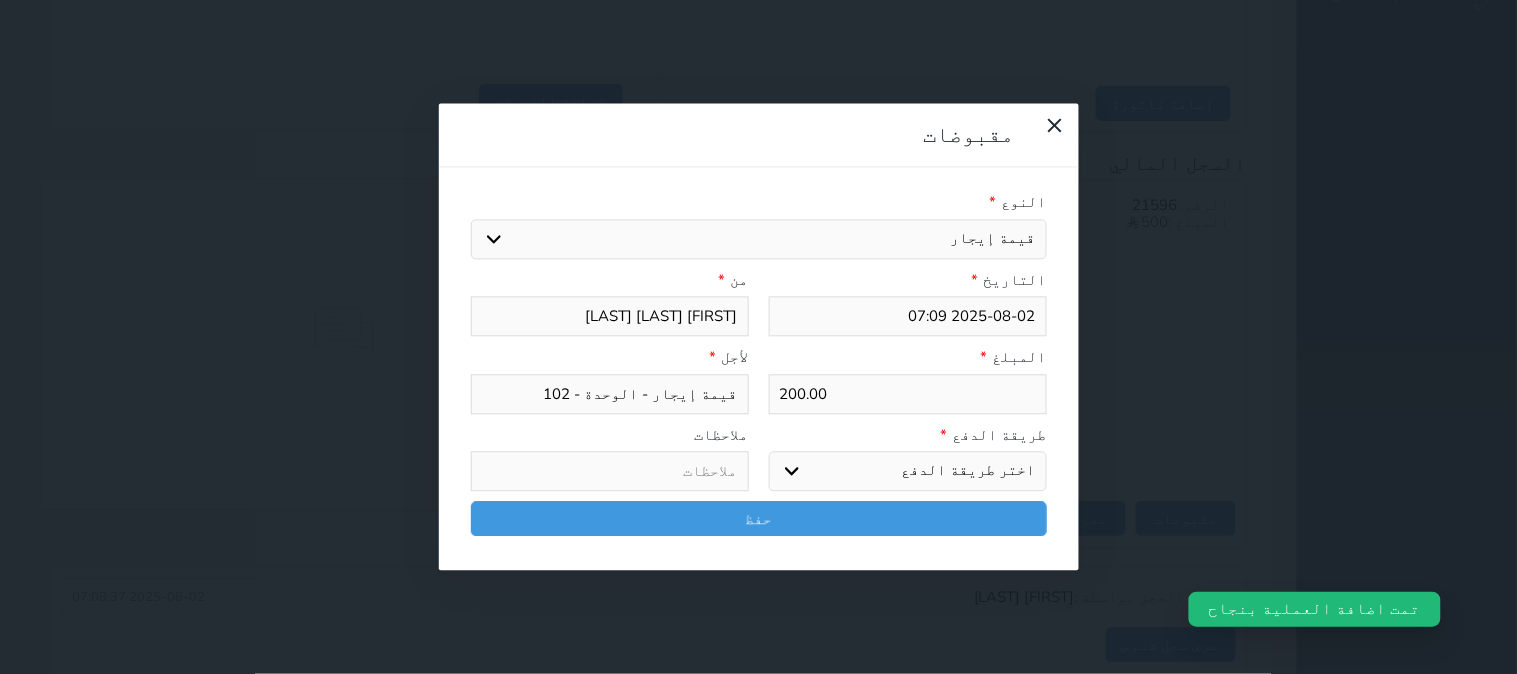 click on "اختر طريقة الدفع   دفع نقدى   تحويل بنكى   مدى   بطاقة ائتمان   آجل" at bounding box center (908, 472) 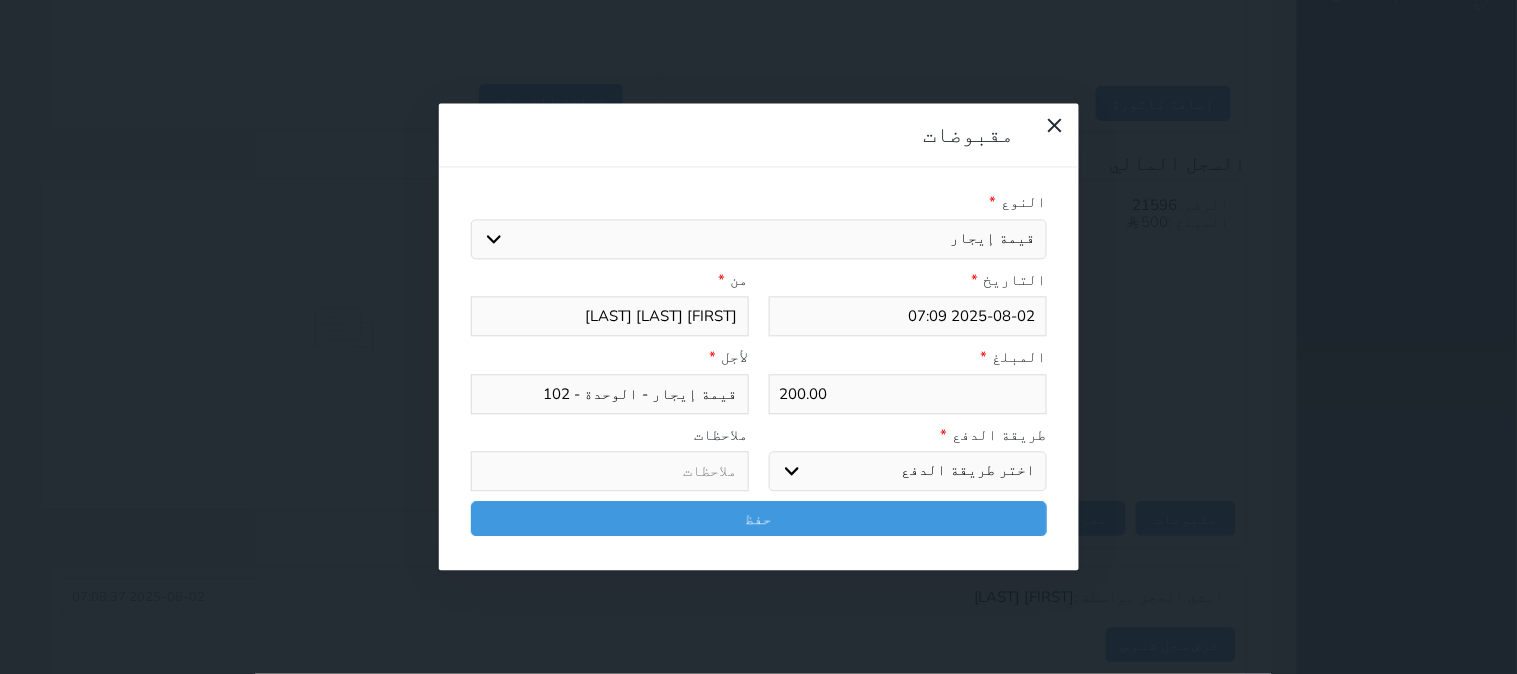 select on "mada" 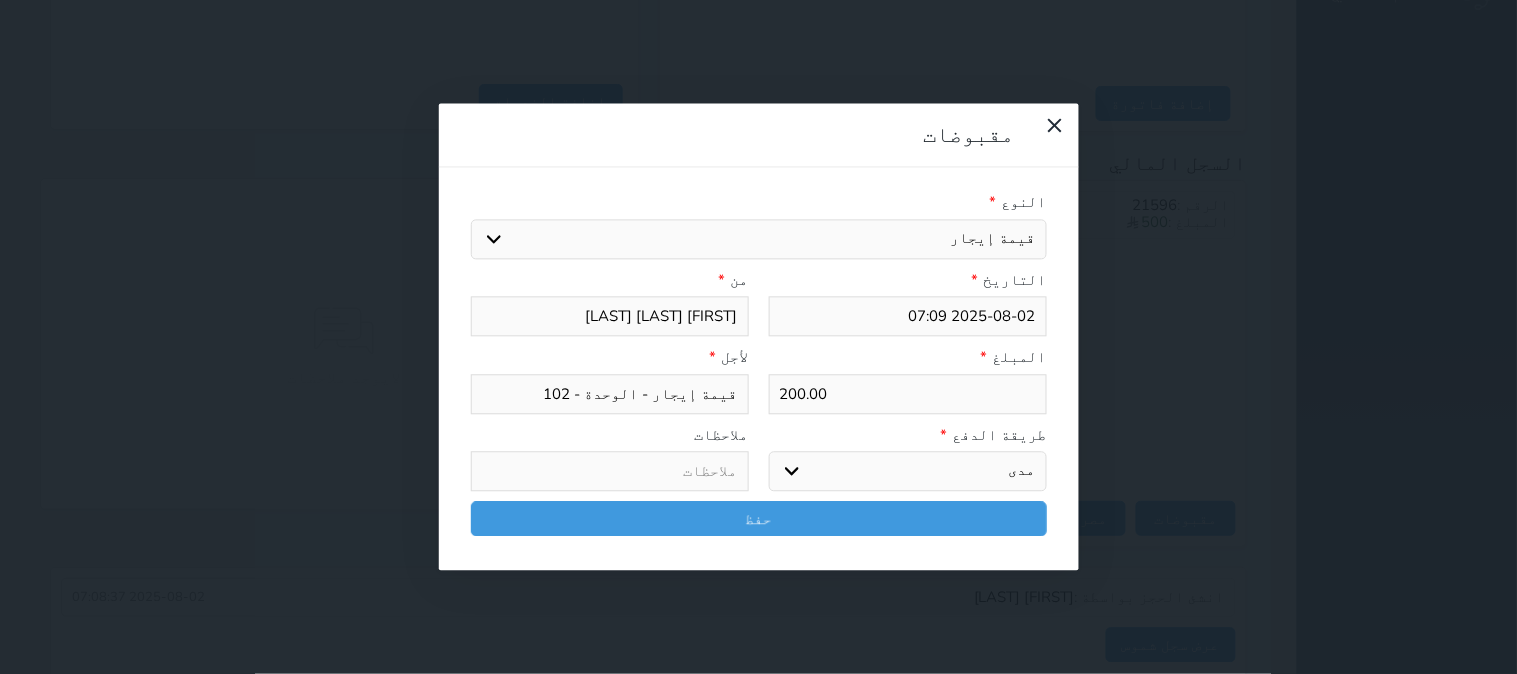 click on "اختر طريقة الدفع   دفع نقدى   تحويل بنكى   مدى   بطاقة ائتمان   آجل" at bounding box center [908, 472] 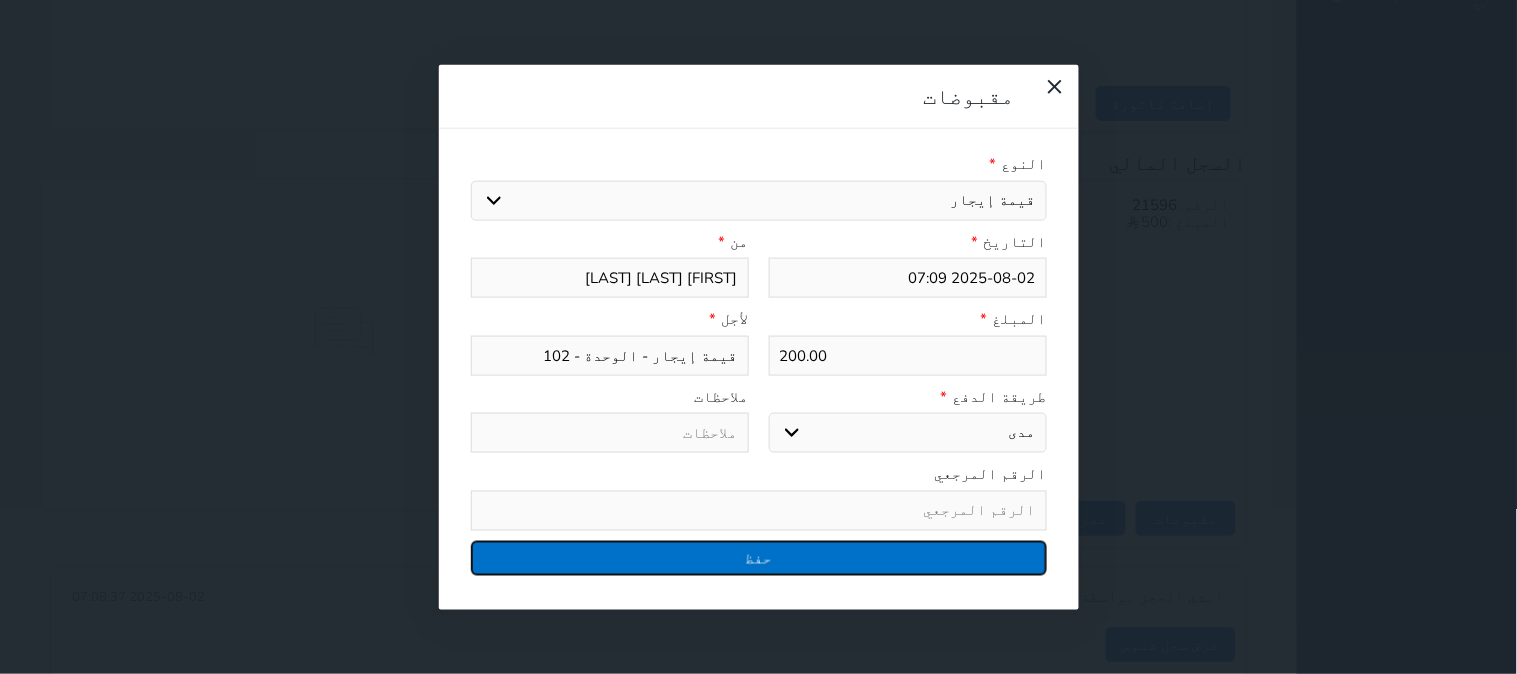 click on "حفظ" at bounding box center [759, 557] 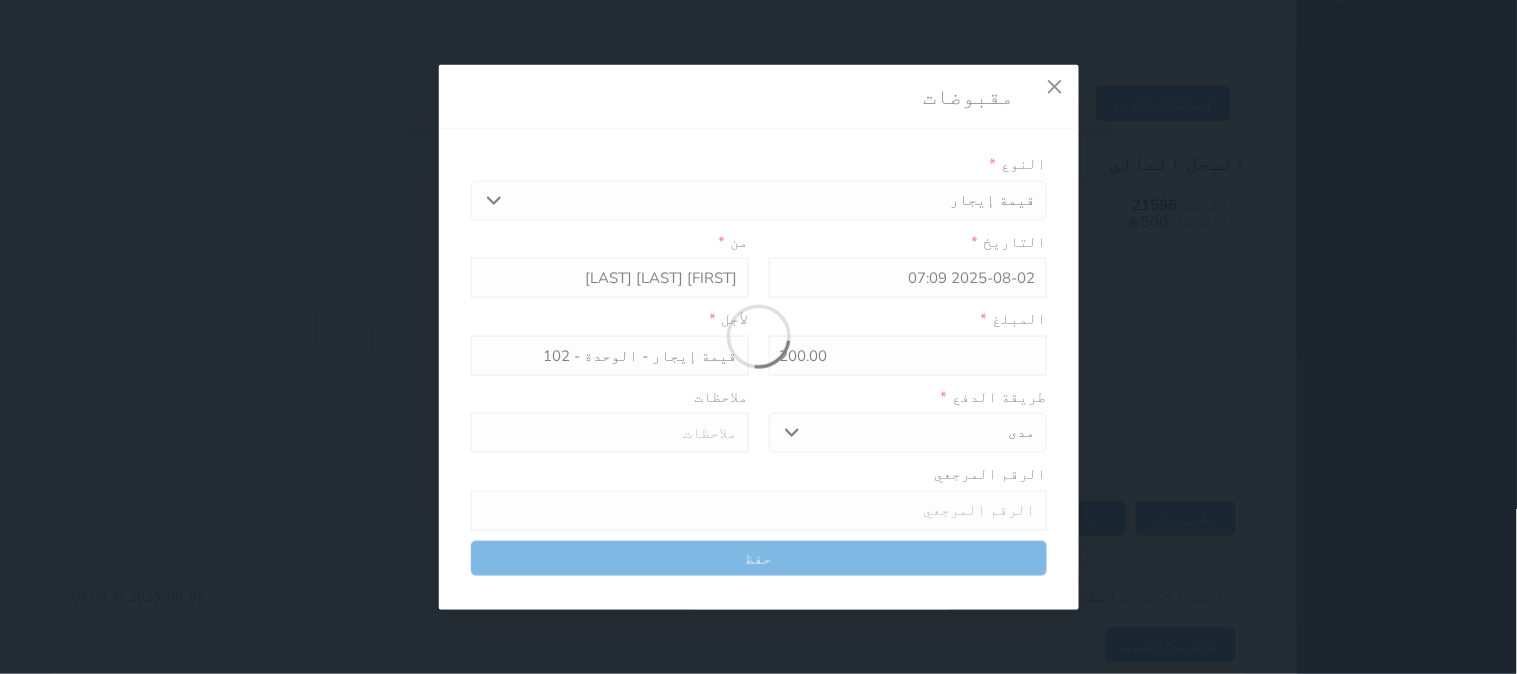 select 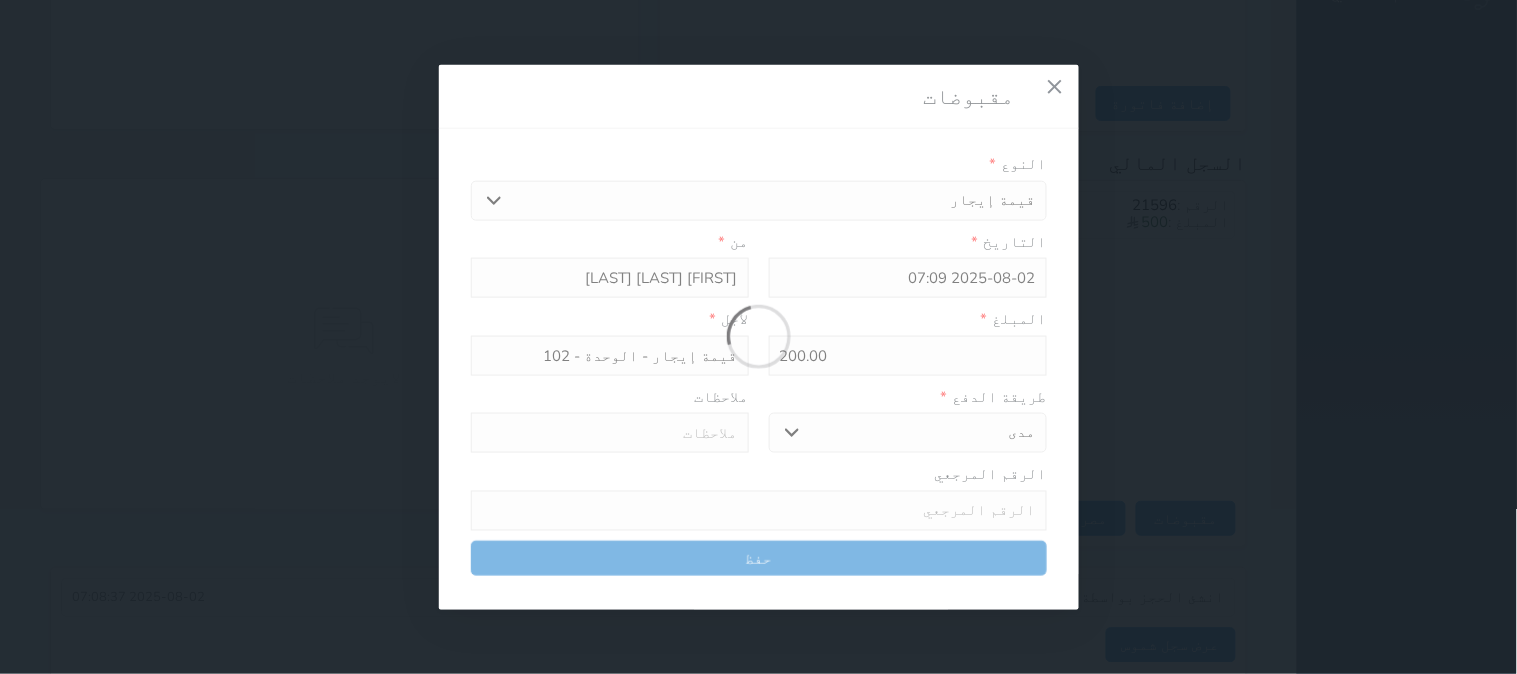 type 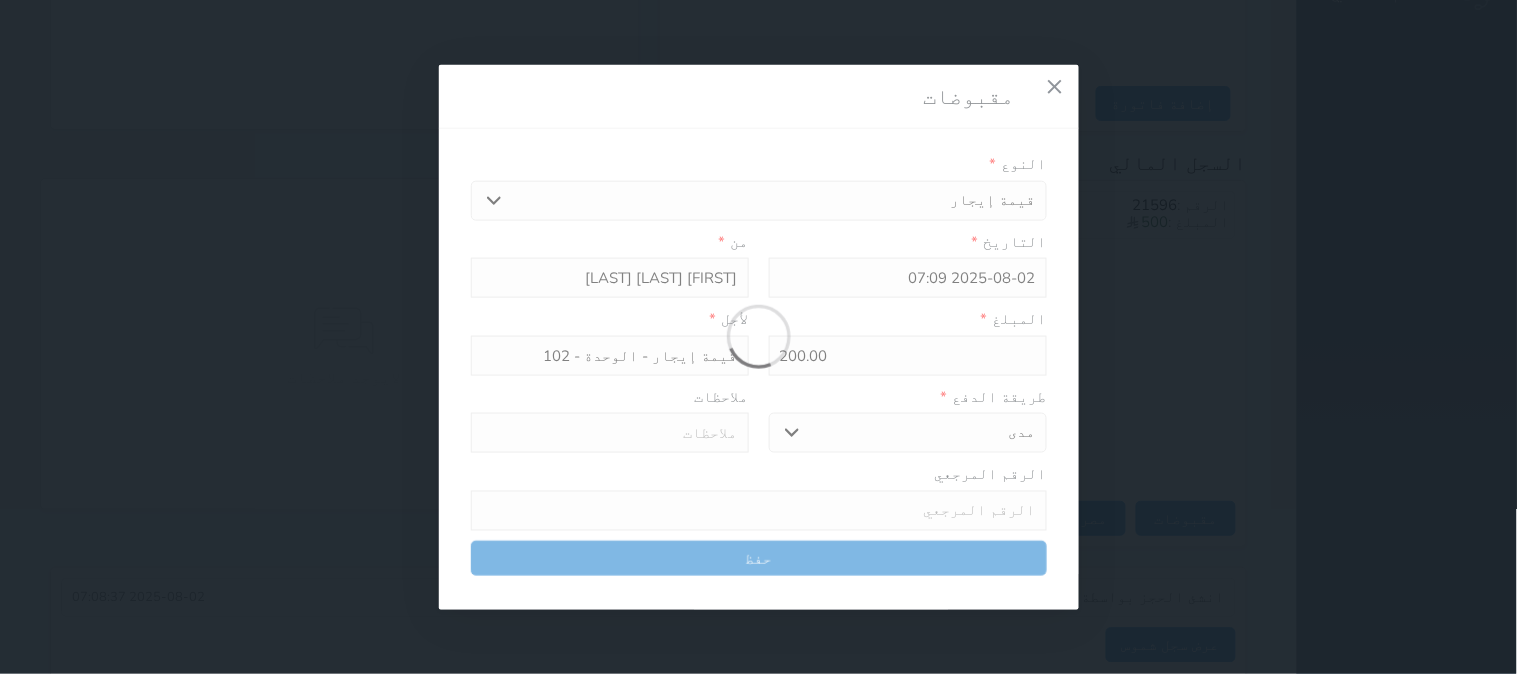 type on "0" 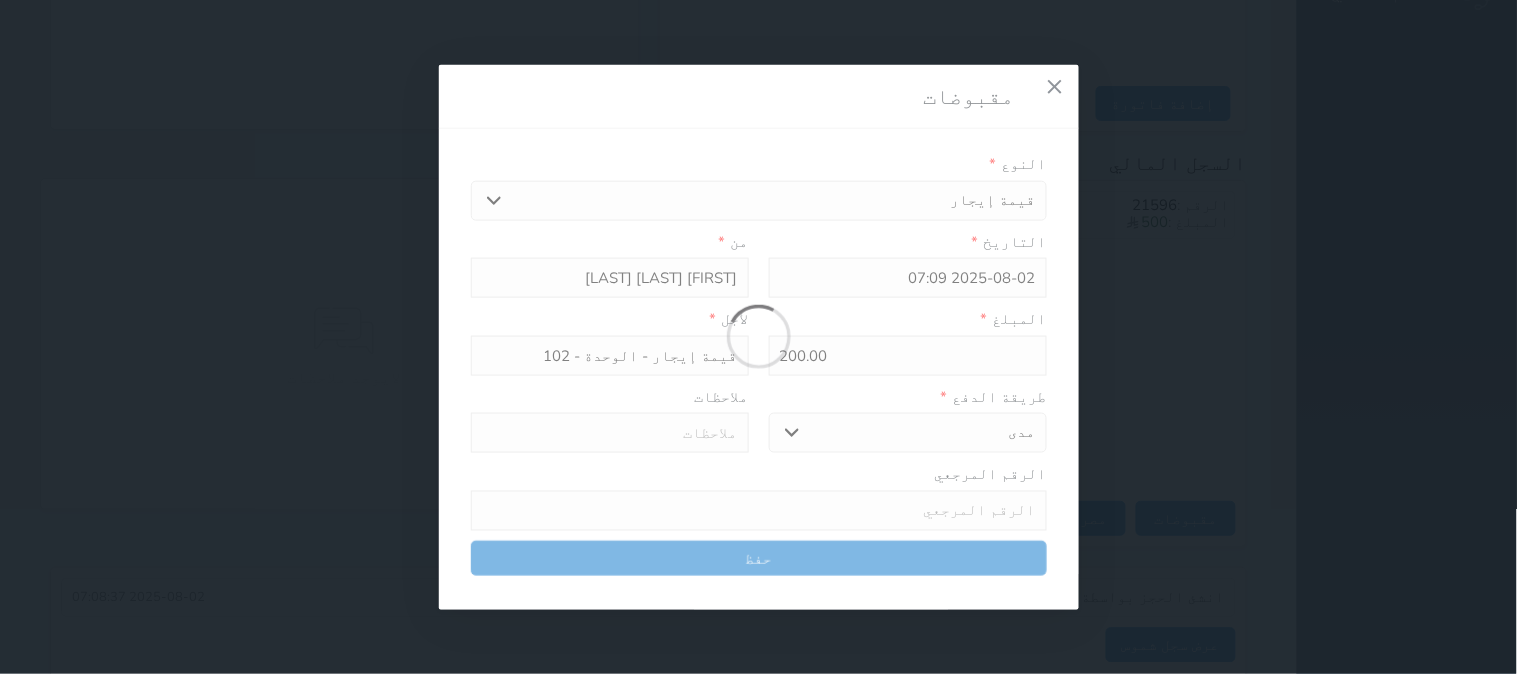 select 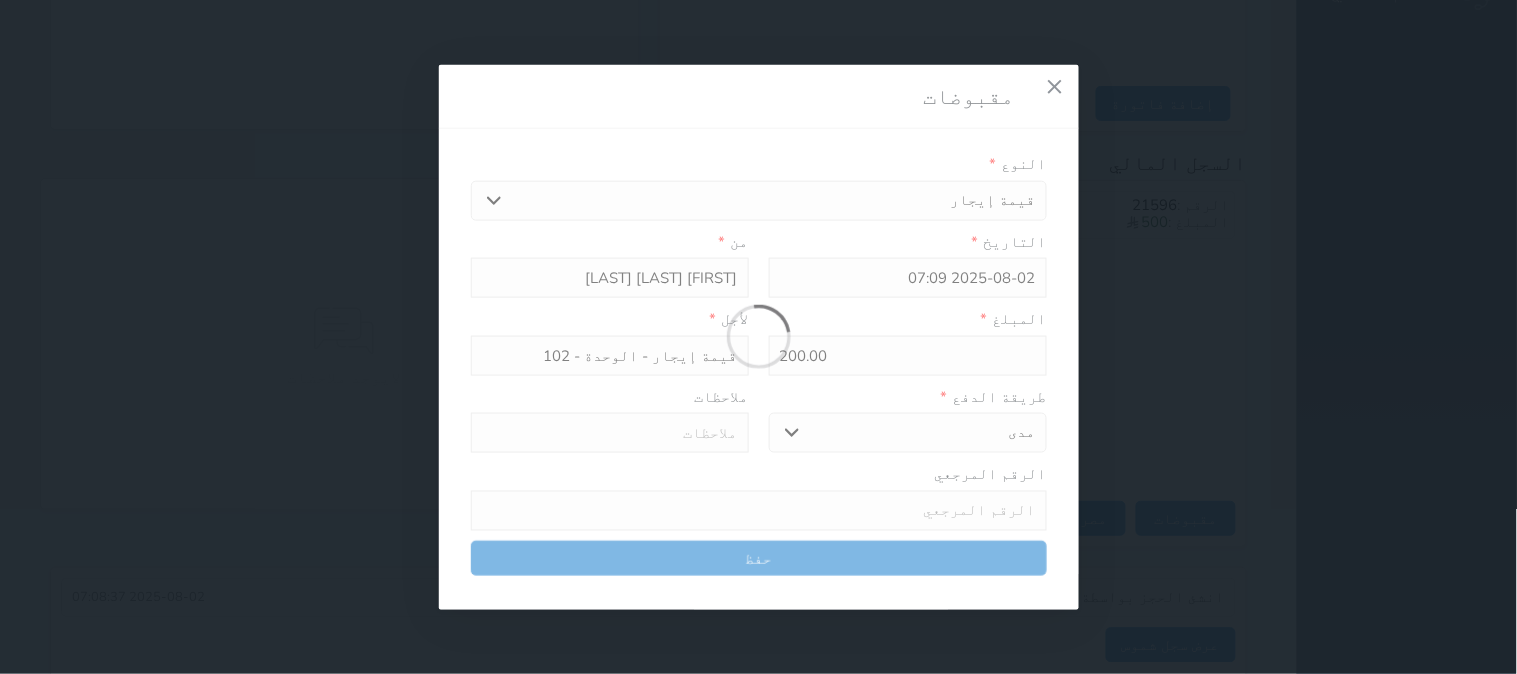 type on "0" 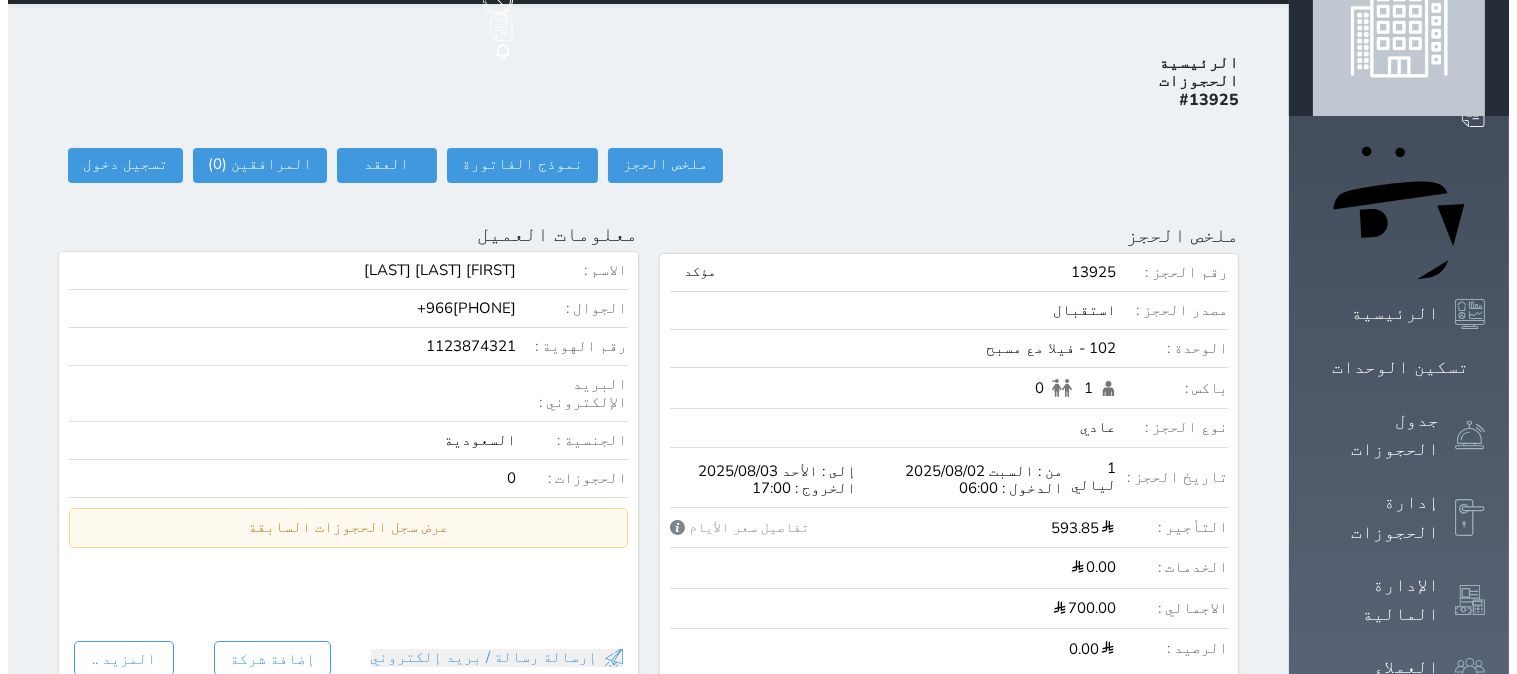 scroll, scrollTop: 0, scrollLeft: 0, axis: both 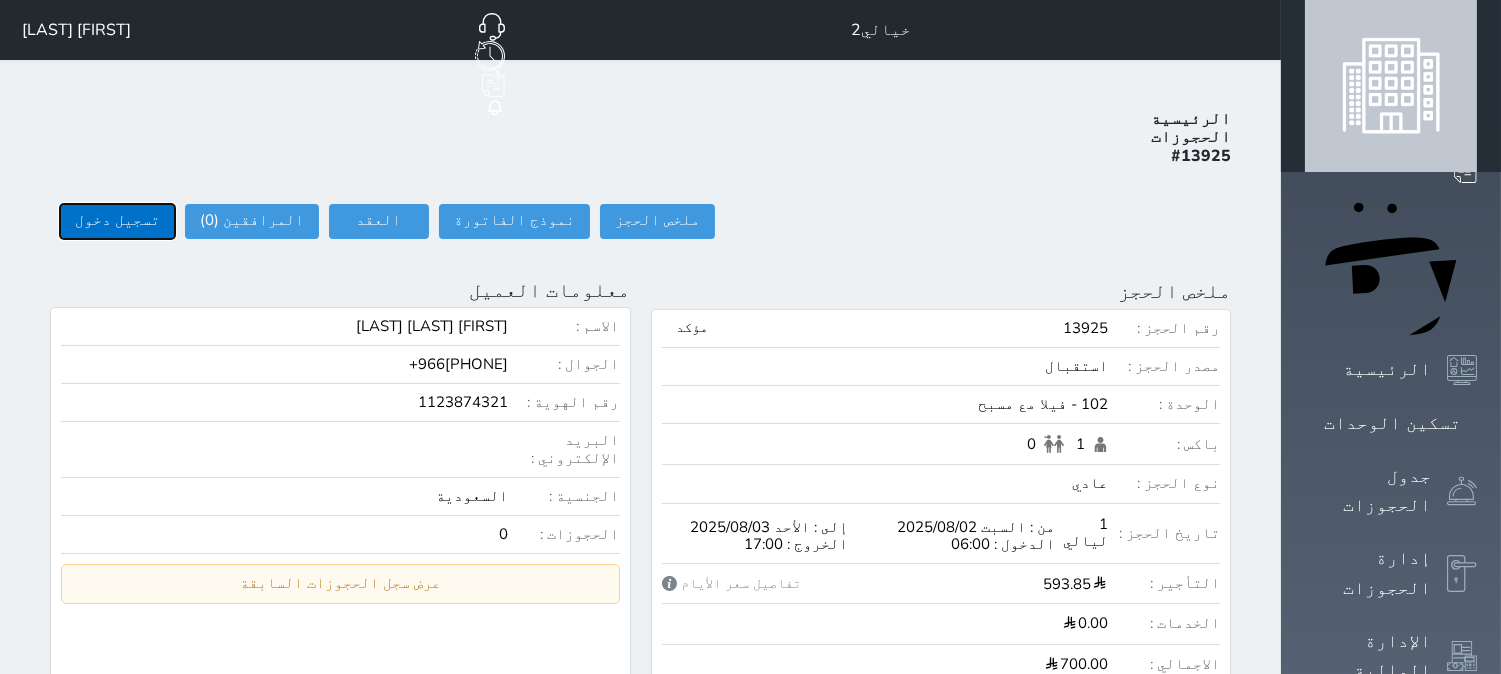 click on "تسجيل دخول" at bounding box center [117, 221] 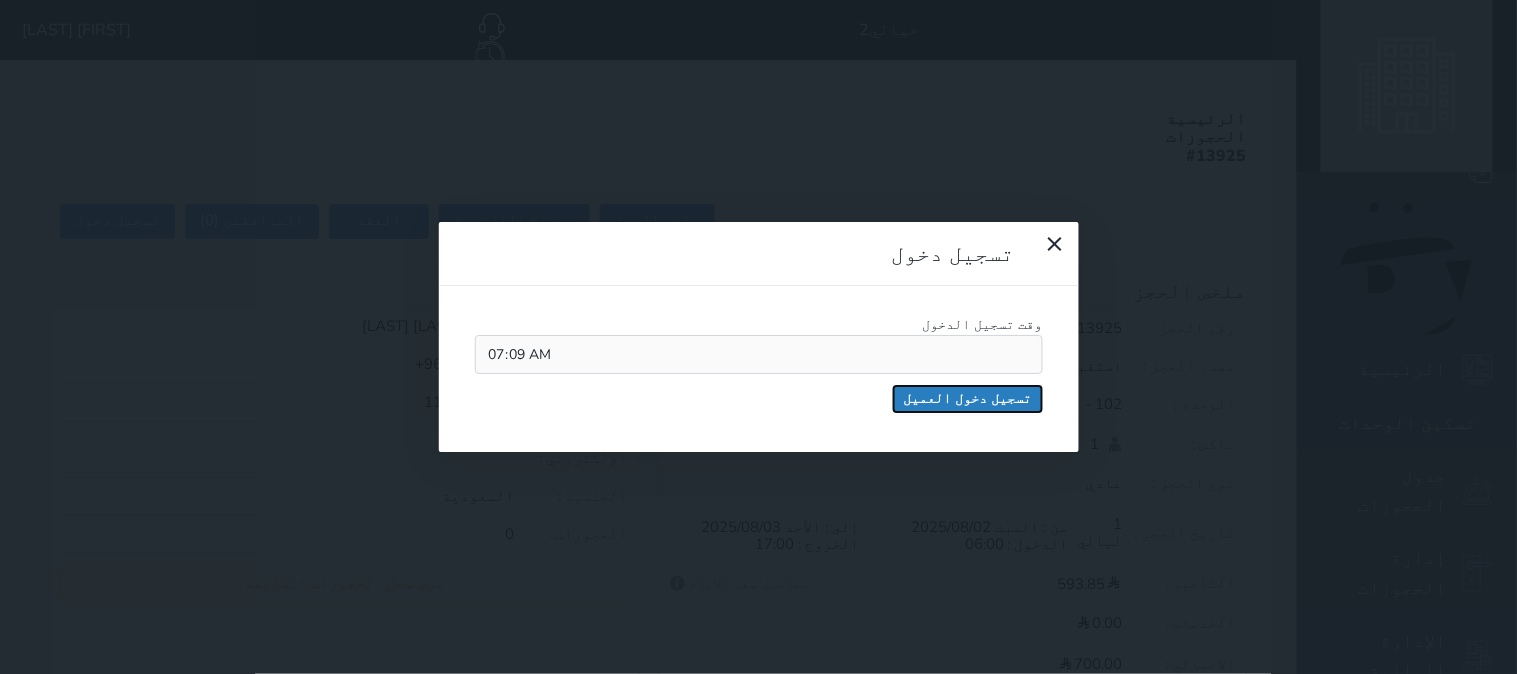 click on "تسجيل دخول العميل" at bounding box center (968, 399) 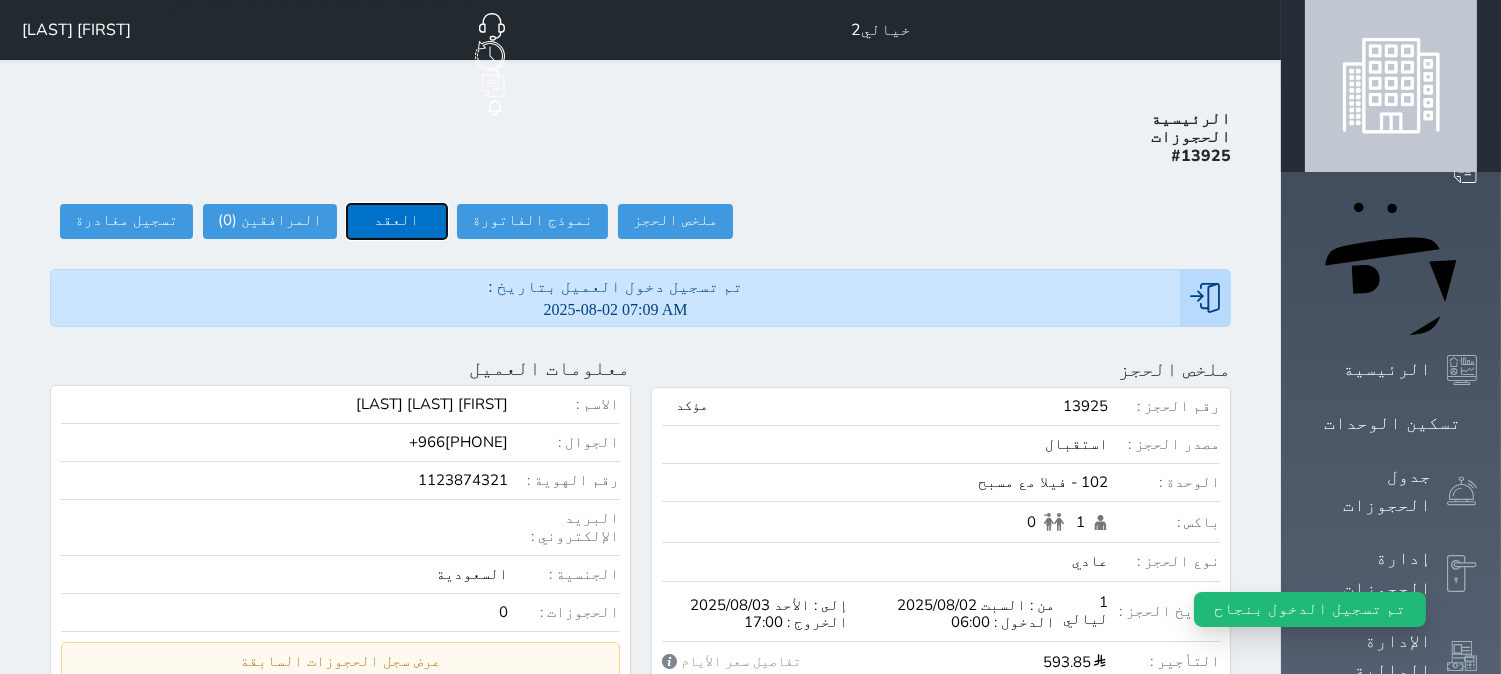 click on "العقد" at bounding box center [397, 221] 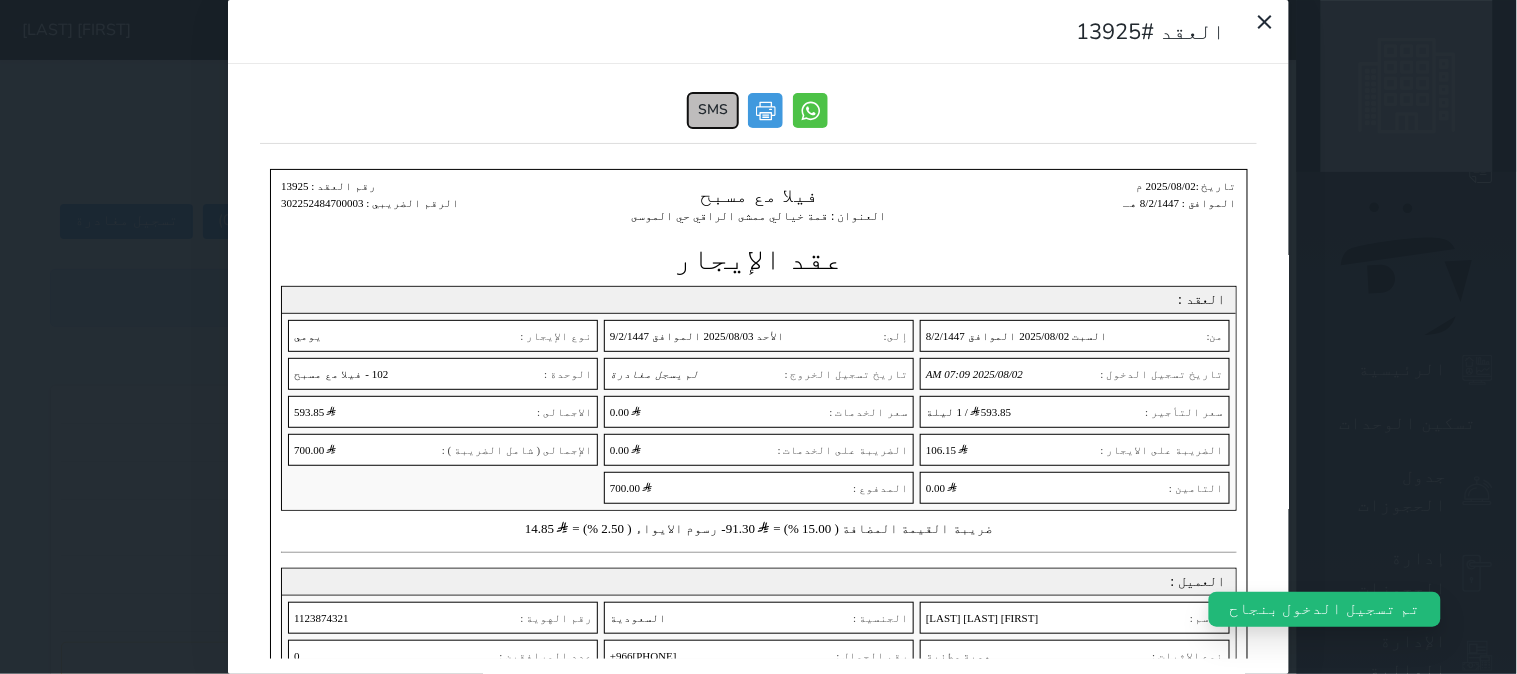 click on "SMS" at bounding box center [714, 110] 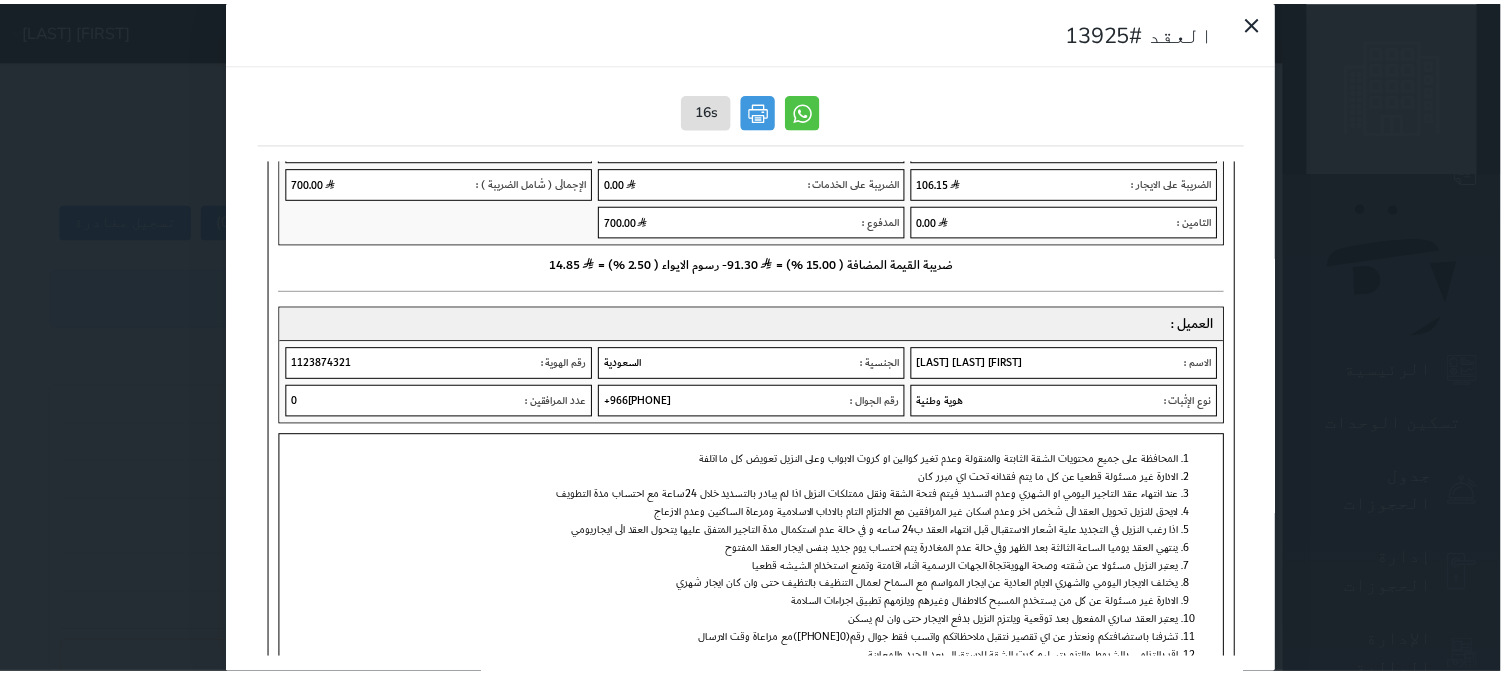 scroll, scrollTop: 72, scrollLeft: 0, axis: vertical 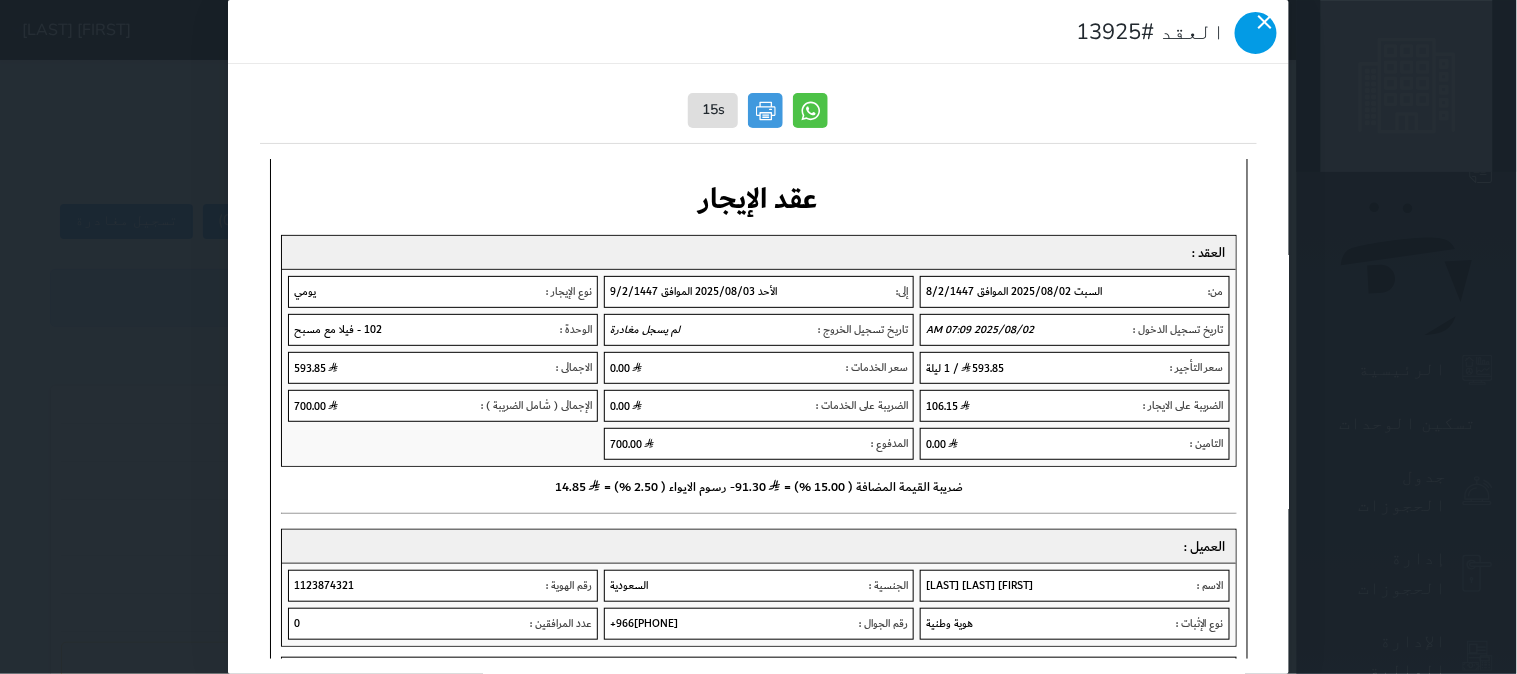 click 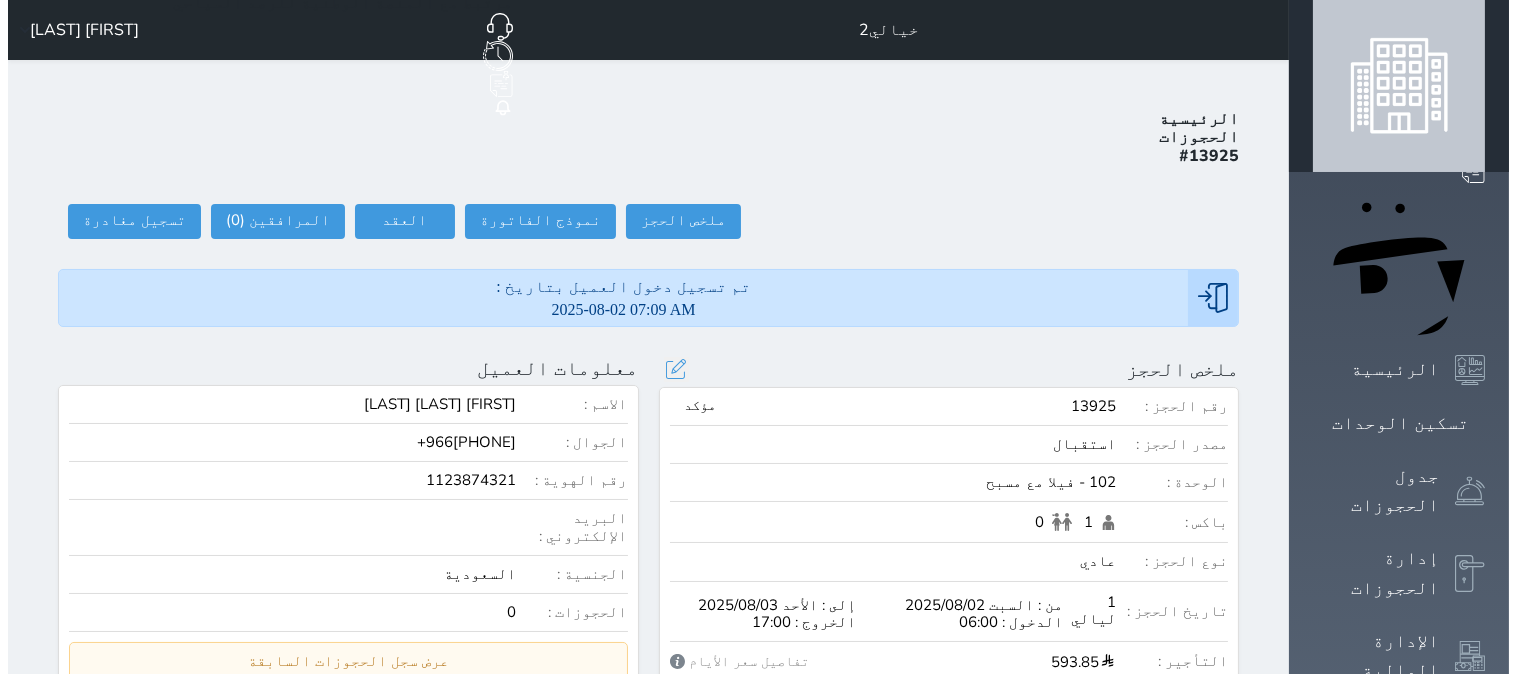 scroll, scrollTop: 0, scrollLeft: 0, axis: both 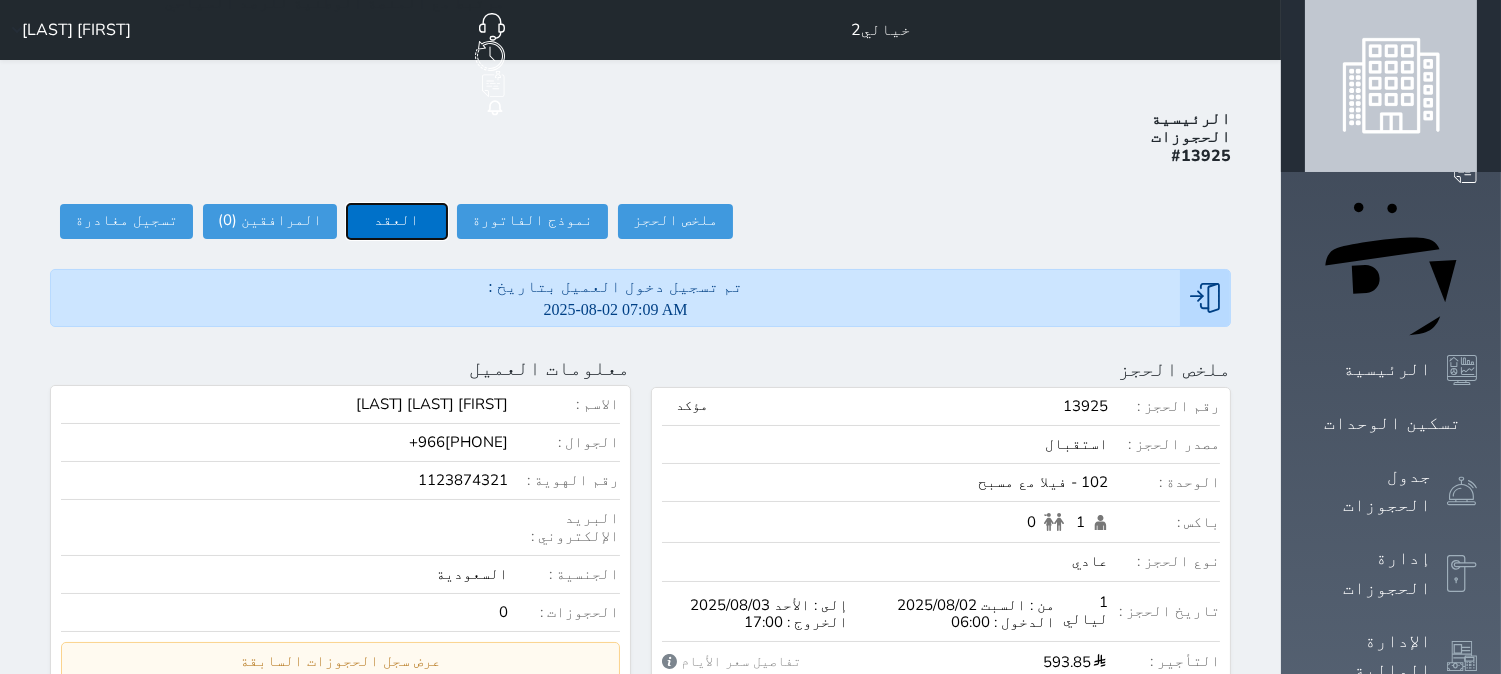 click on "العقد" at bounding box center [397, 221] 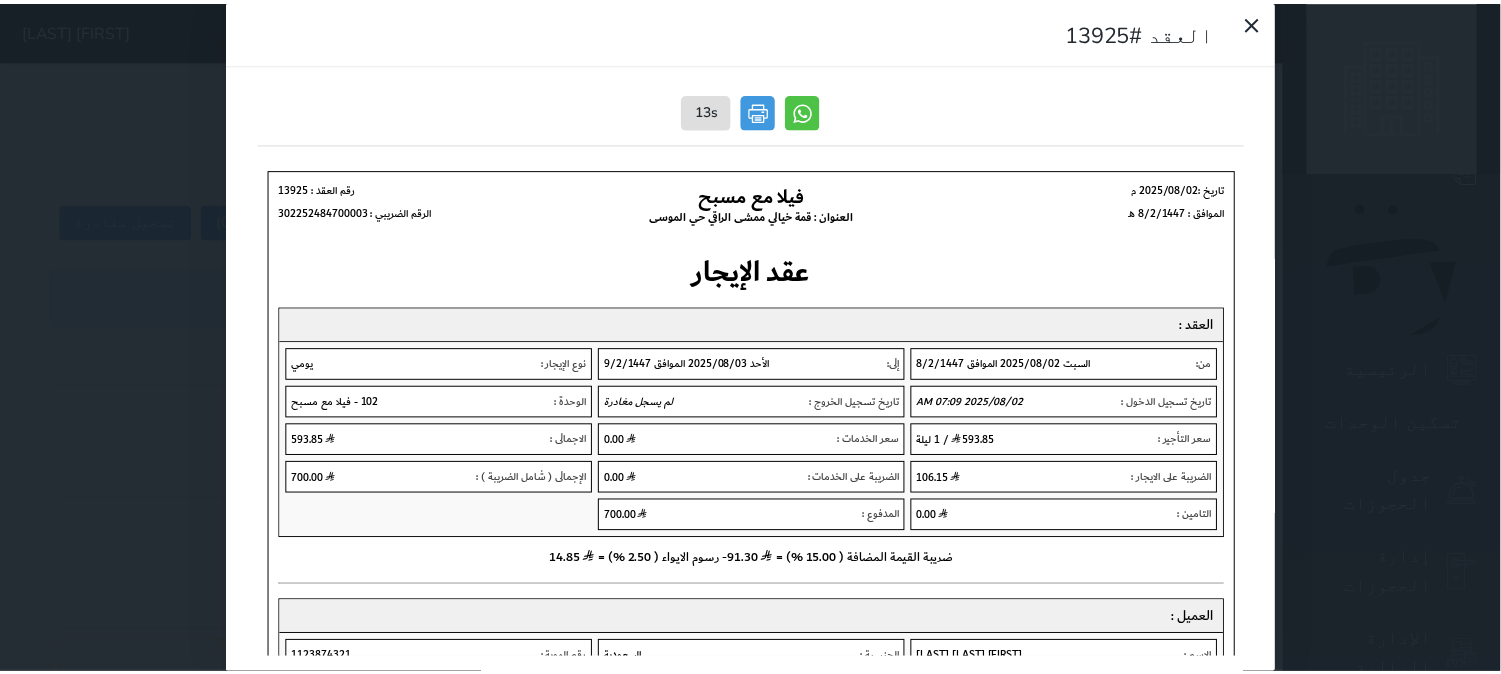 scroll, scrollTop: 0, scrollLeft: 0, axis: both 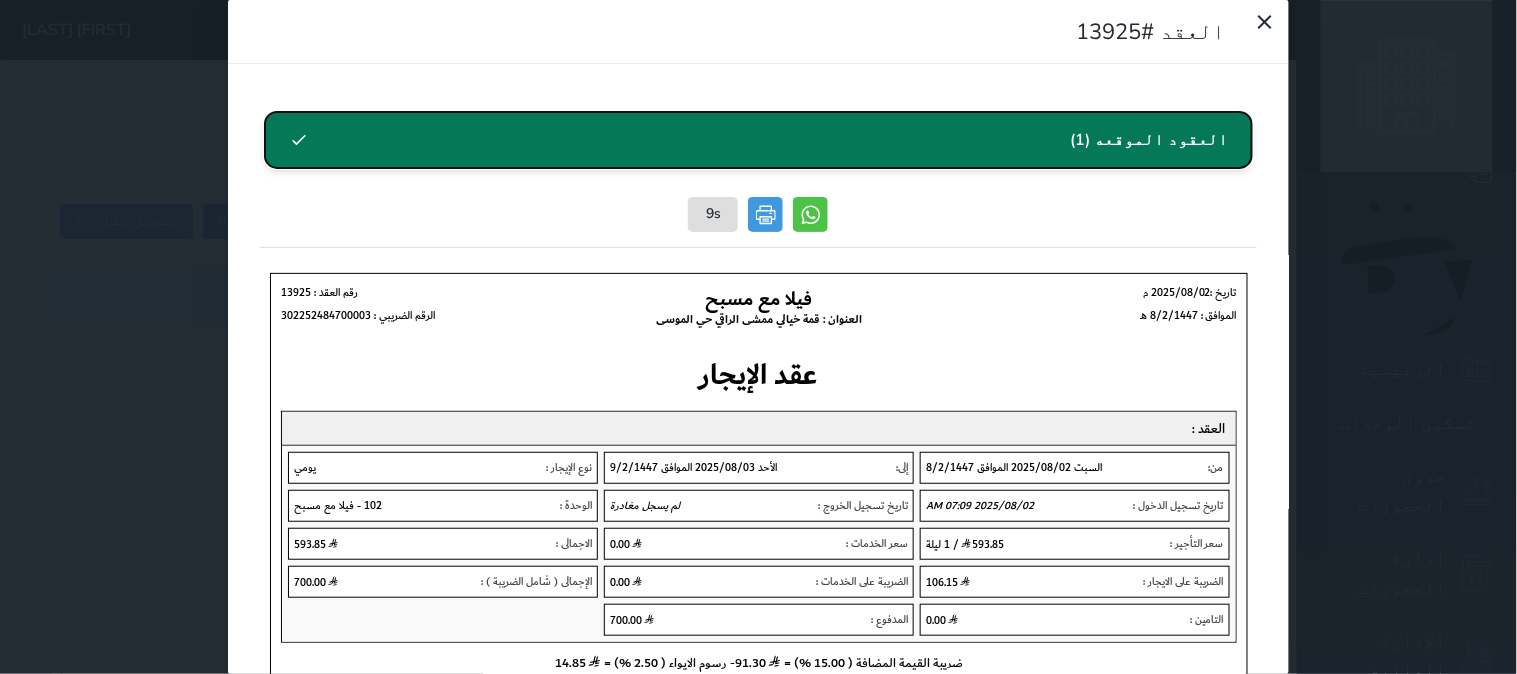 click on "العقود الموقعه (1)" at bounding box center (759, 140) 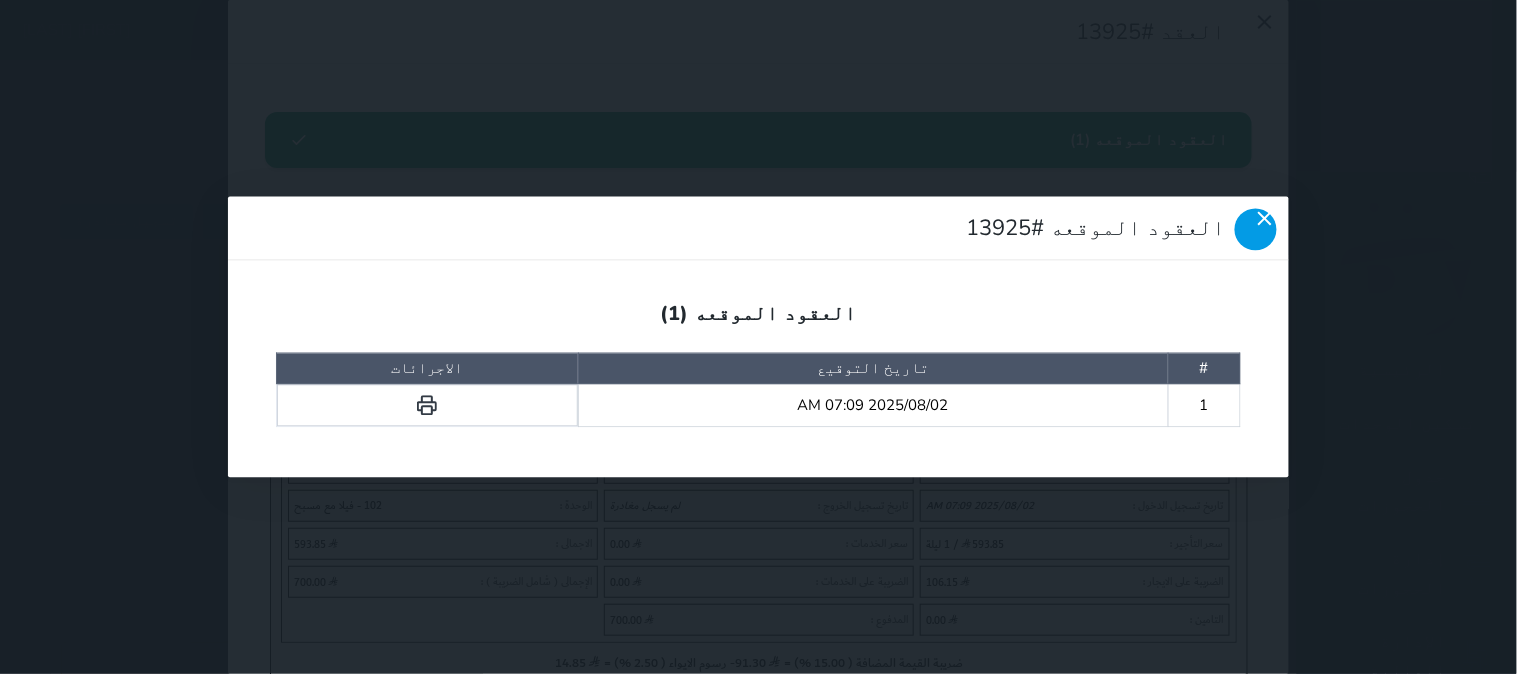 click 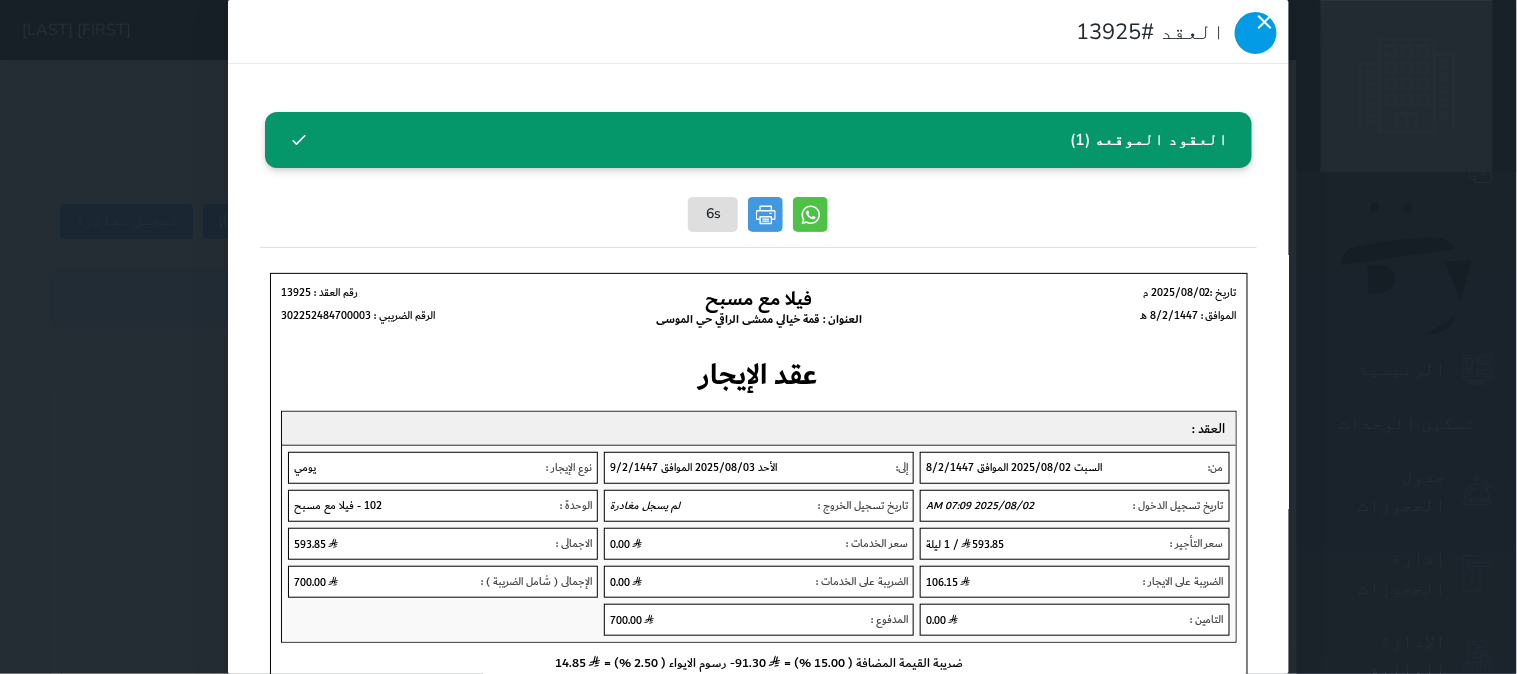 click 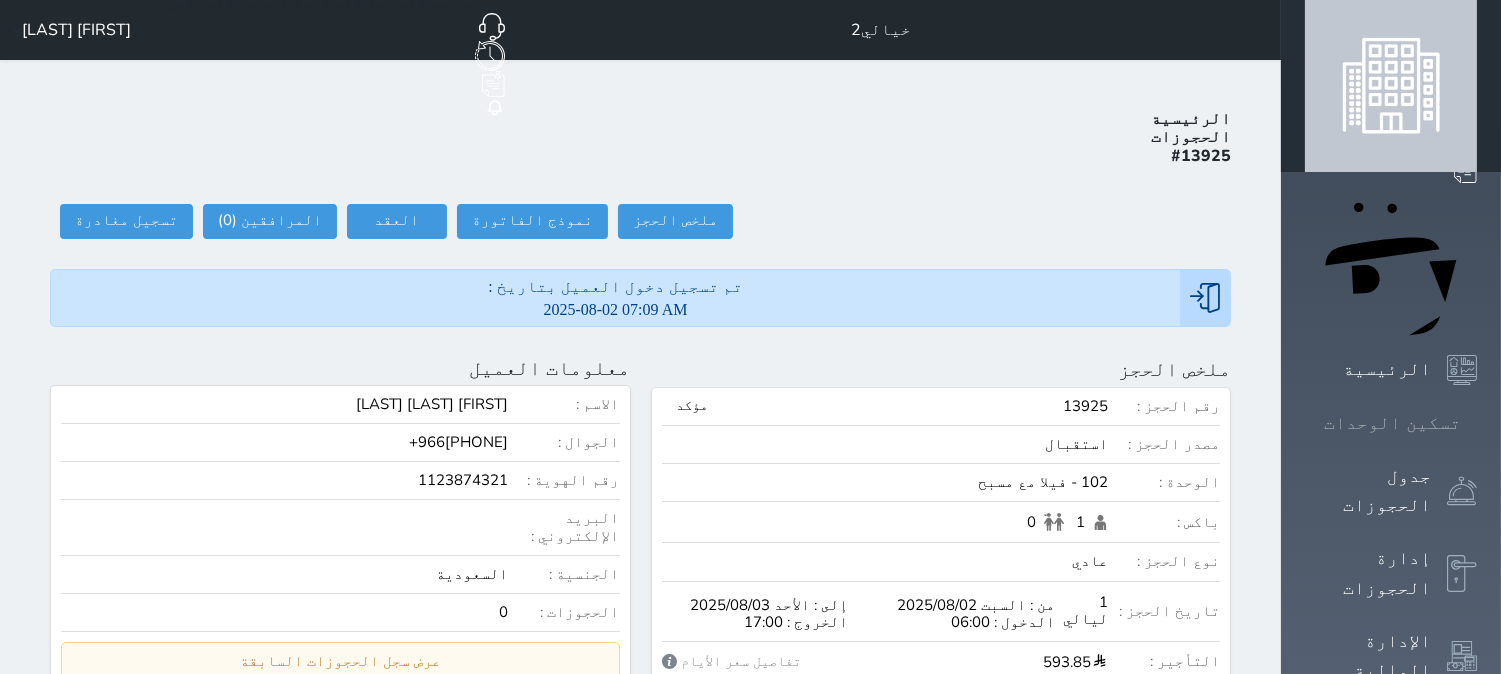 click 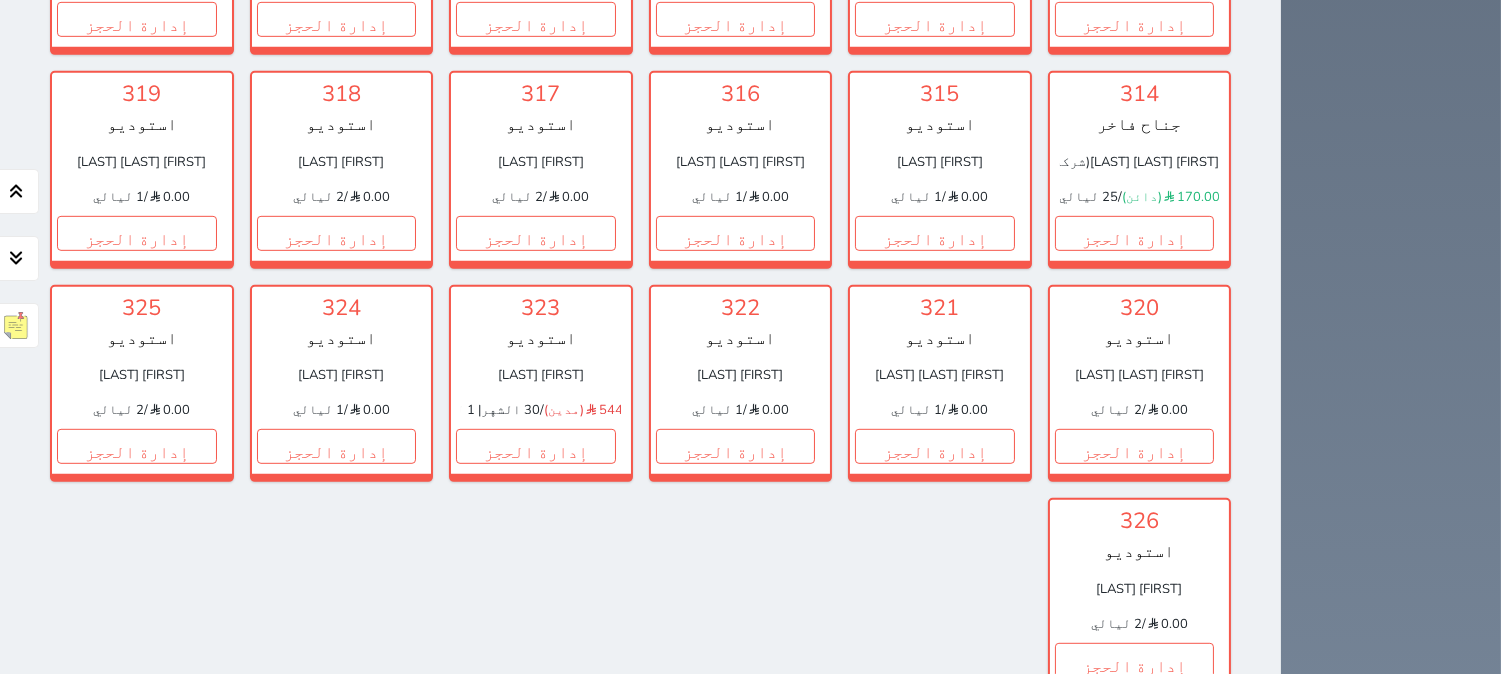 scroll, scrollTop: 2111, scrollLeft: 0, axis: vertical 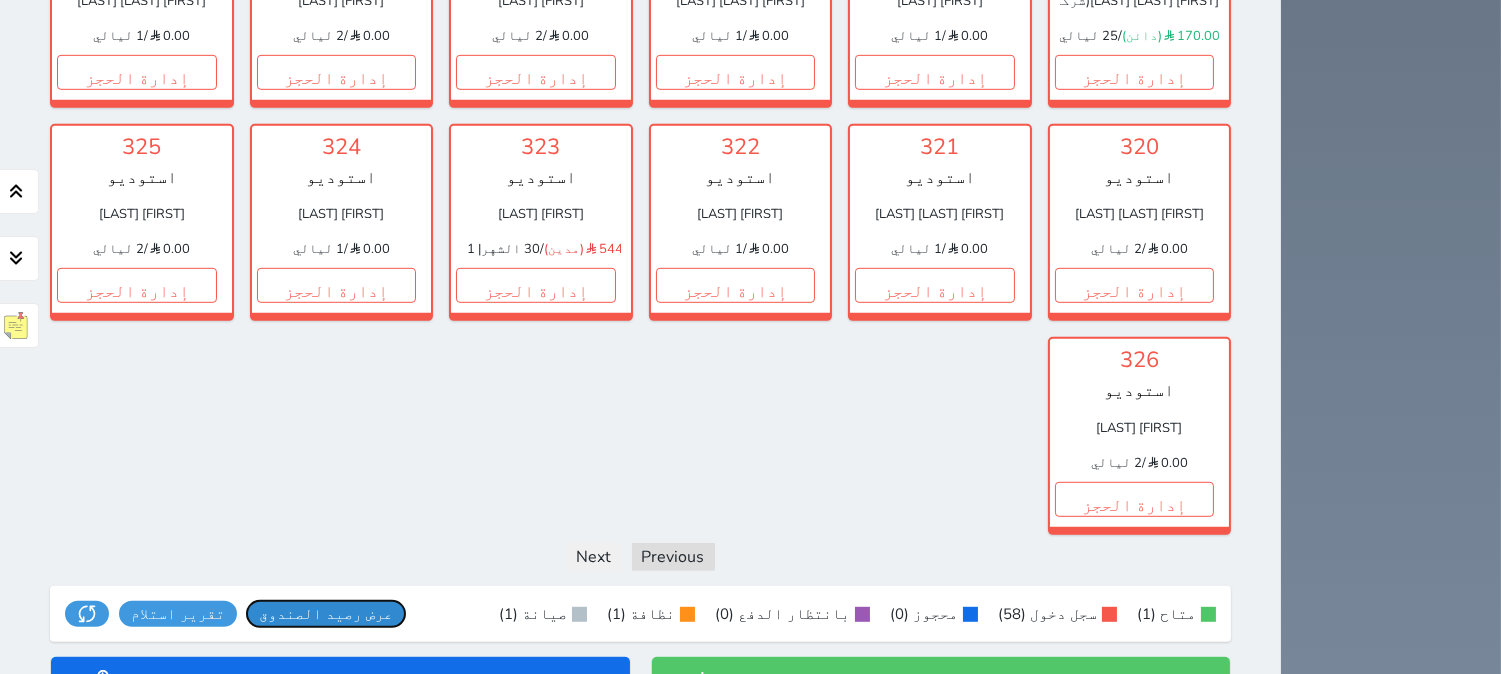 click on "عرض رصيد الصندوق" at bounding box center (326, 614) 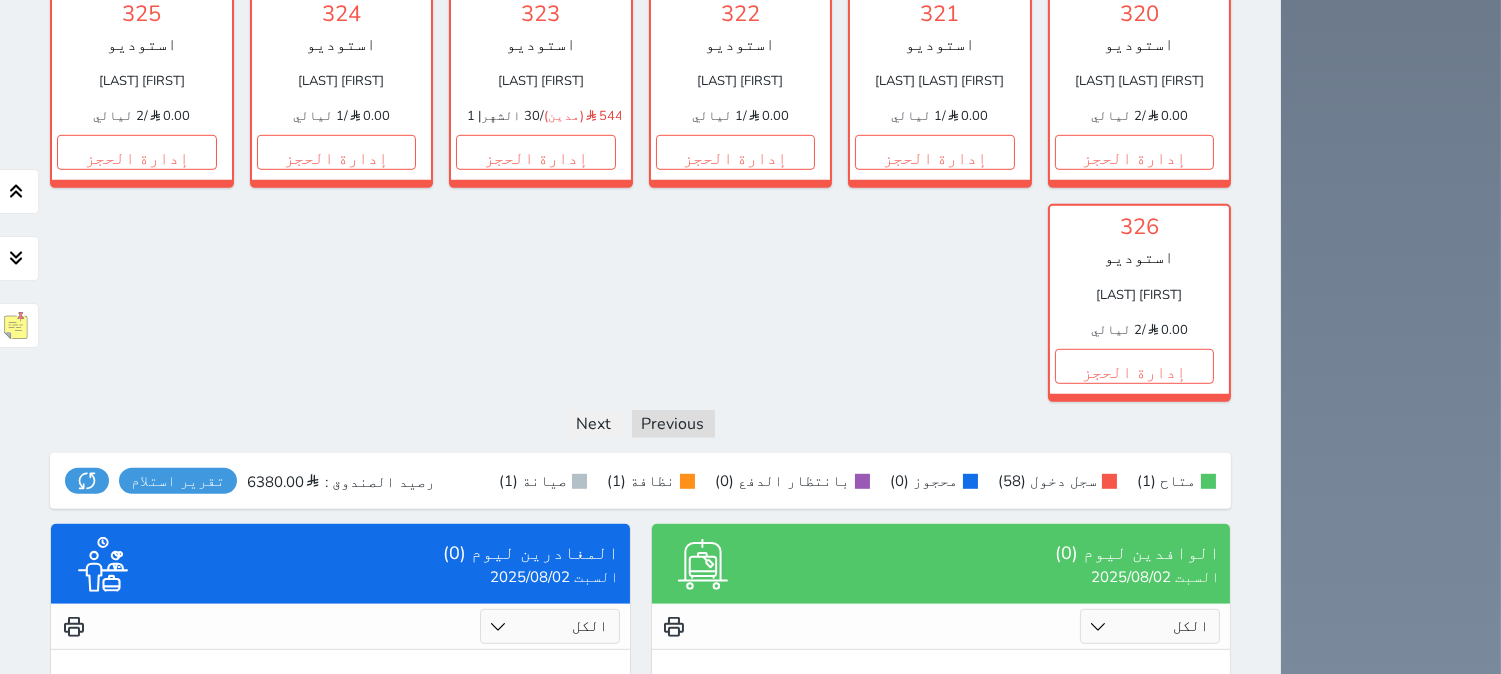 scroll, scrollTop: 2376, scrollLeft: 0, axis: vertical 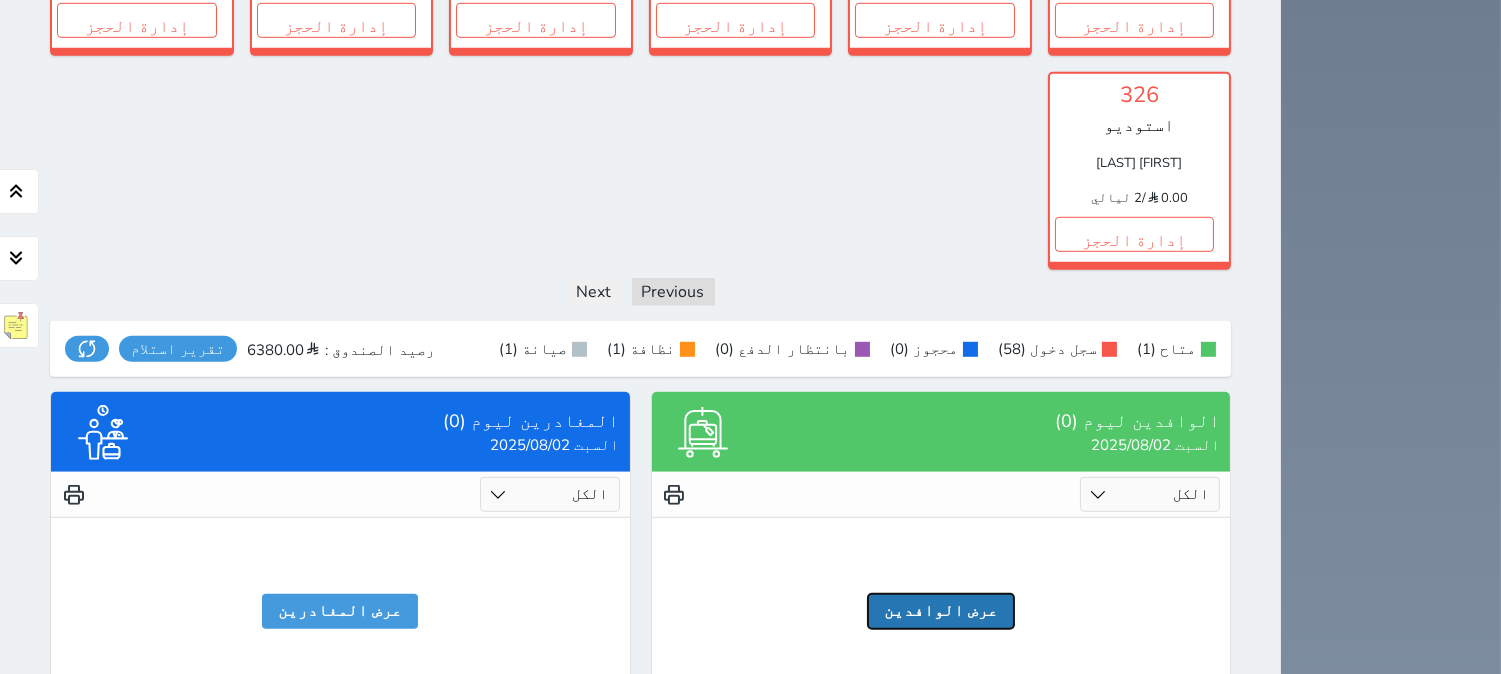 click on "عرض الوافدين" at bounding box center (941, 611) 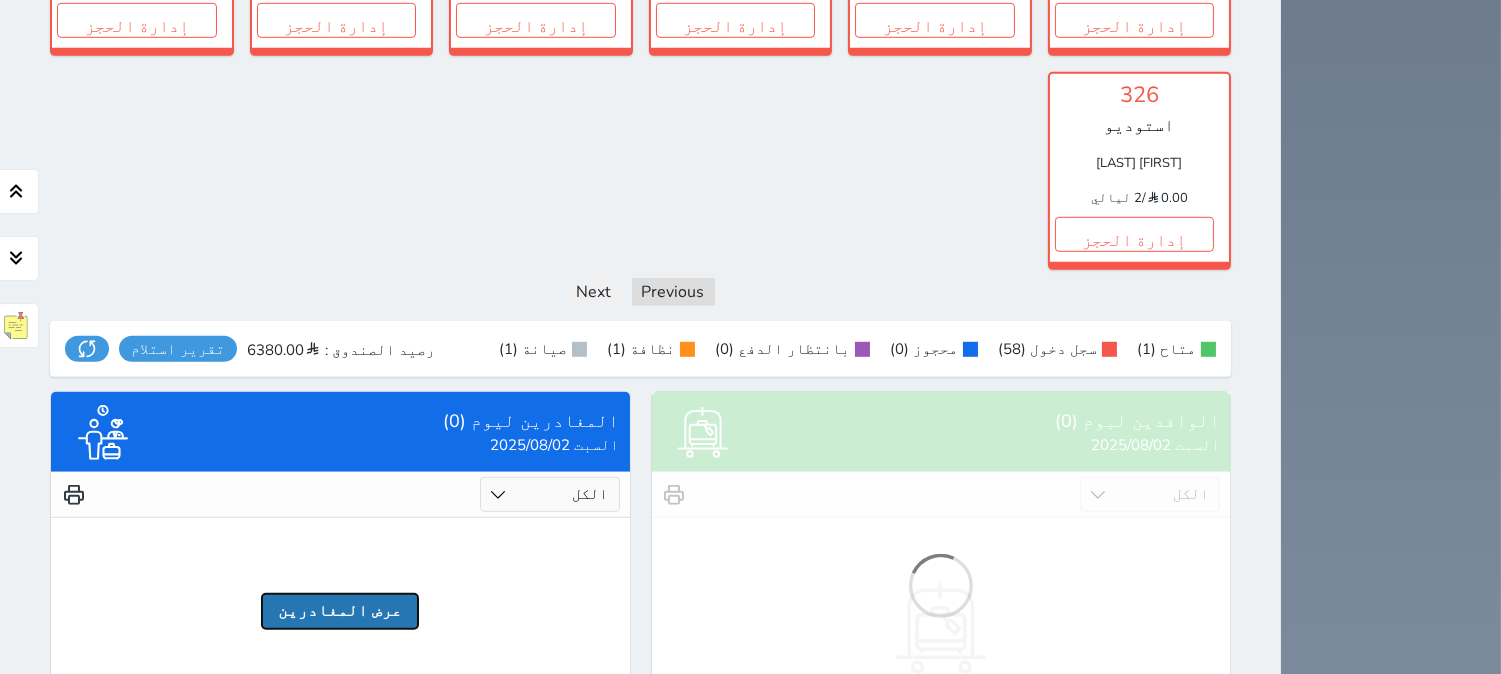 click on "عرض المغادرين" at bounding box center [340, 611] 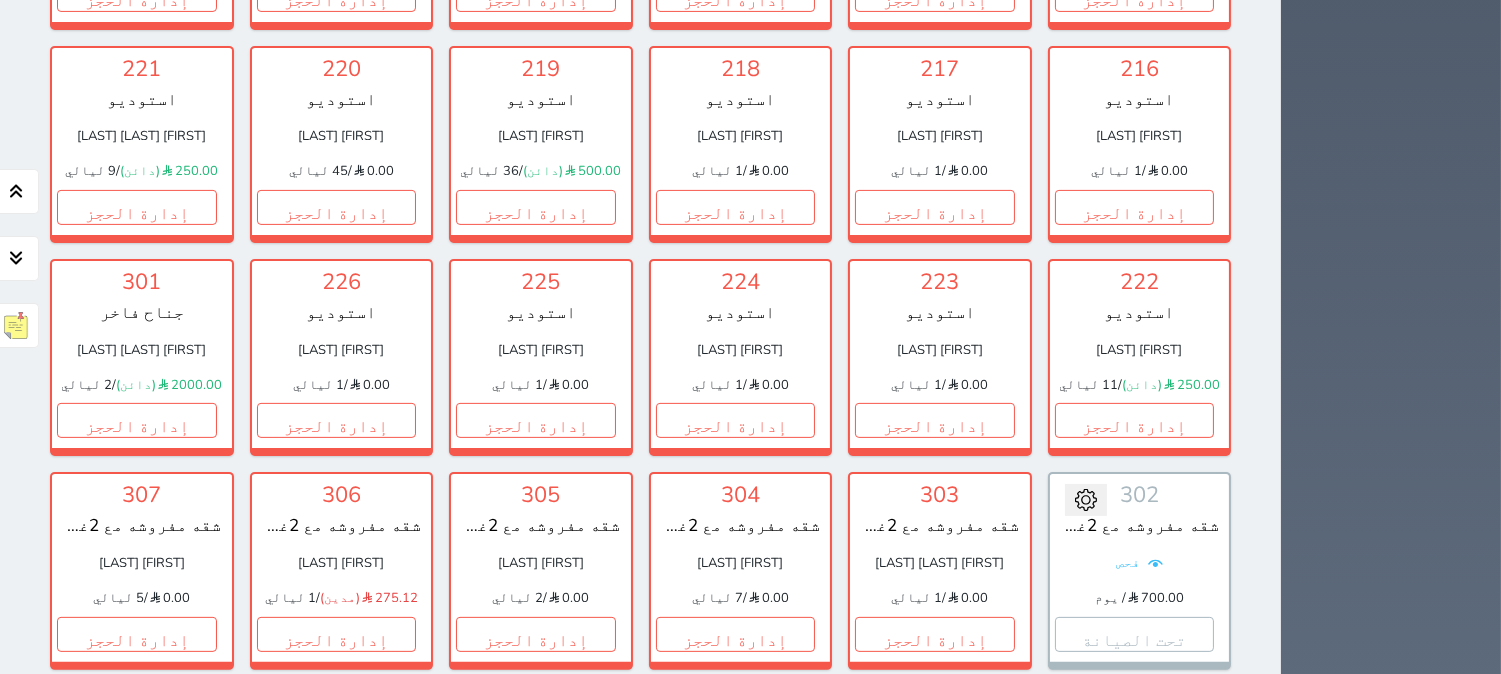scroll, scrollTop: 1111, scrollLeft: 0, axis: vertical 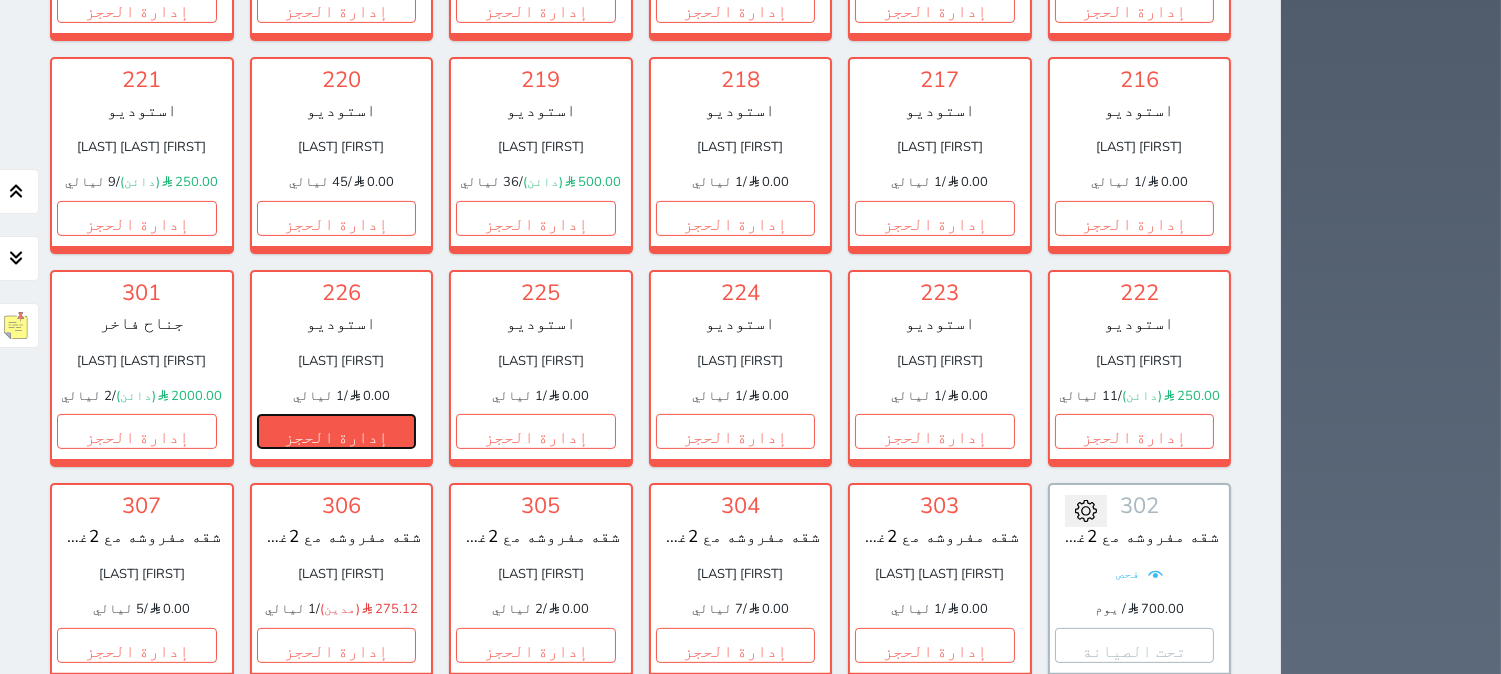 click on "إدارة الحجز" at bounding box center [337, 431] 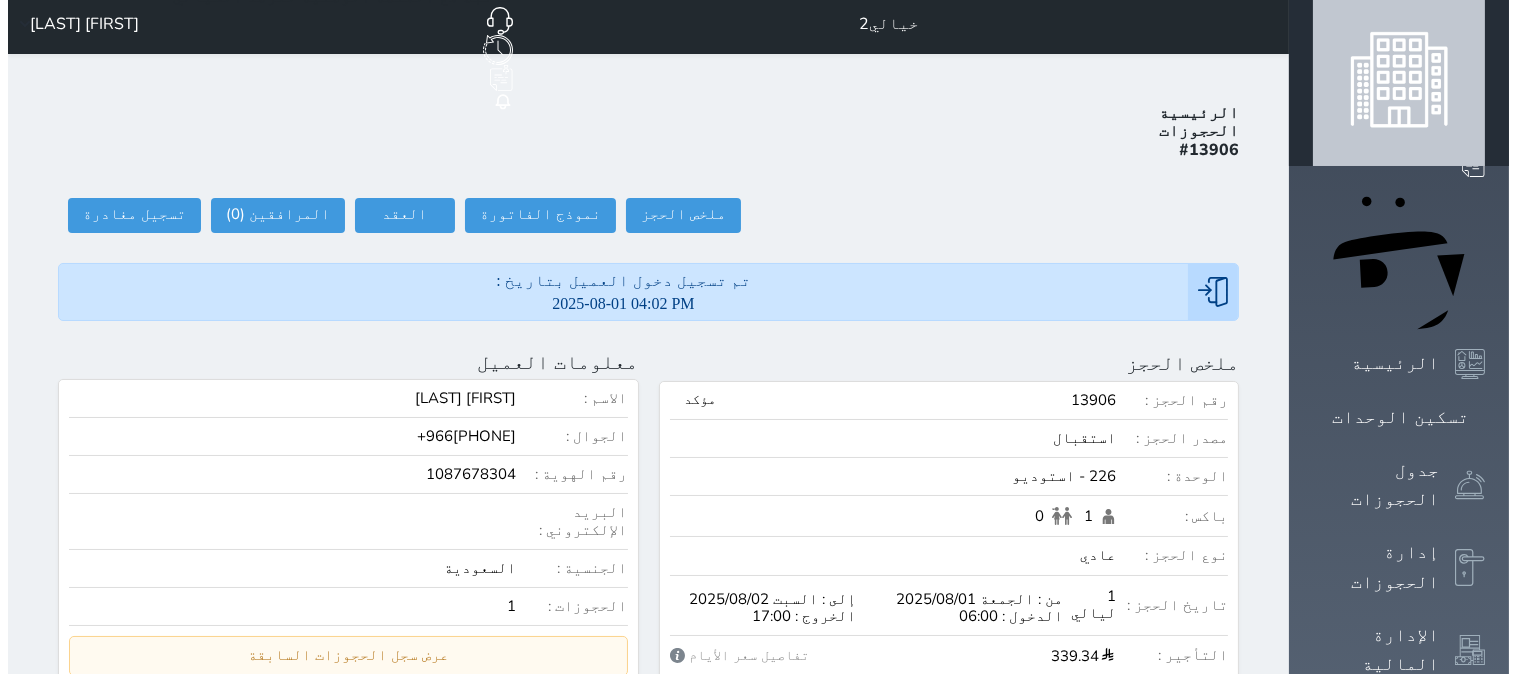 scroll, scrollTop: 0, scrollLeft: 0, axis: both 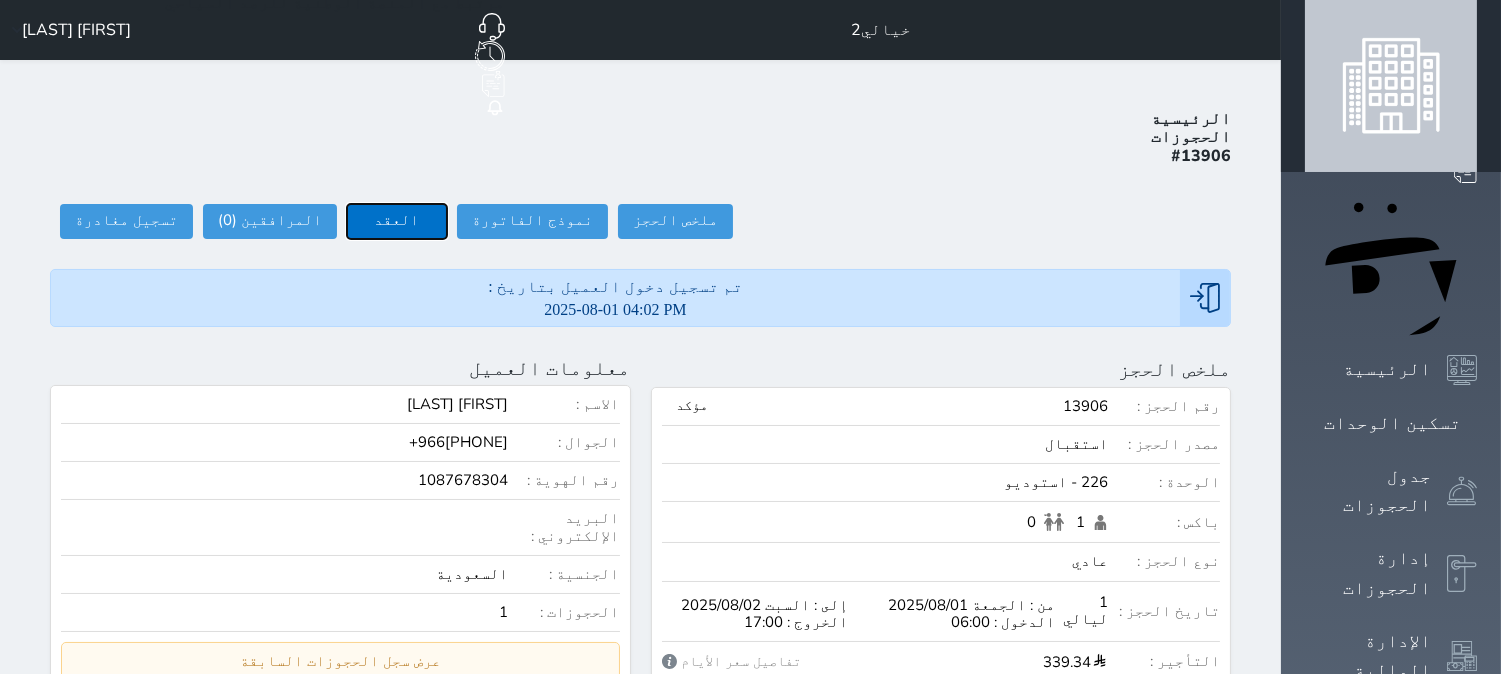 click on "العقد" at bounding box center [397, 221] 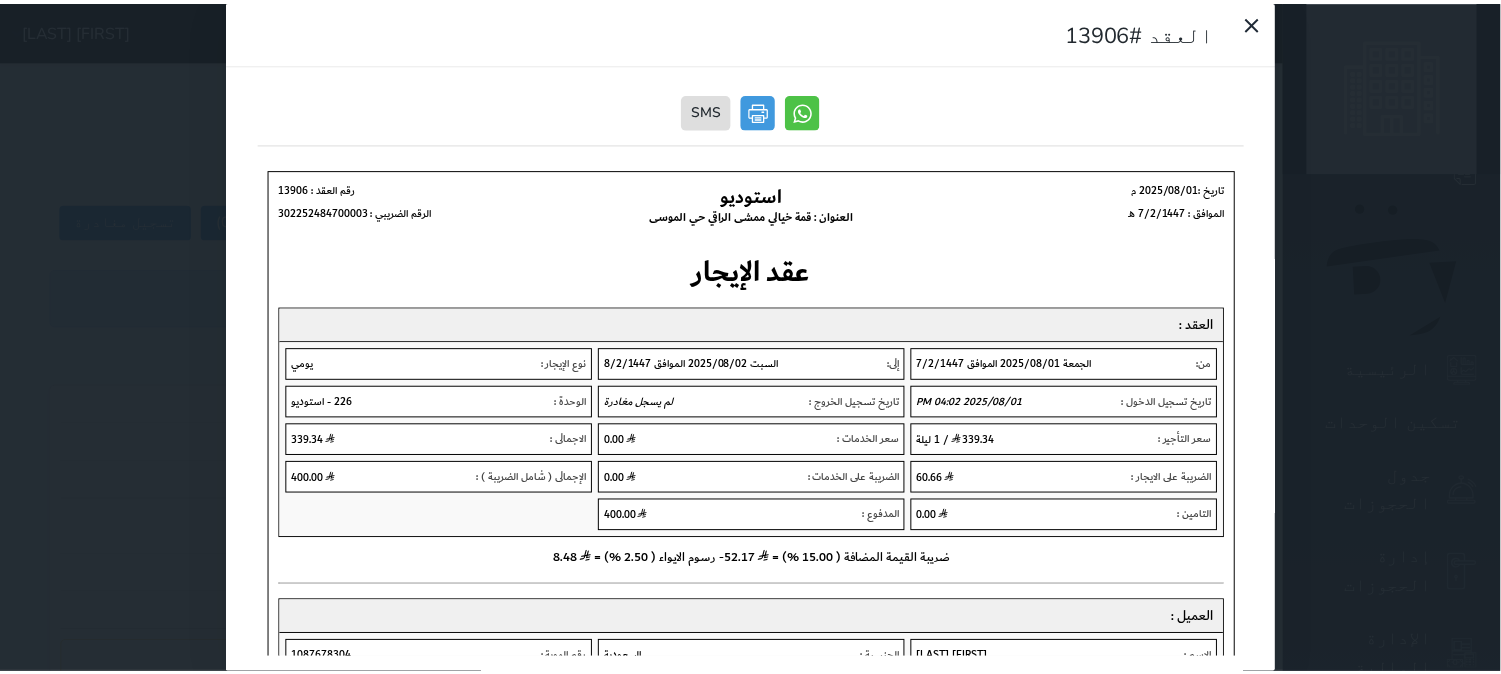 scroll, scrollTop: 0, scrollLeft: 0, axis: both 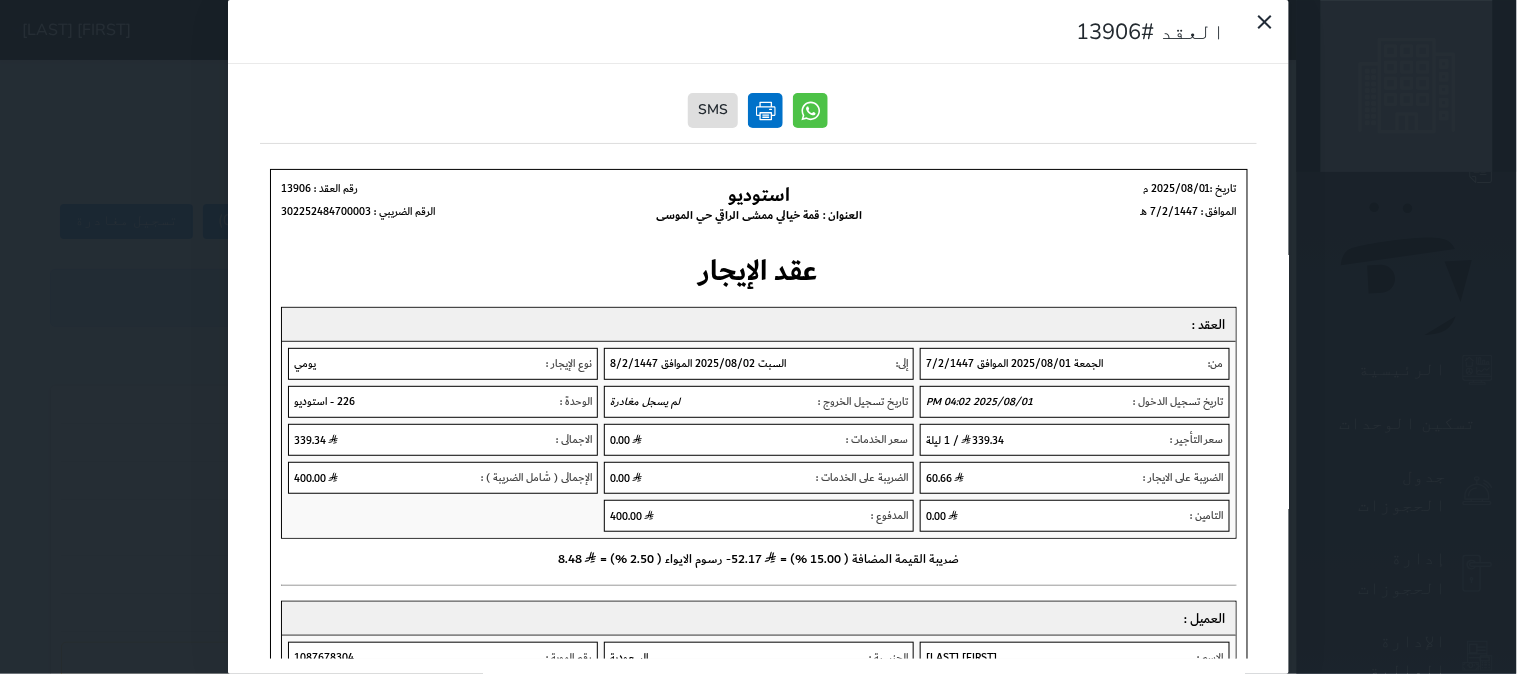 click at bounding box center (766, 110) 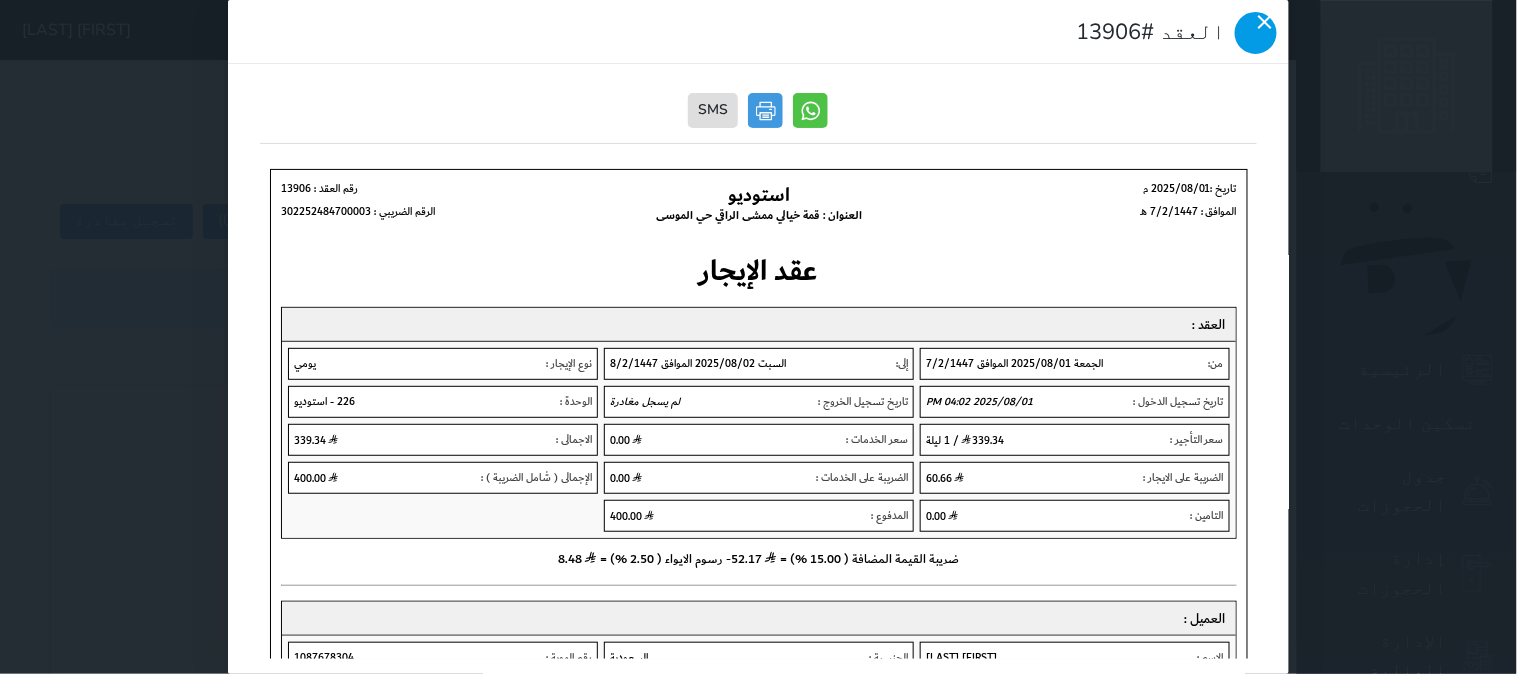click 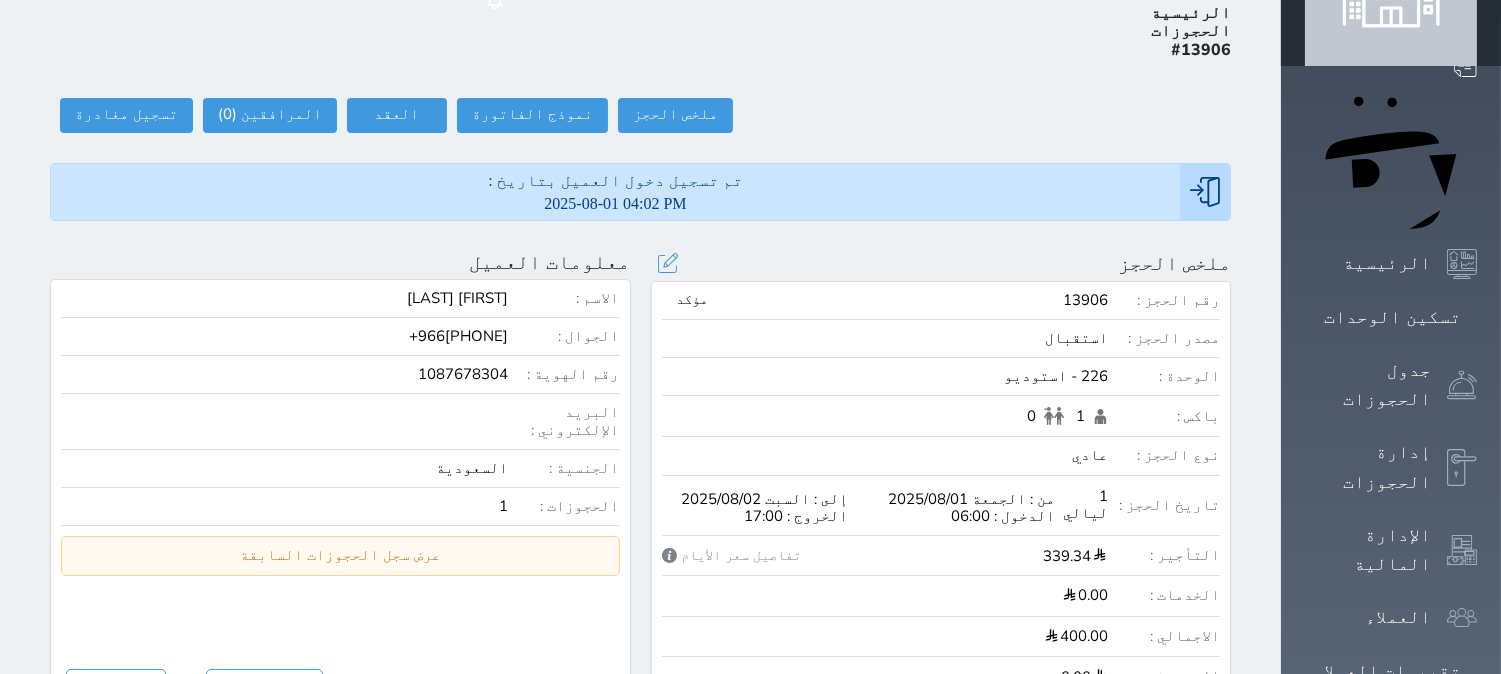 scroll, scrollTop: 0, scrollLeft: 0, axis: both 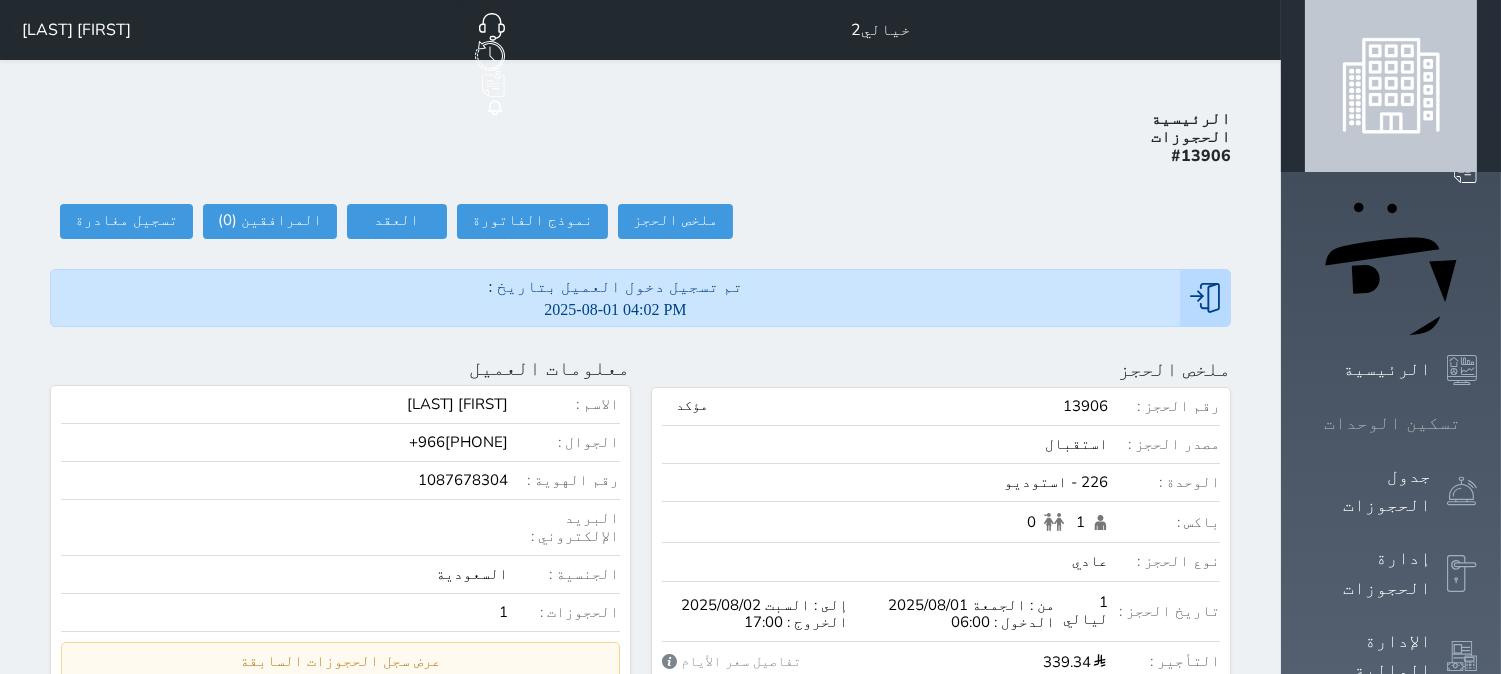 click 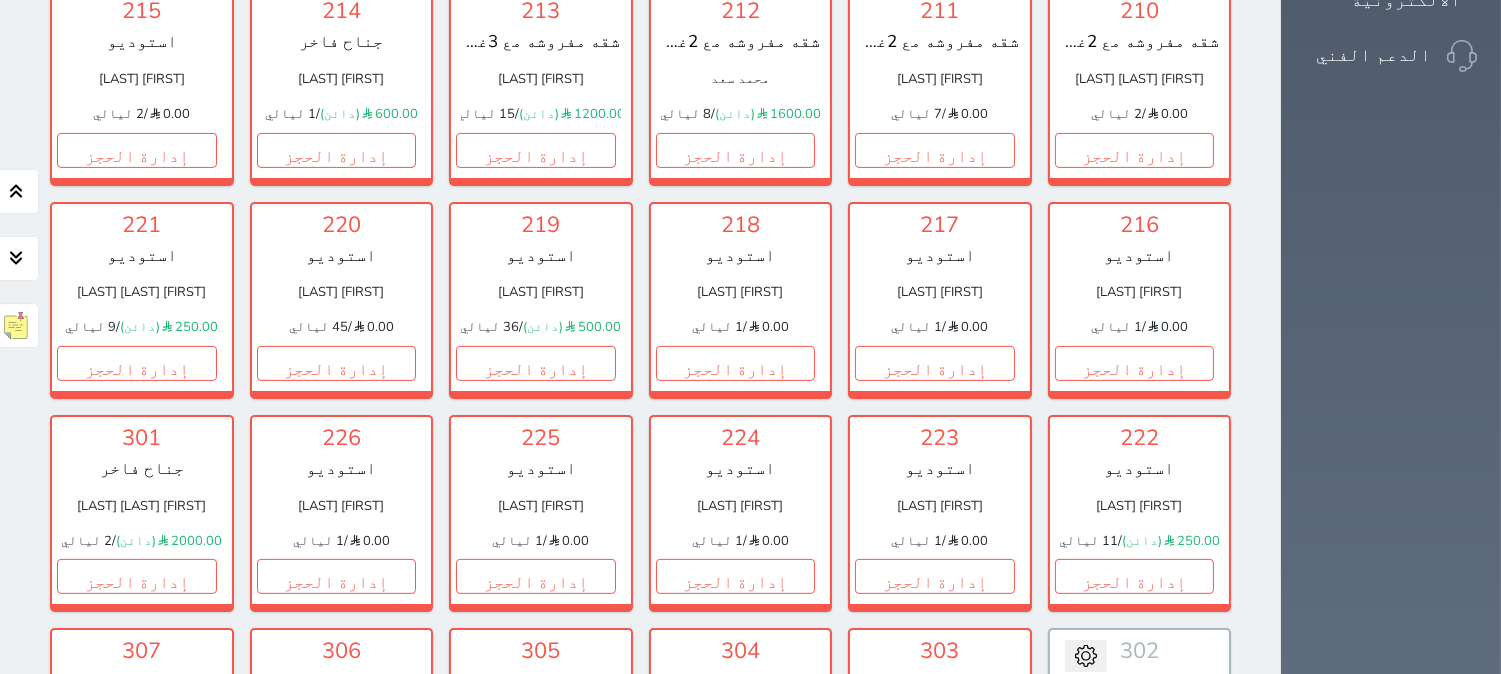 scroll, scrollTop: 1077, scrollLeft: 0, axis: vertical 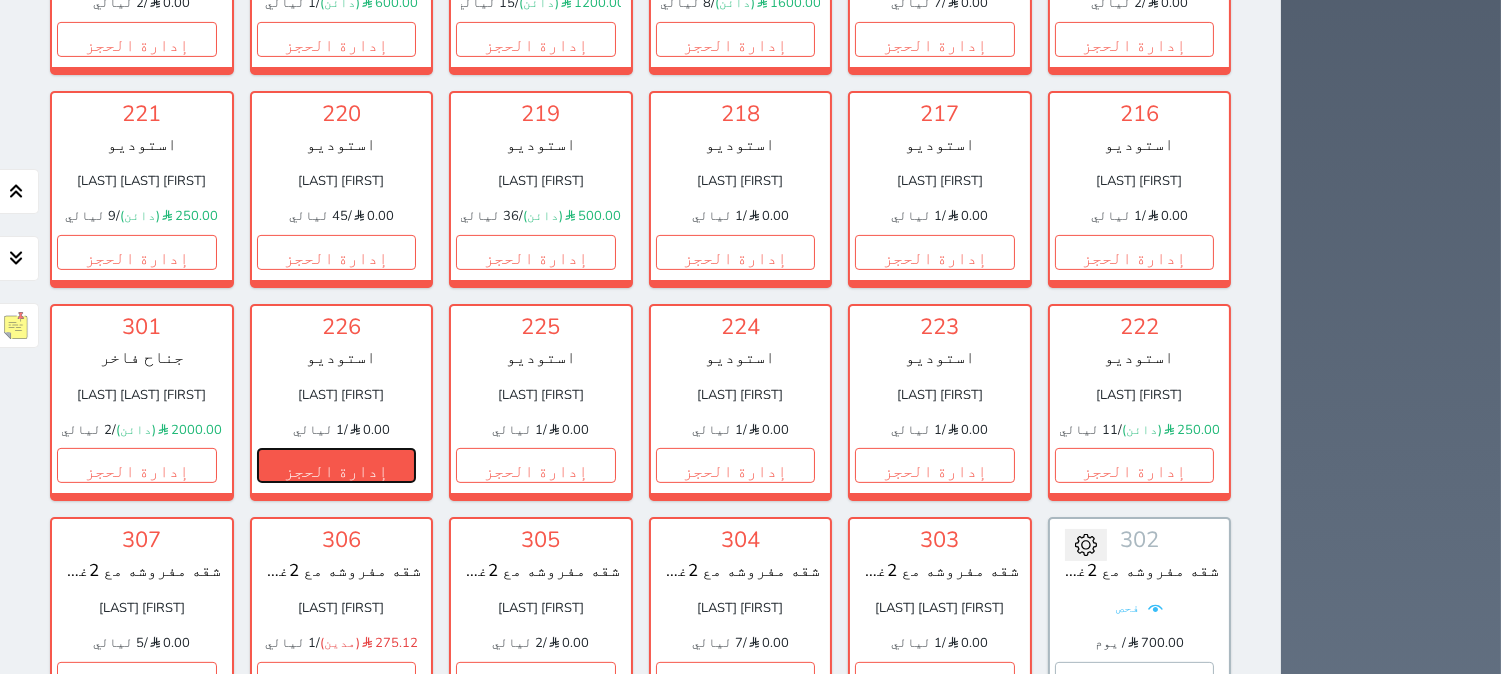 click on "إدارة الحجز" at bounding box center [337, 465] 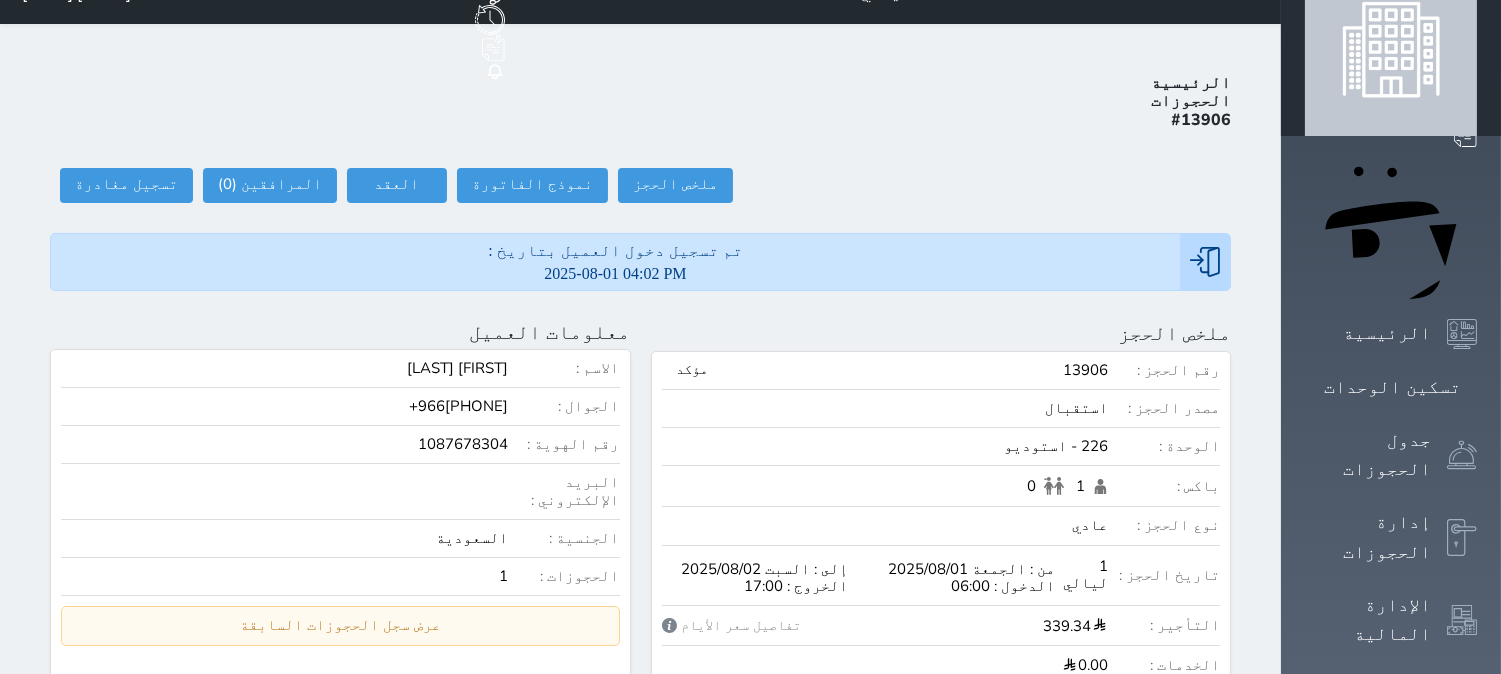 scroll, scrollTop: 0, scrollLeft: 0, axis: both 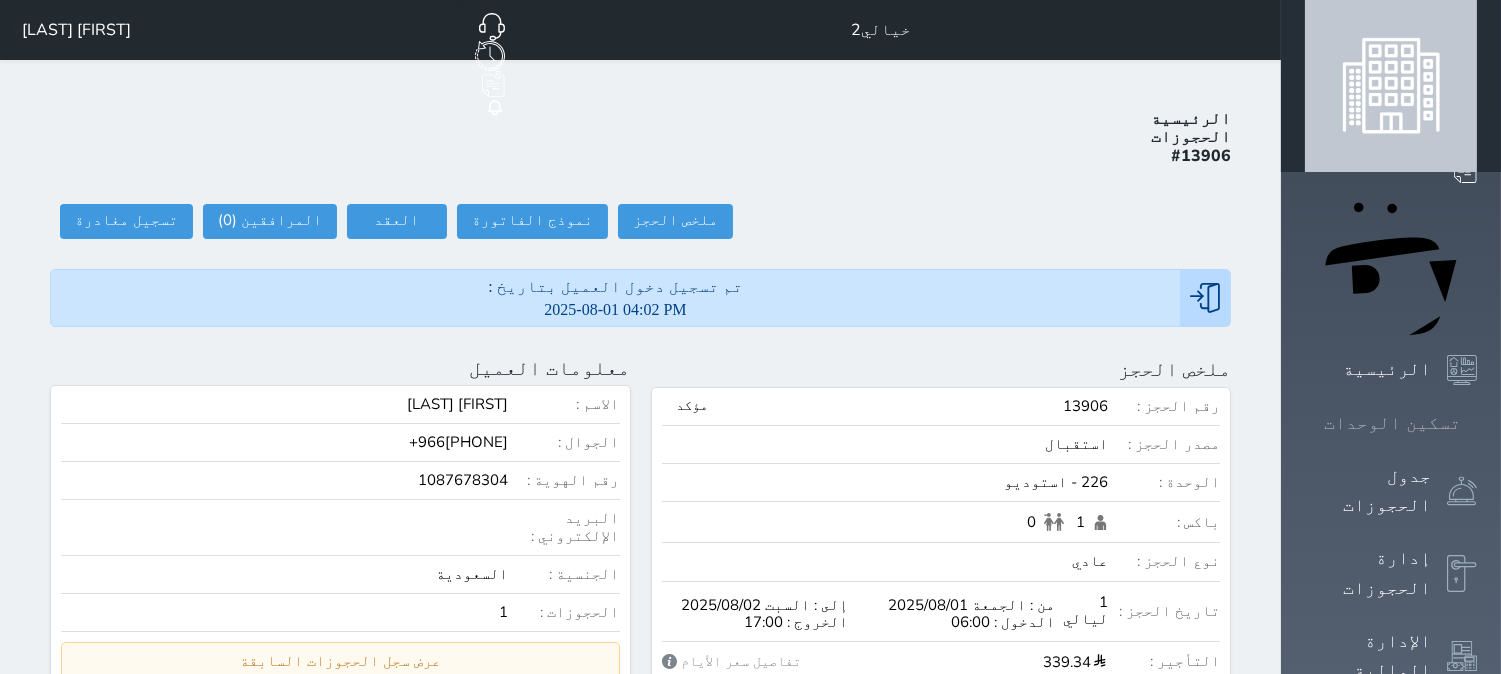 click 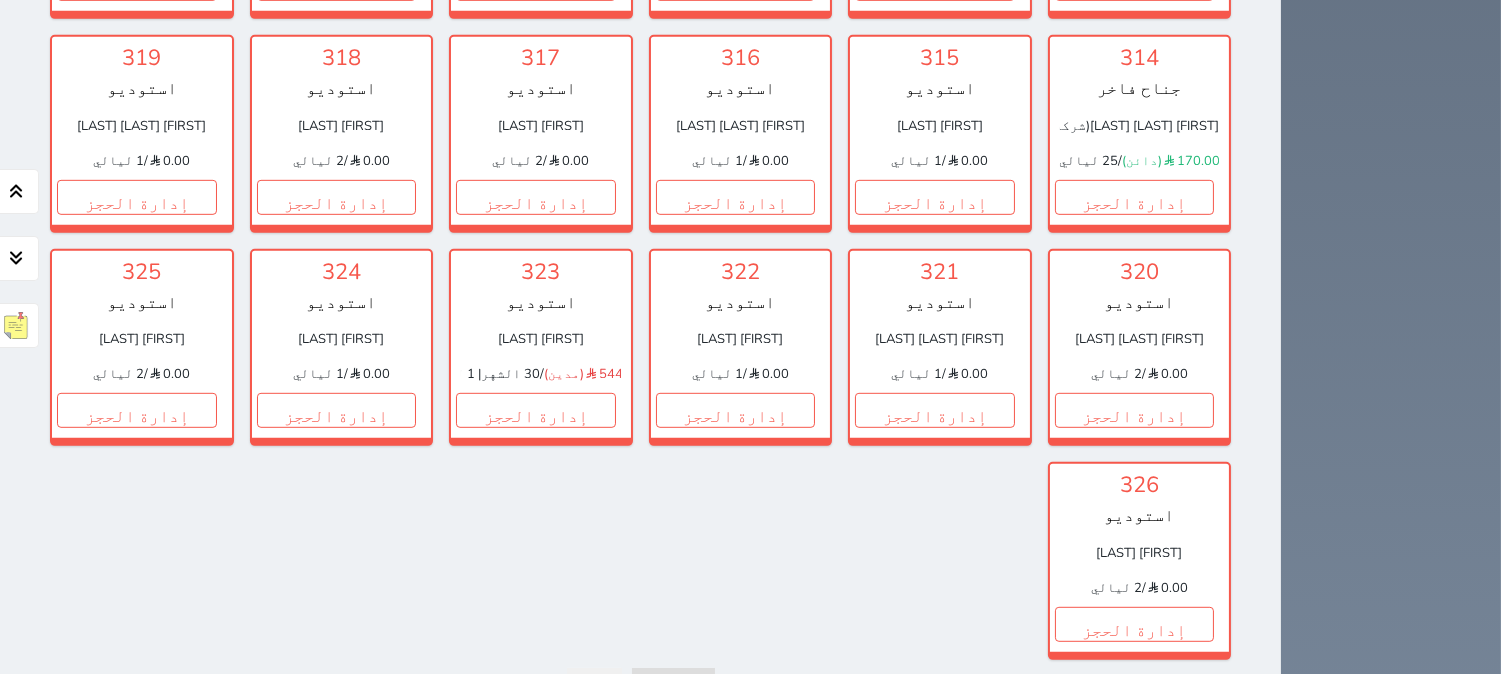 scroll, scrollTop: 2222, scrollLeft: 0, axis: vertical 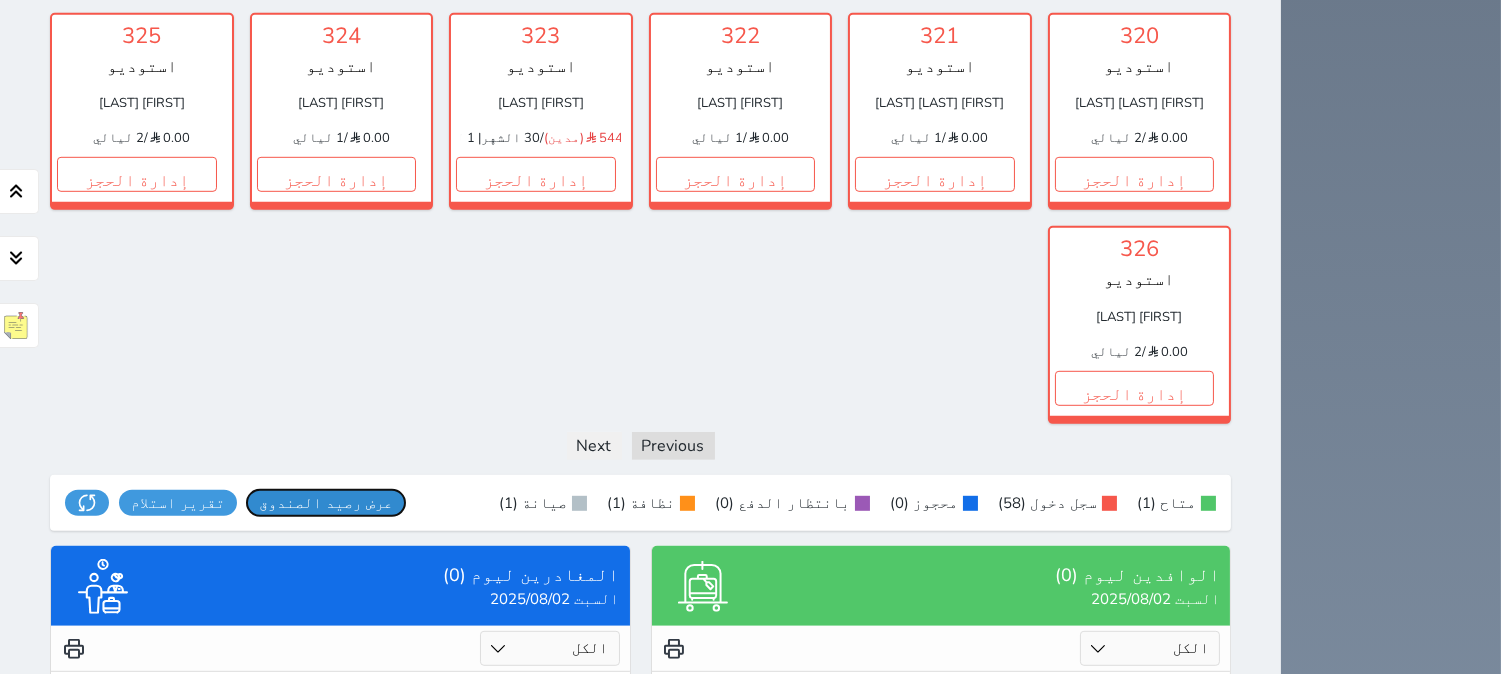 click on "عرض رصيد الصندوق" at bounding box center [326, 503] 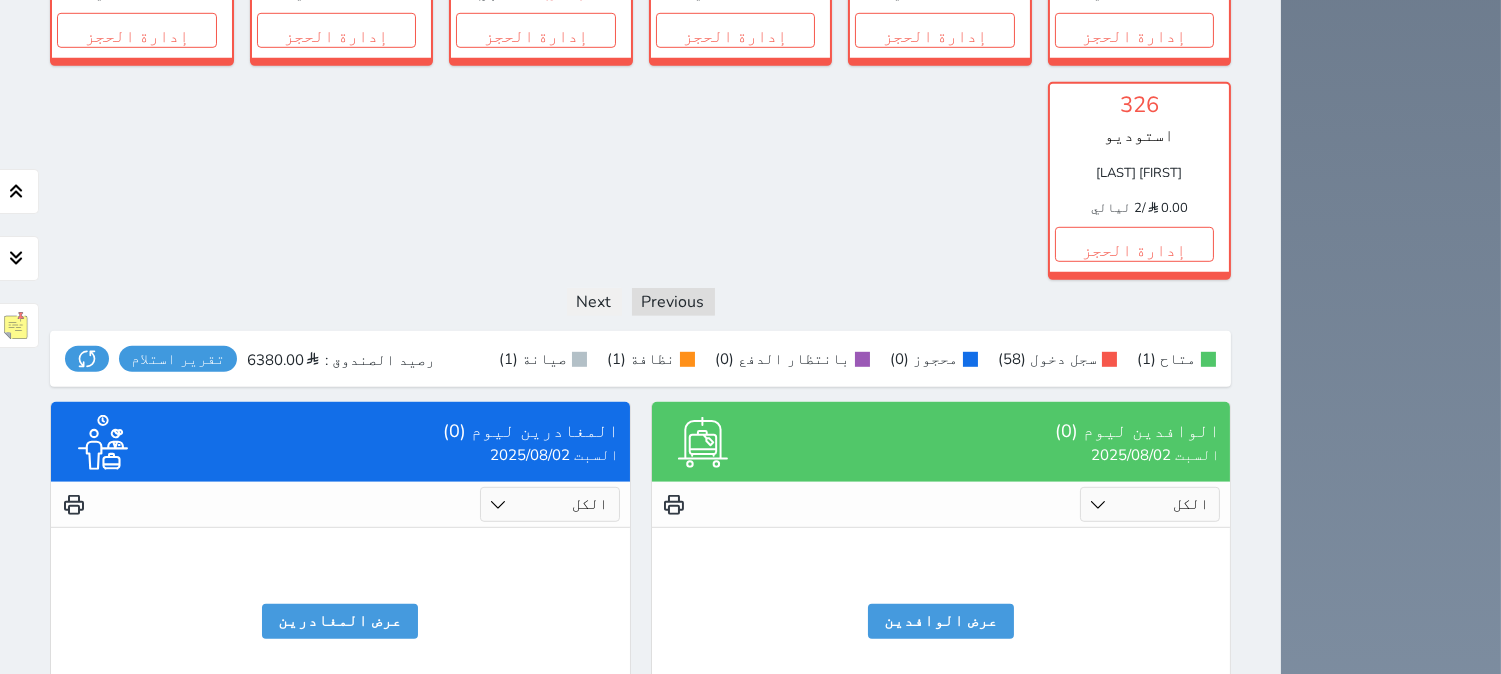 scroll, scrollTop: 2376, scrollLeft: 0, axis: vertical 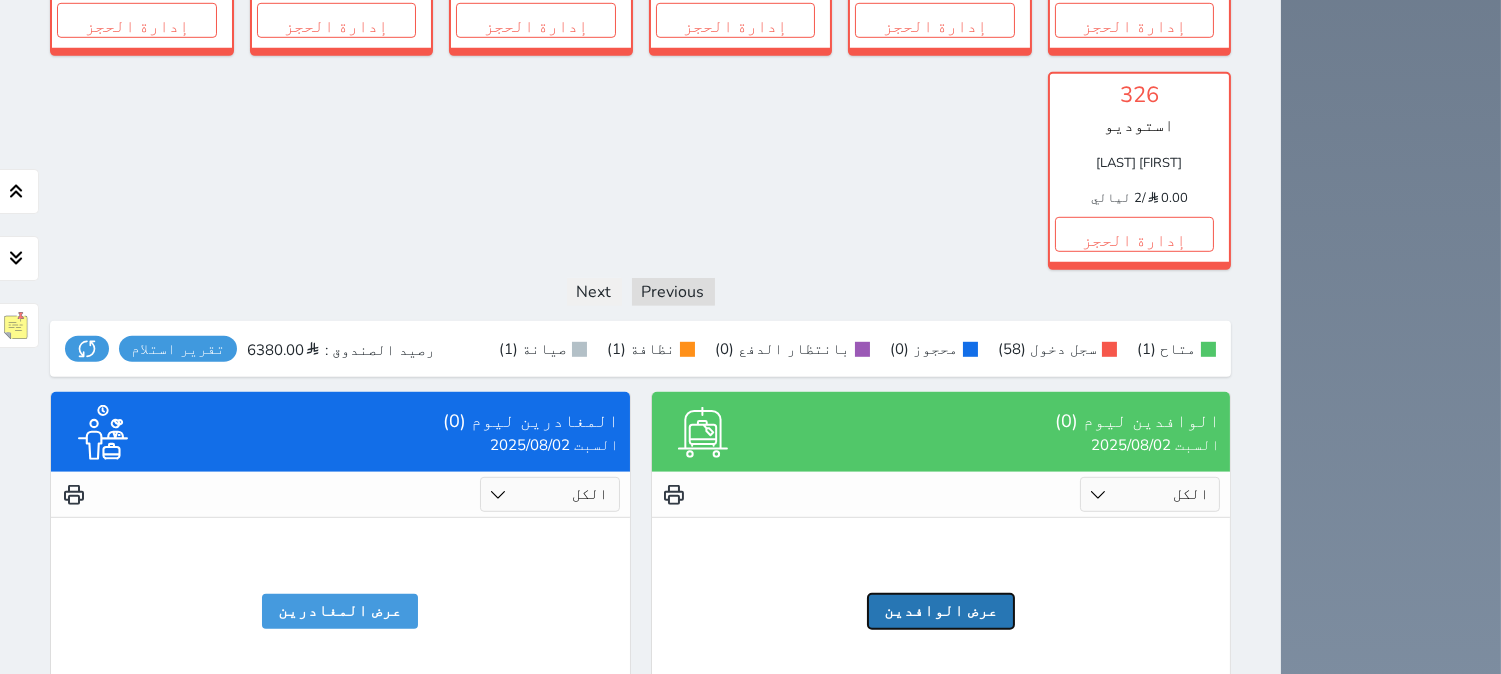 click on "عرض الوافدين" at bounding box center (941, 611) 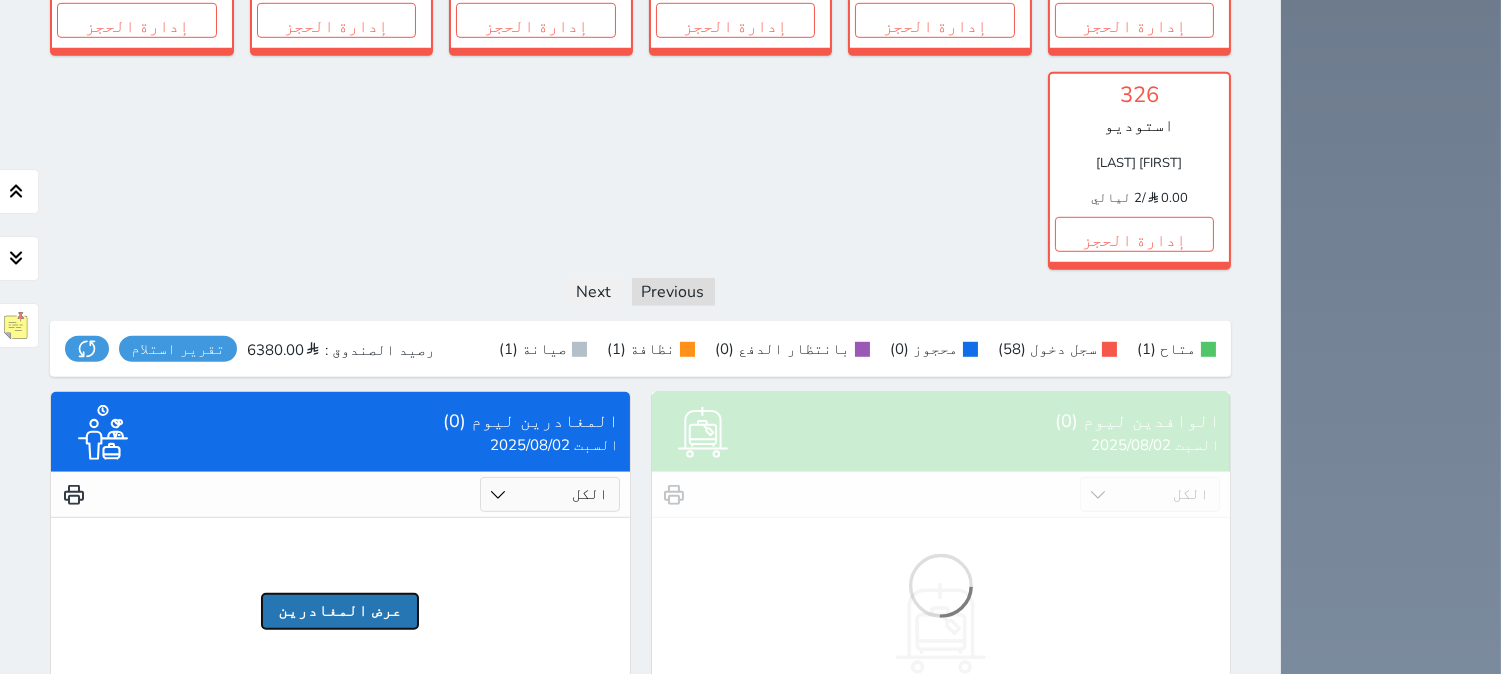 click on "عرض المغادرين" at bounding box center (340, 611) 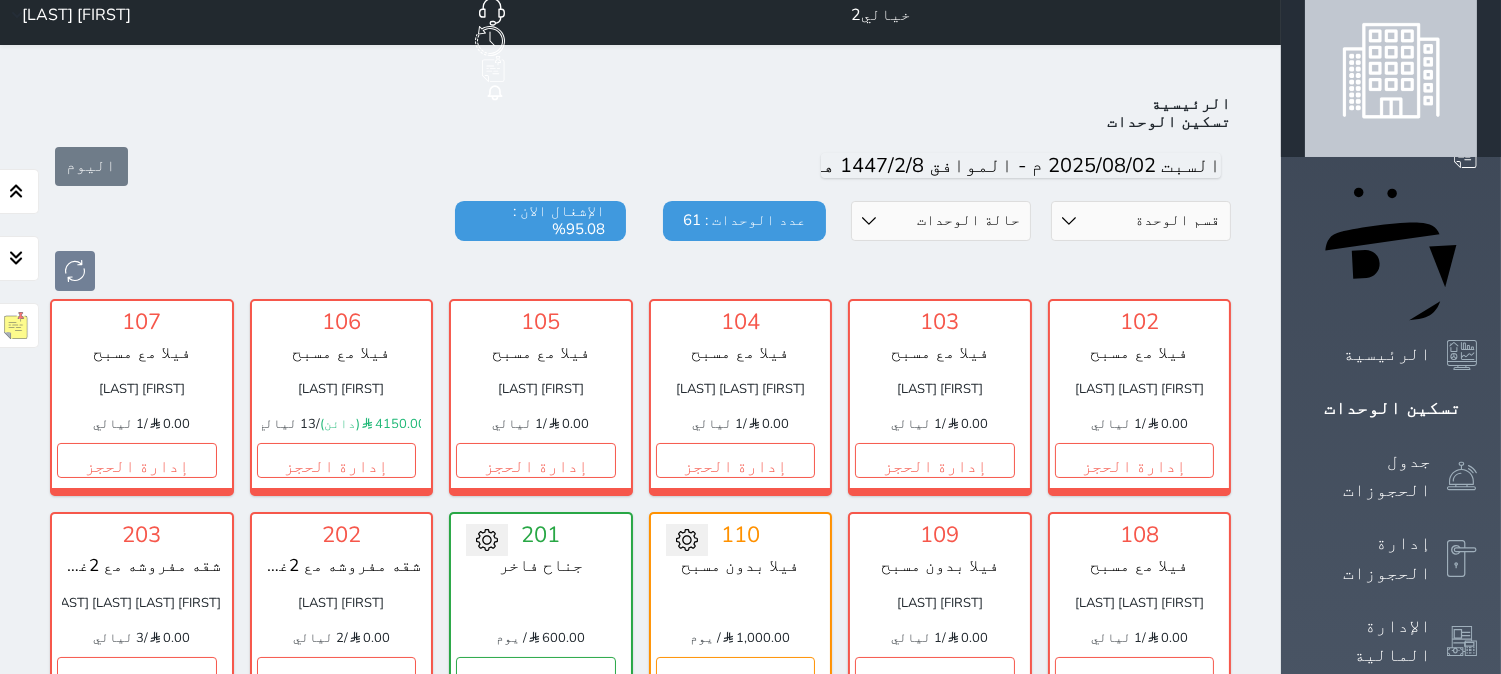 scroll, scrollTop: 0, scrollLeft: 0, axis: both 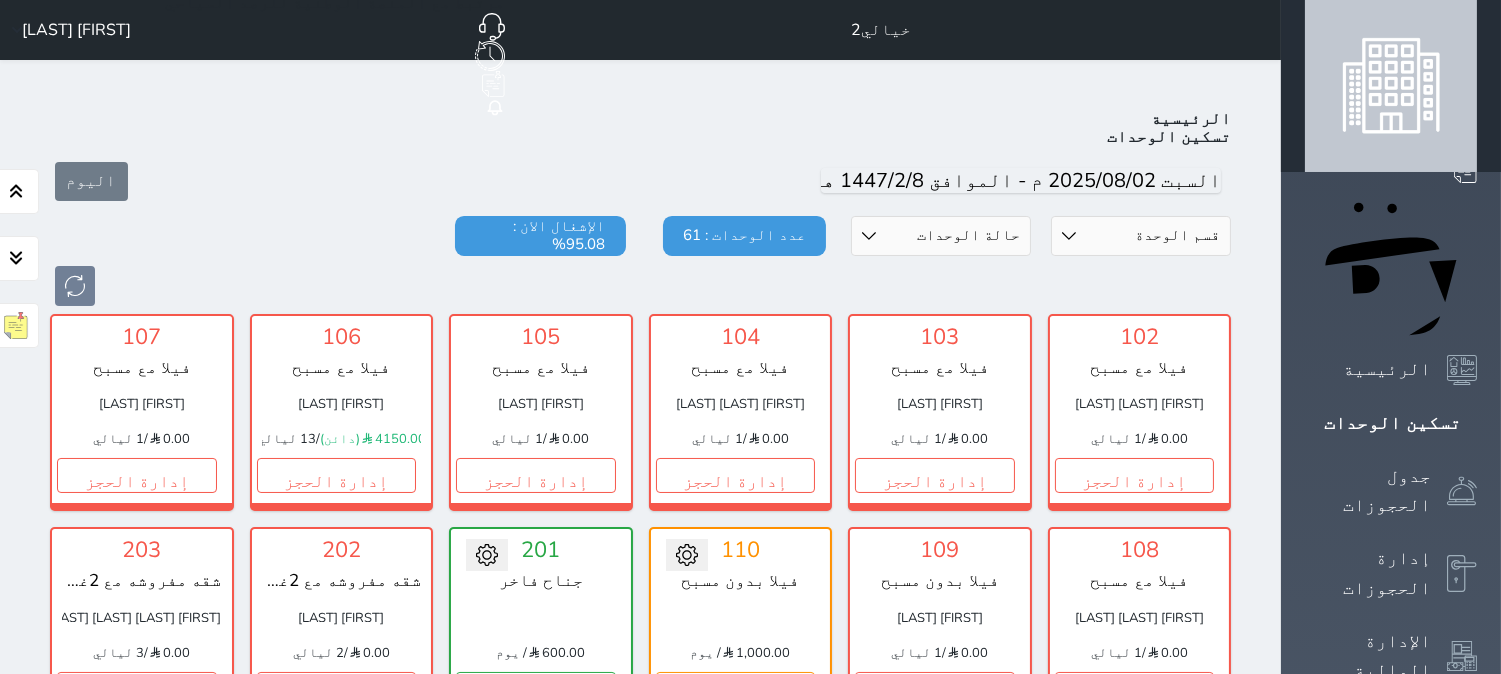 click on "[FIRST] [LAST]" at bounding box center (67, 30) 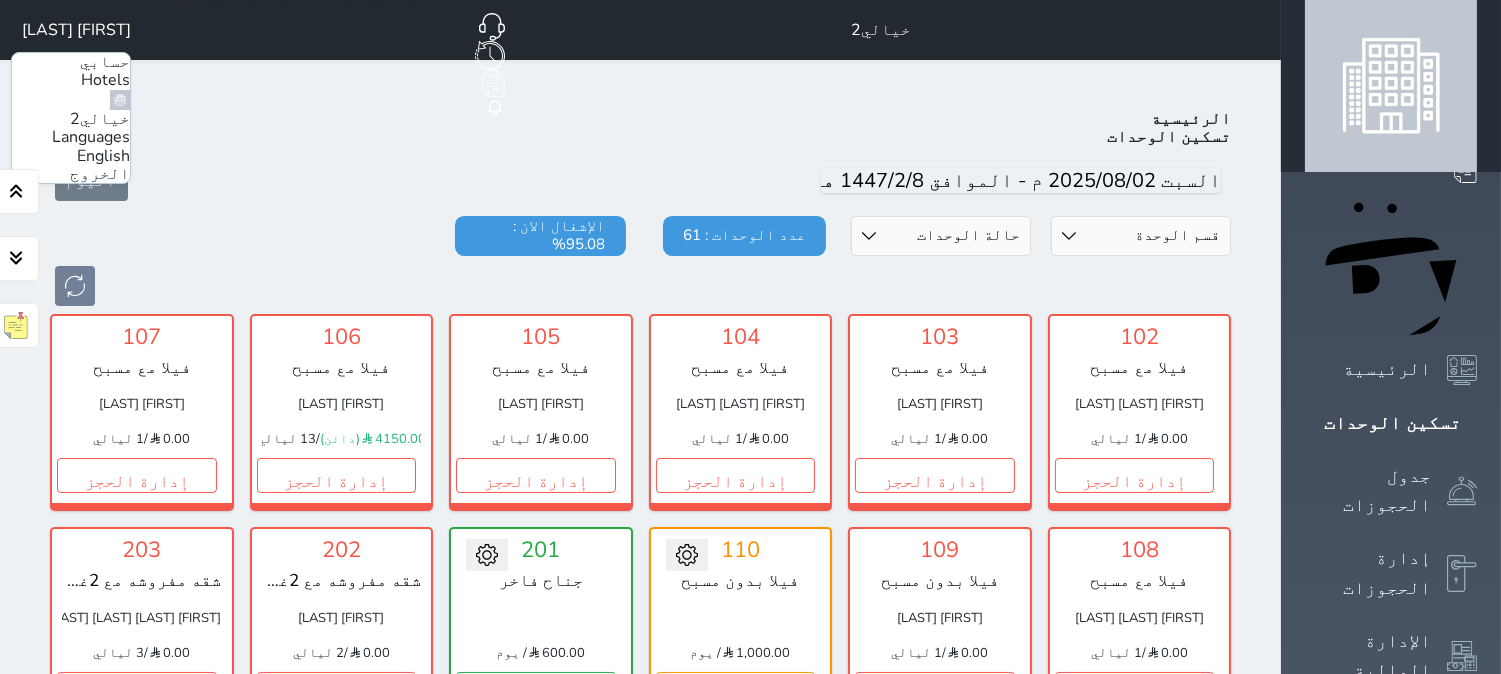 click on "الخروج" at bounding box center (100, 174) 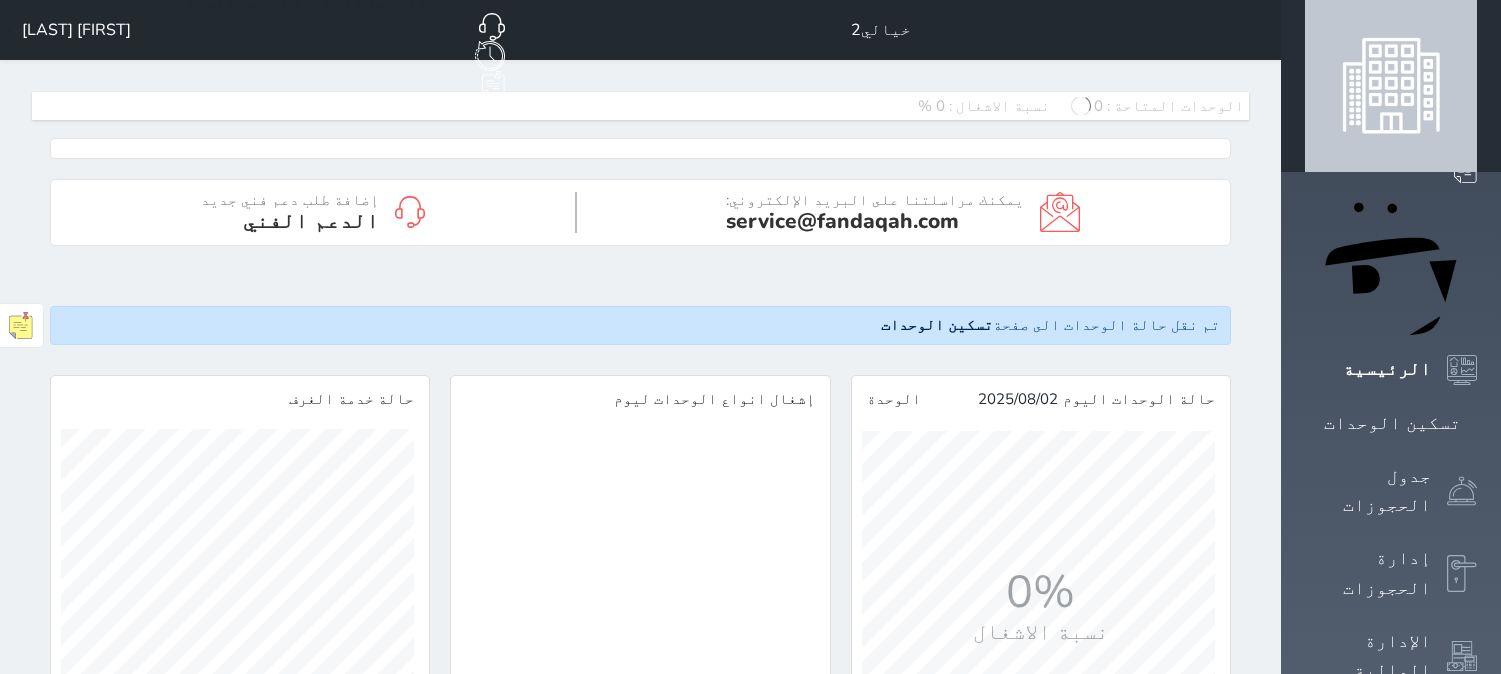 scroll, scrollTop: 0, scrollLeft: 0, axis: both 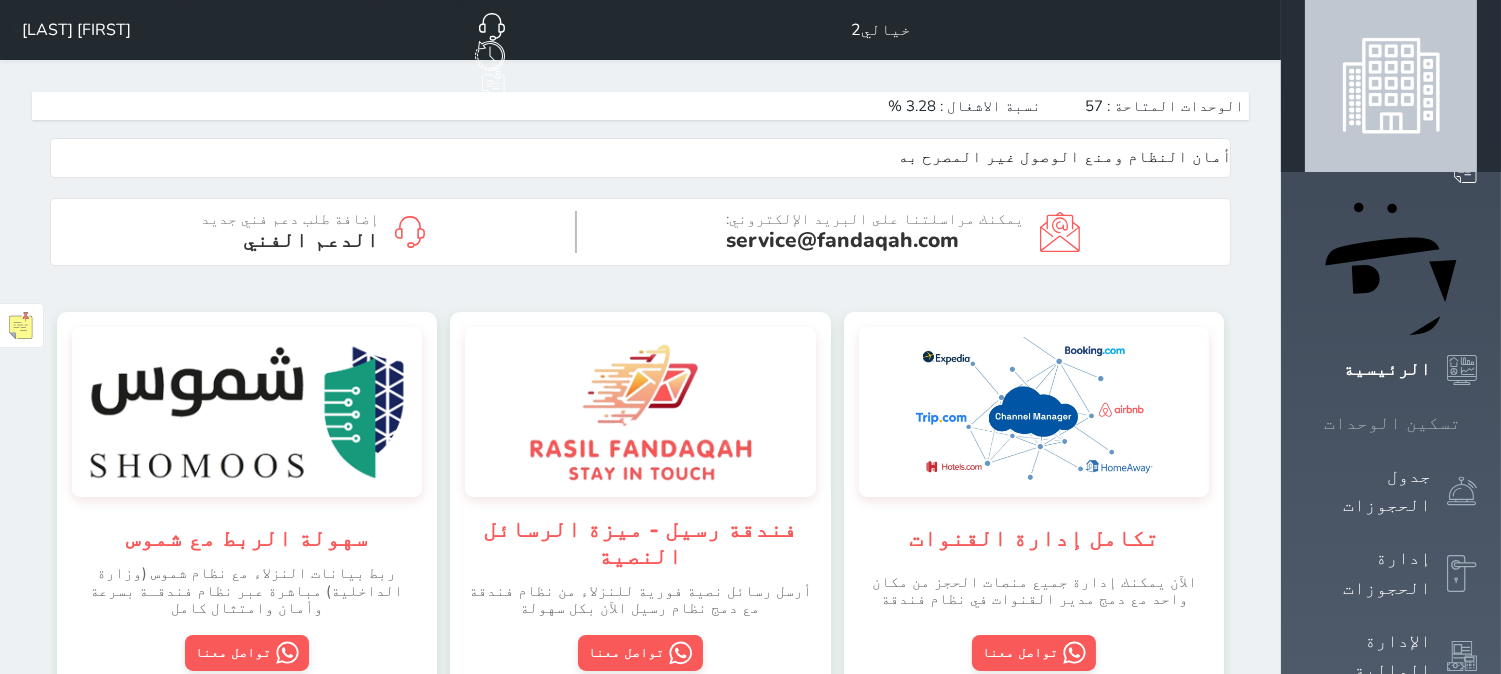 click on "تسكين الوحدات" at bounding box center [1392, 423] 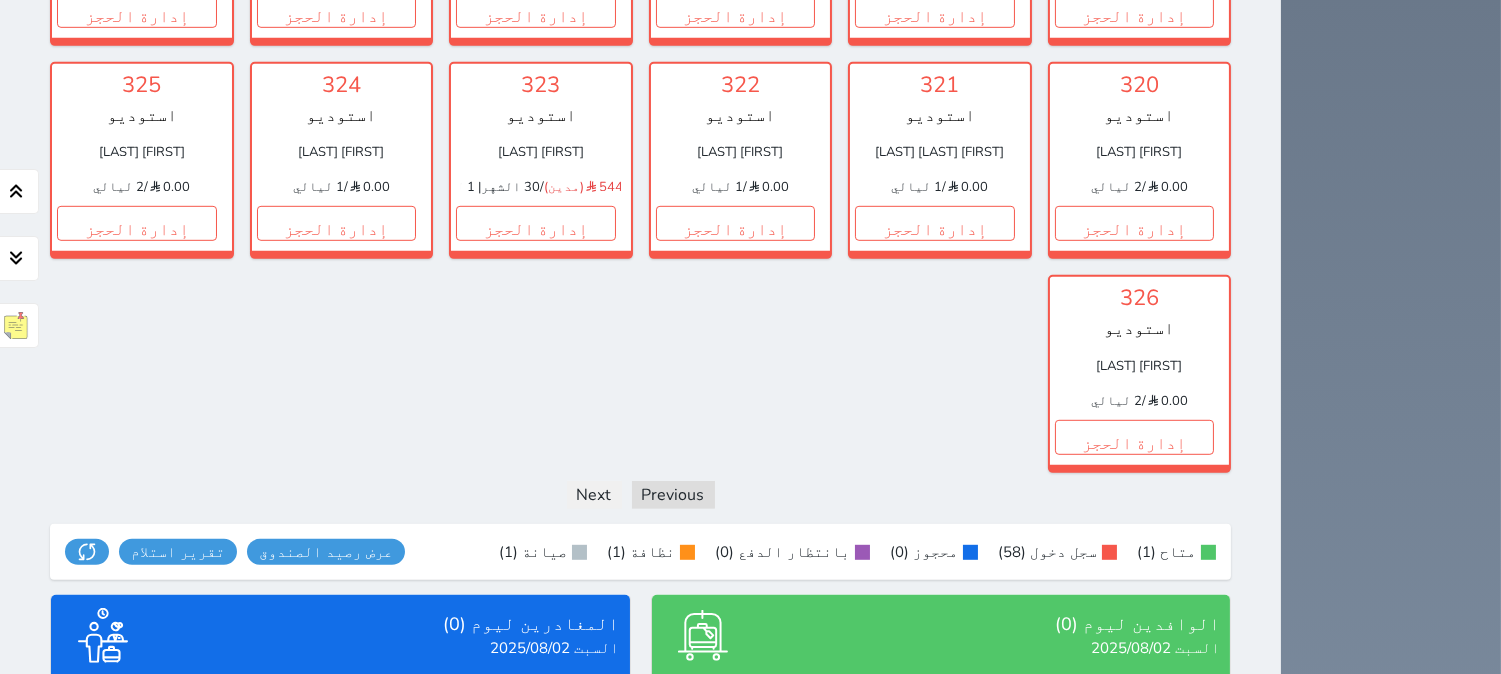 scroll, scrollTop: 2376, scrollLeft: 0, axis: vertical 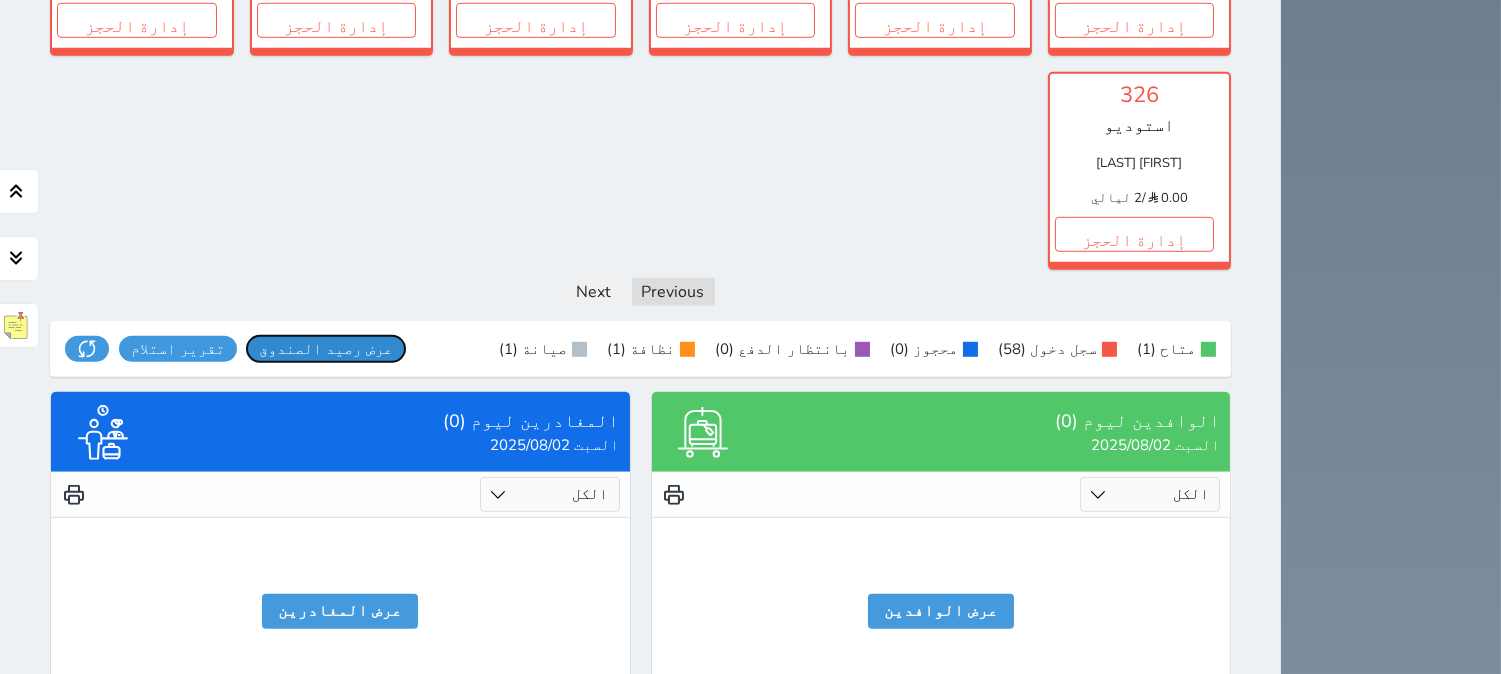 click on "عرض رصيد الصندوق" at bounding box center [326, 349] 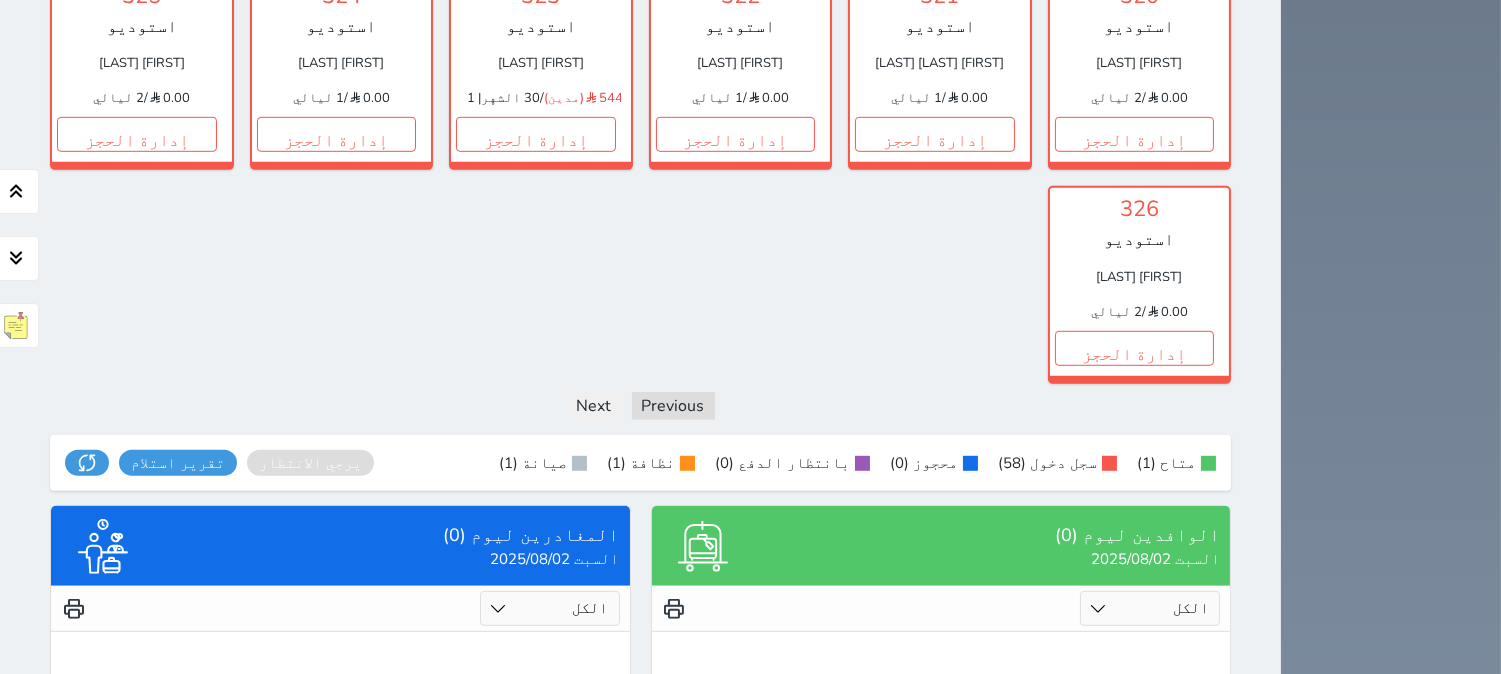 scroll, scrollTop: 2376, scrollLeft: 0, axis: vertical 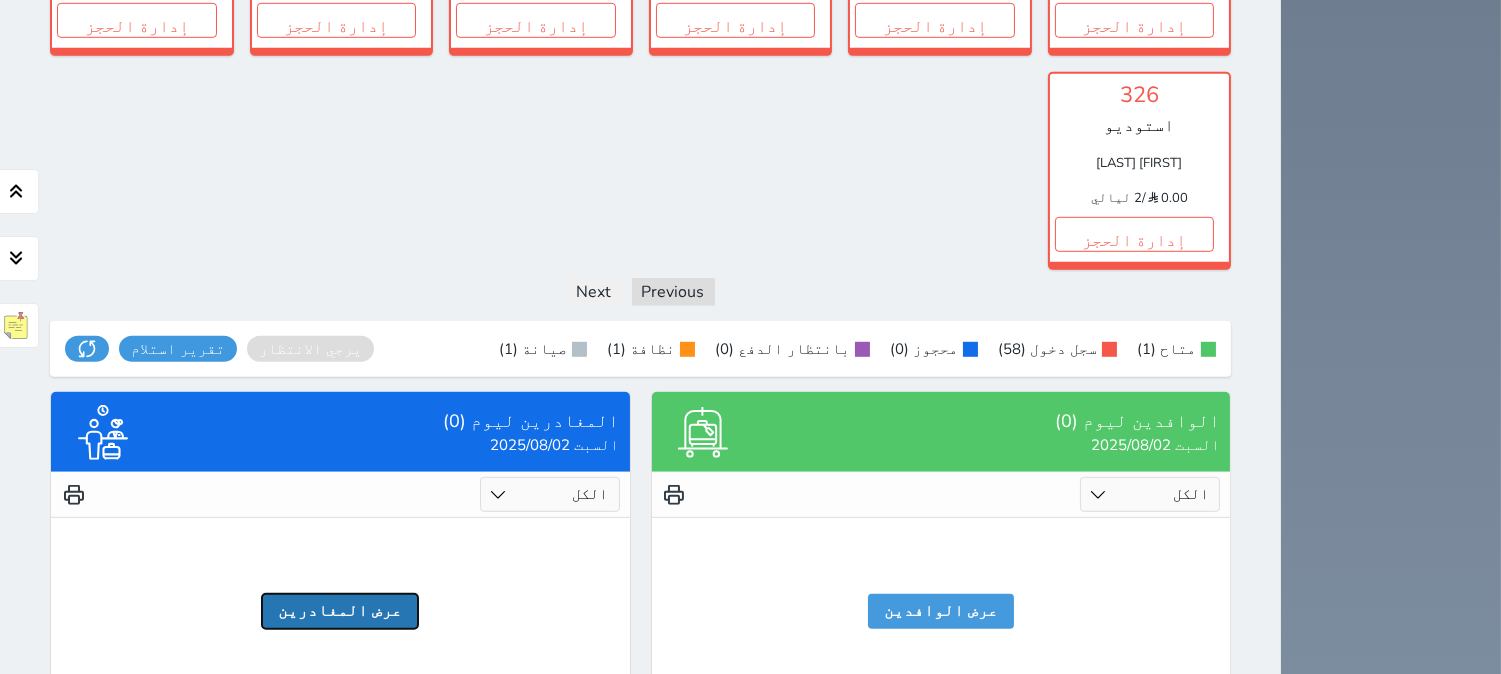 click on "عرض المغادرين" at bounding box center (340, 611) 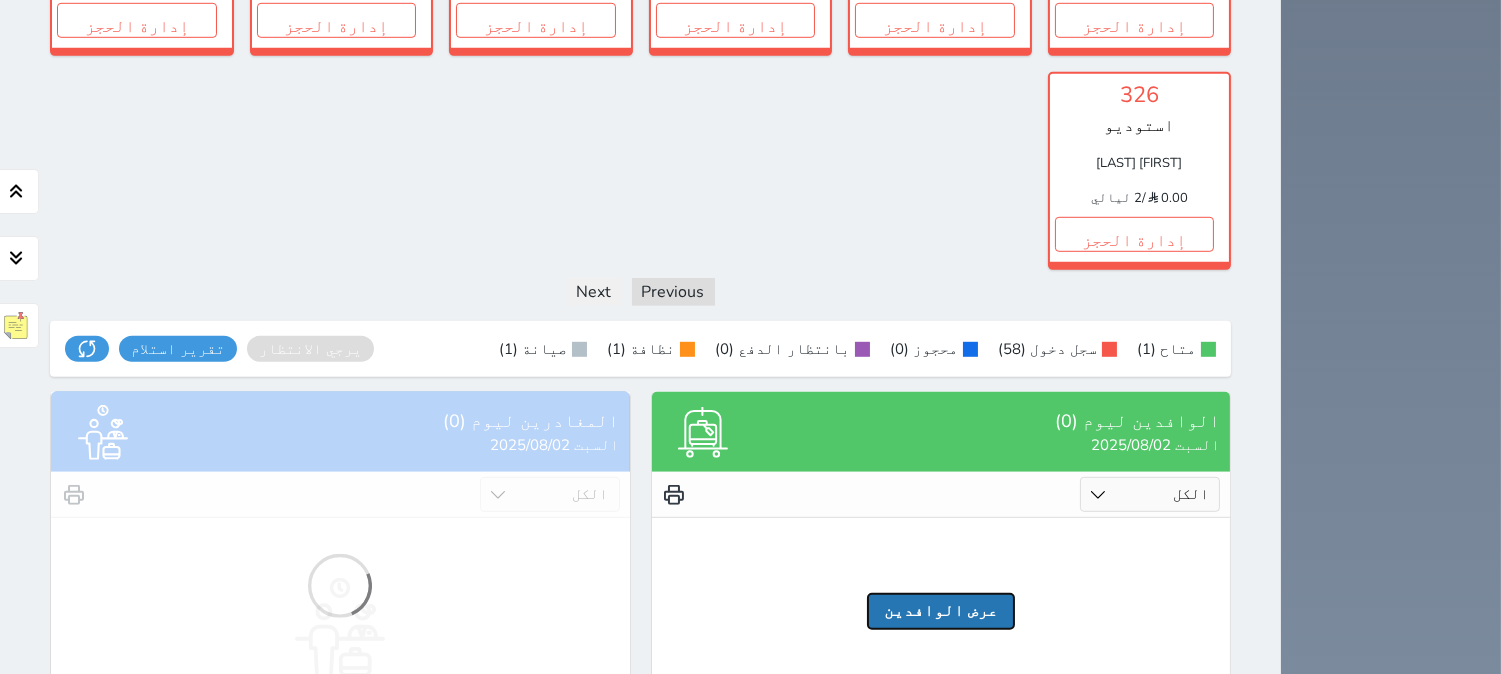 click on "عرض الوافدين" at bounding box center [941, 611] 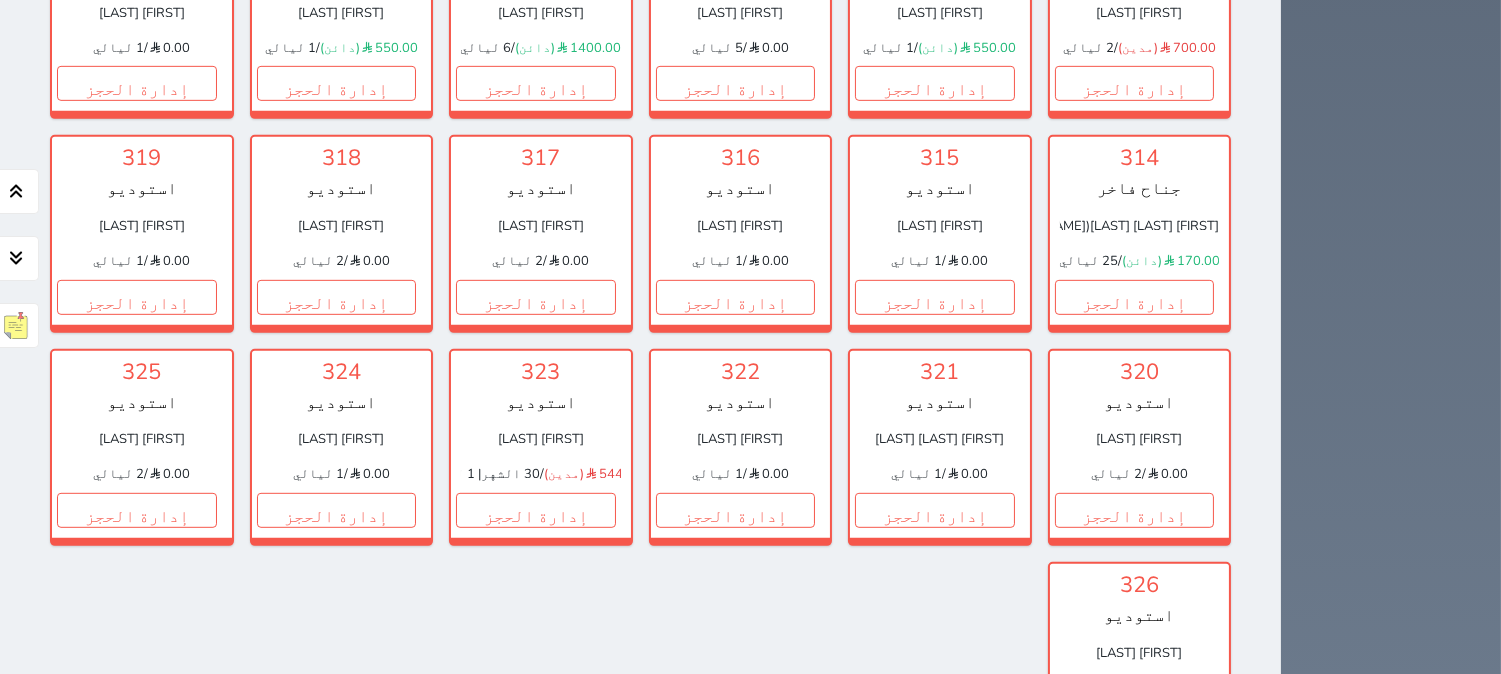 scroll, scrollTop: 2111, scrollLeft: 0, axis: vertical 